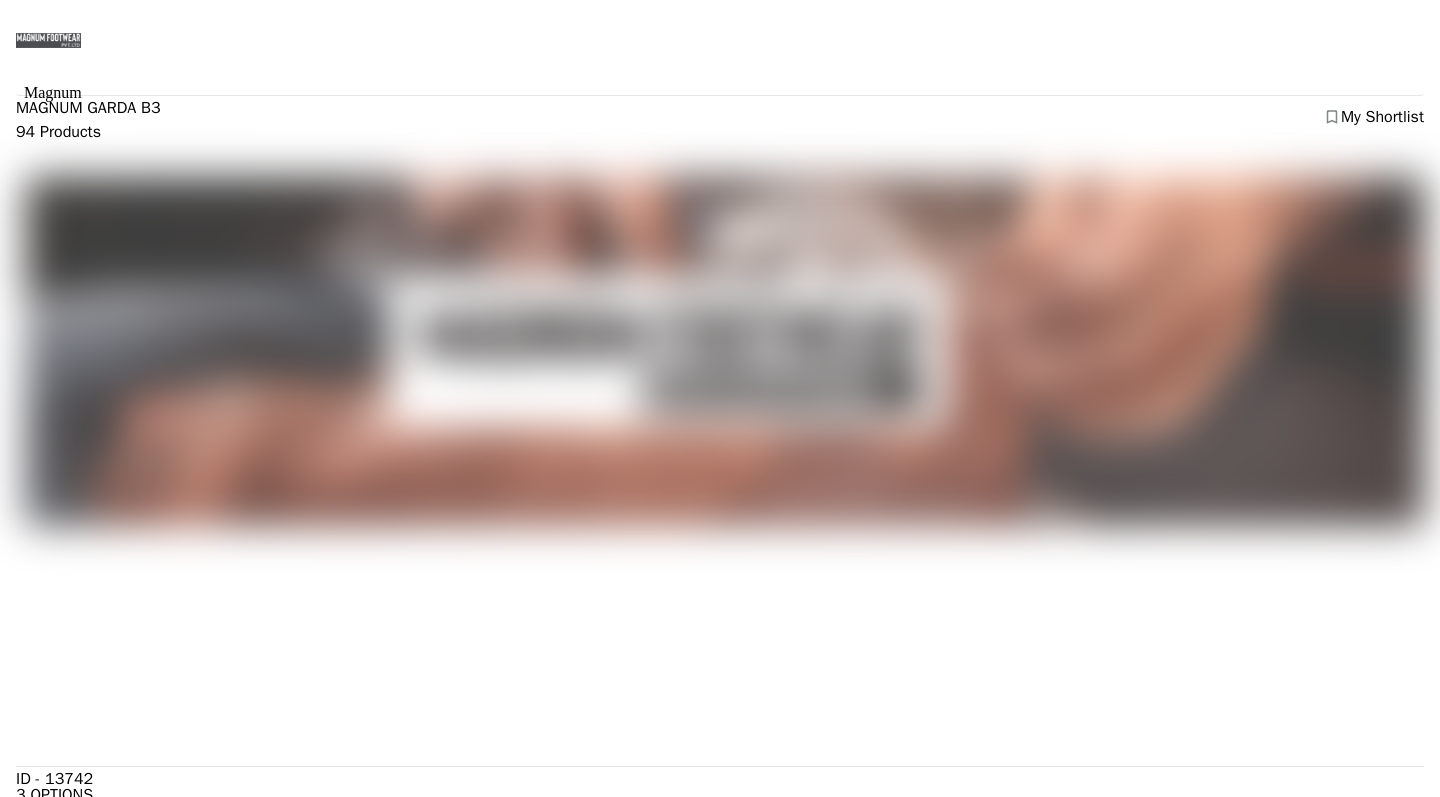 click at bounding box center (8, 22457) 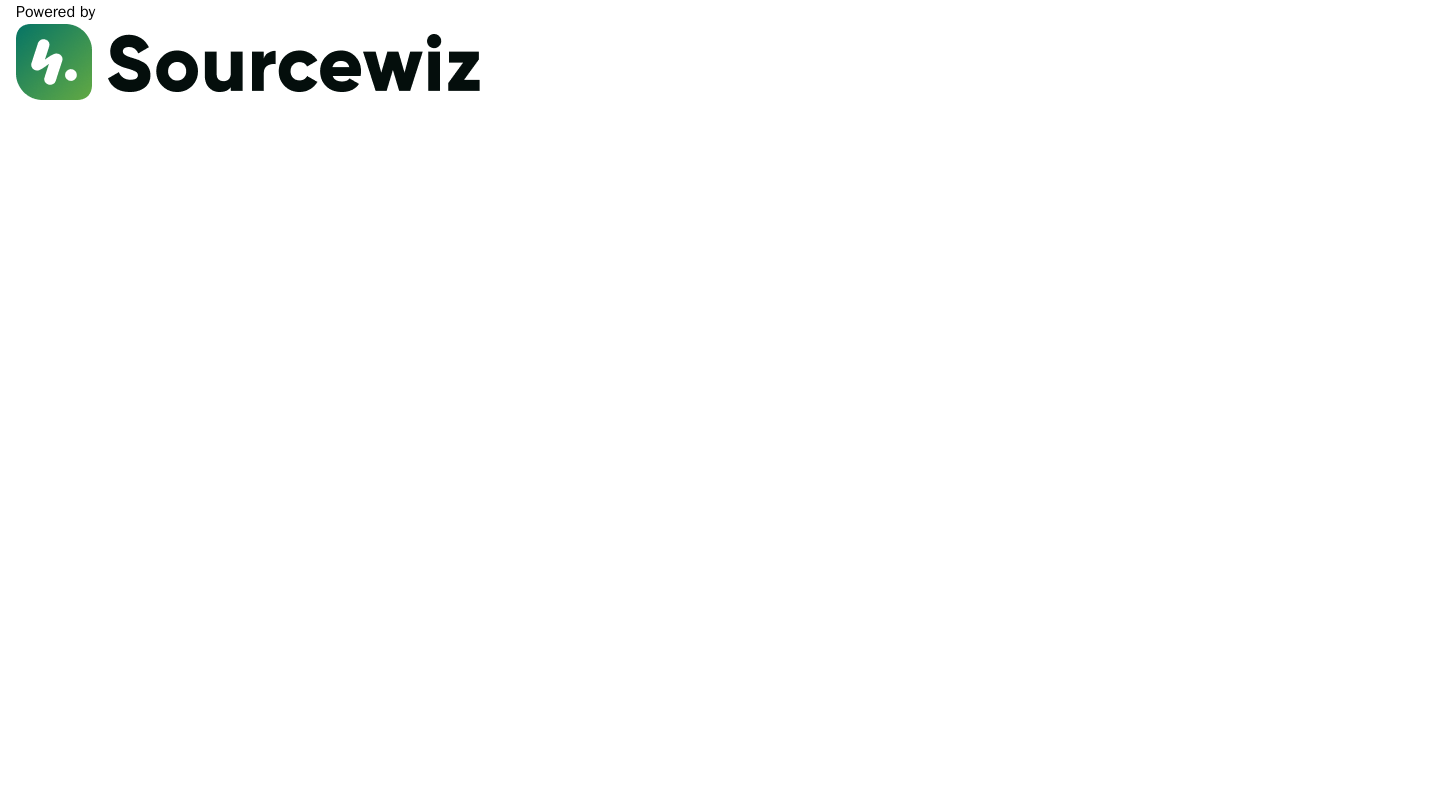 scroll, scrollTop: 0, scrollLeft: 0, axis: both 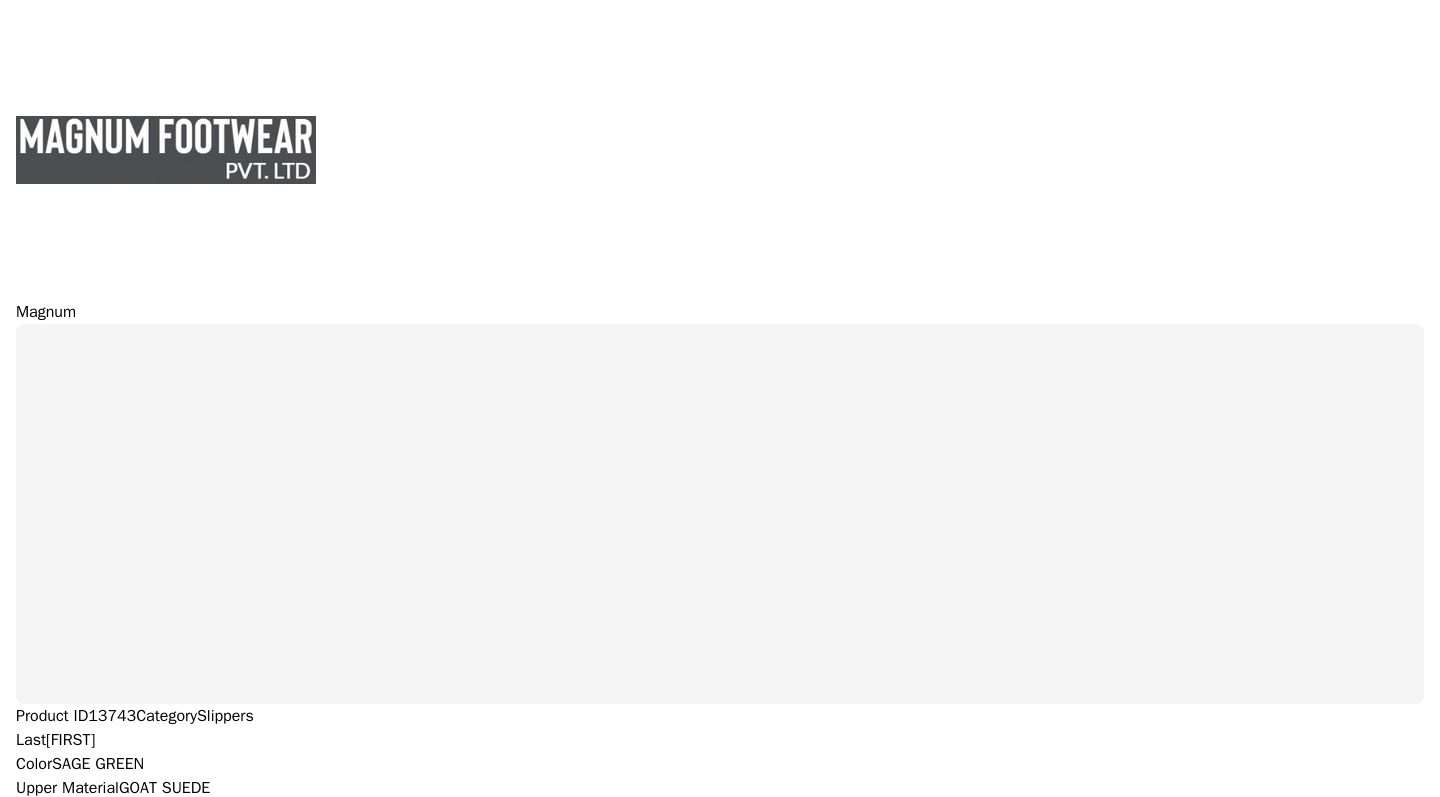 click on "13743" at bounding box center [112, 716] 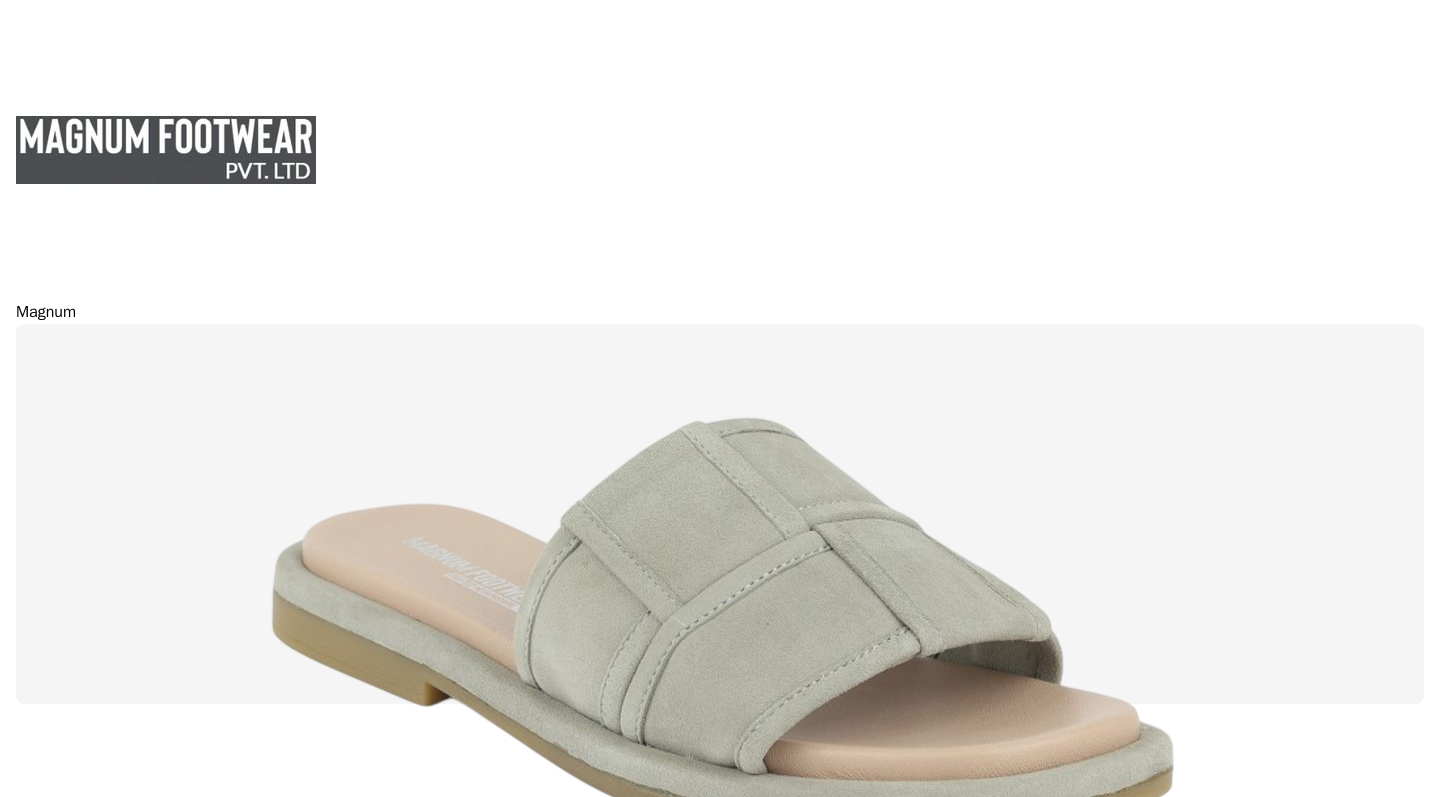 click on "13743" at bounding box center (112, 1136) 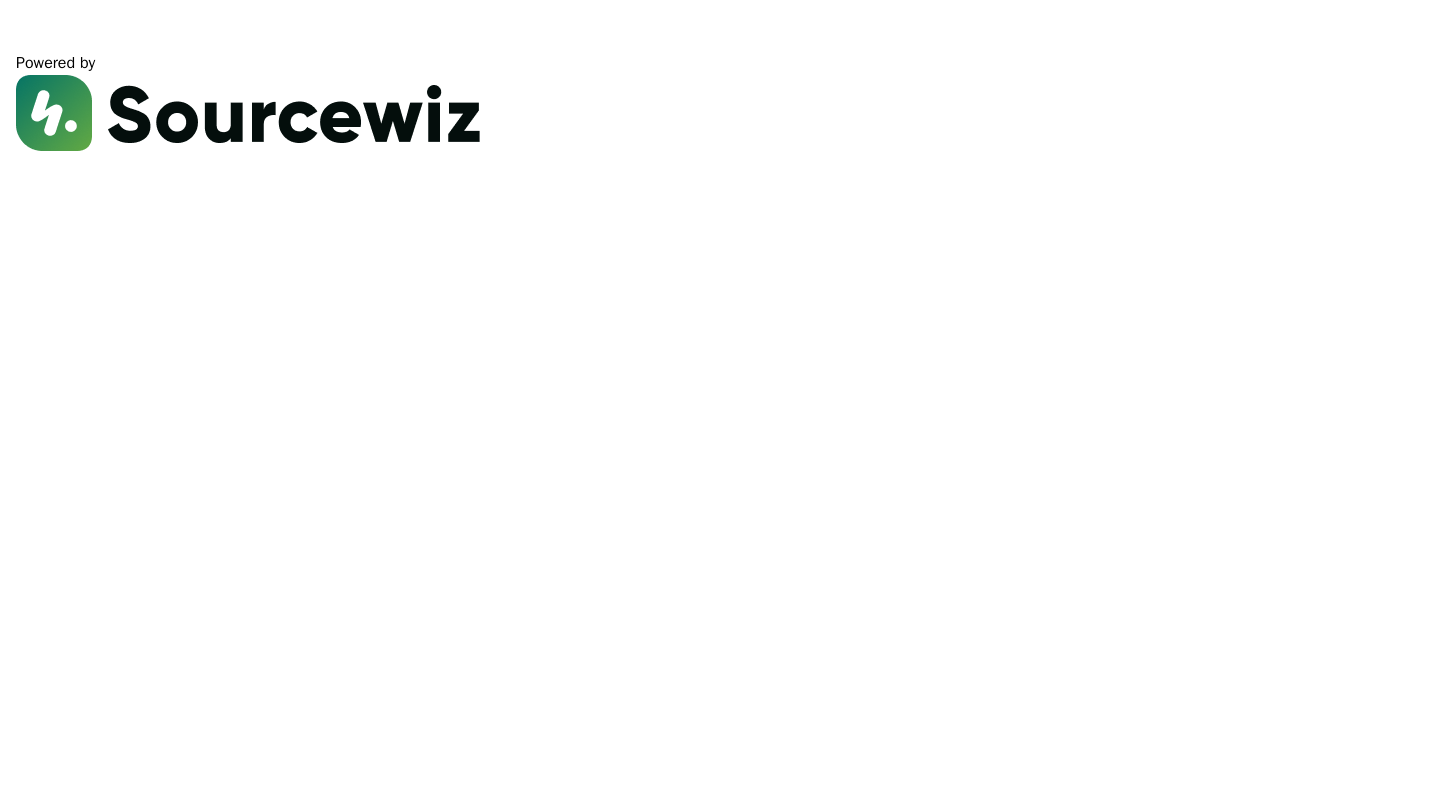 scroll, scrollTop: 0, scrollLeft: 0, axis: both 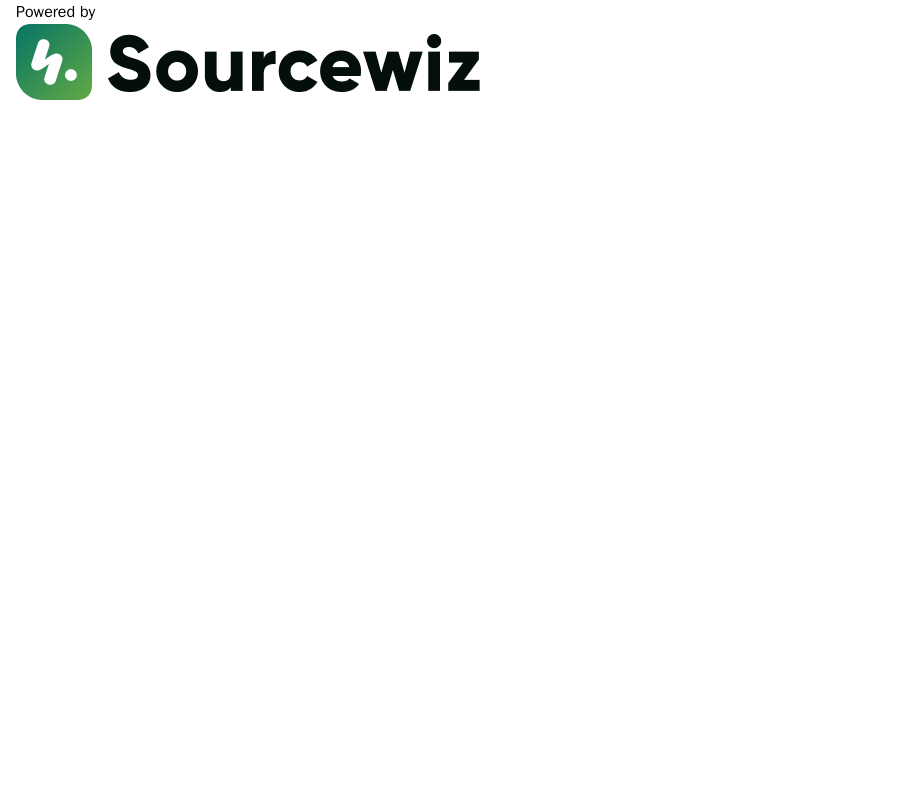 click at bounding box center [453, 0] 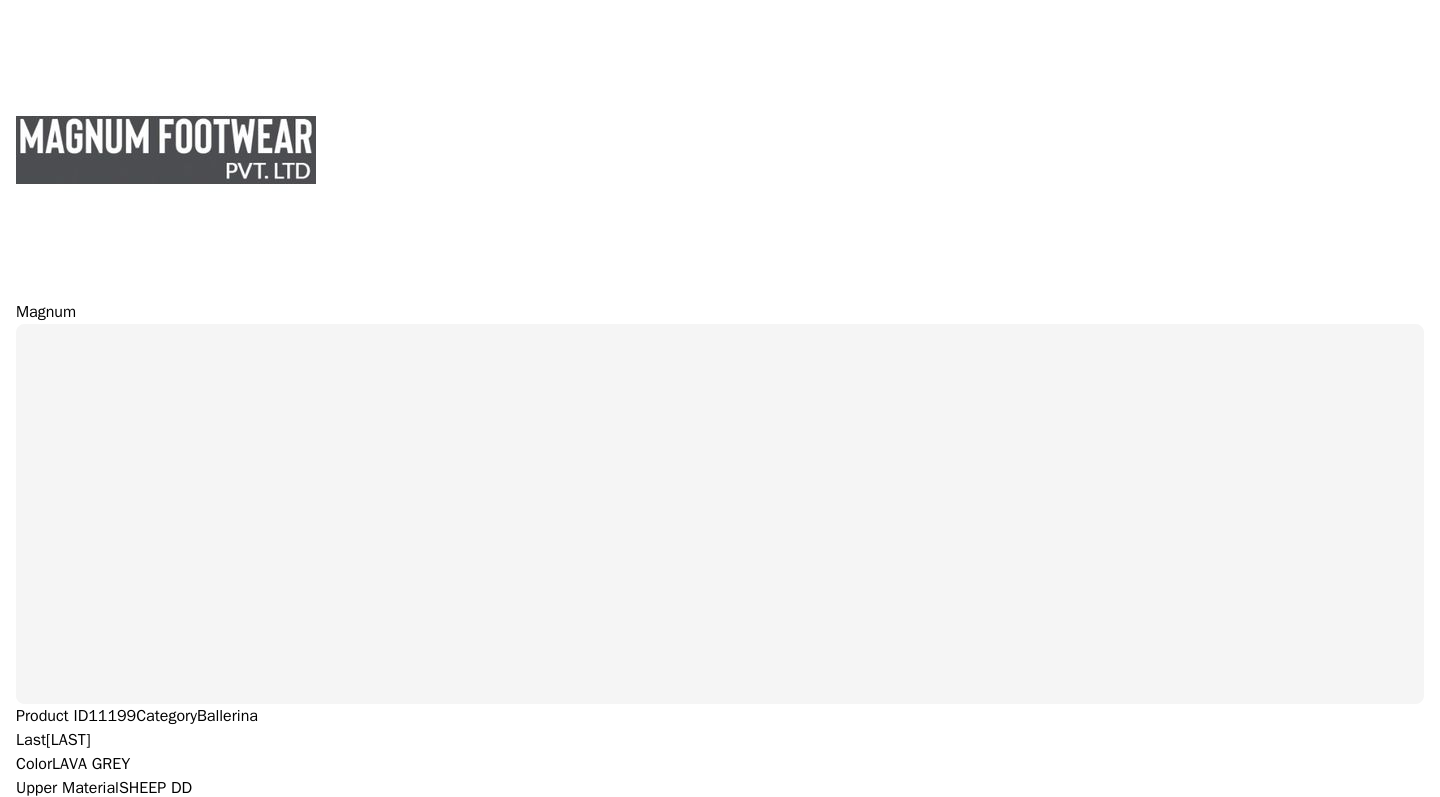 click on "11199" at bounding box center (112, 716) 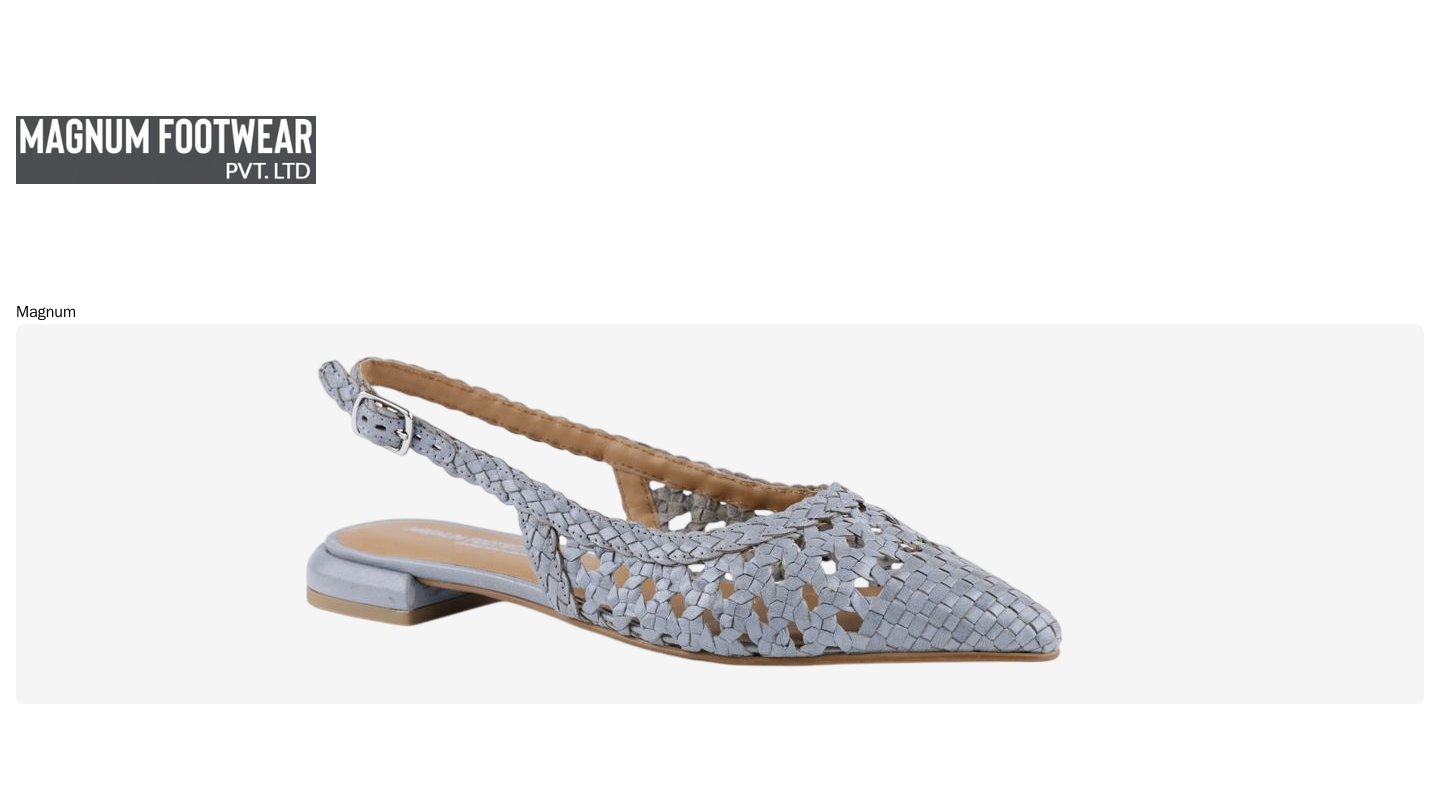 click on "11199" at bounding box center (112, 1136) 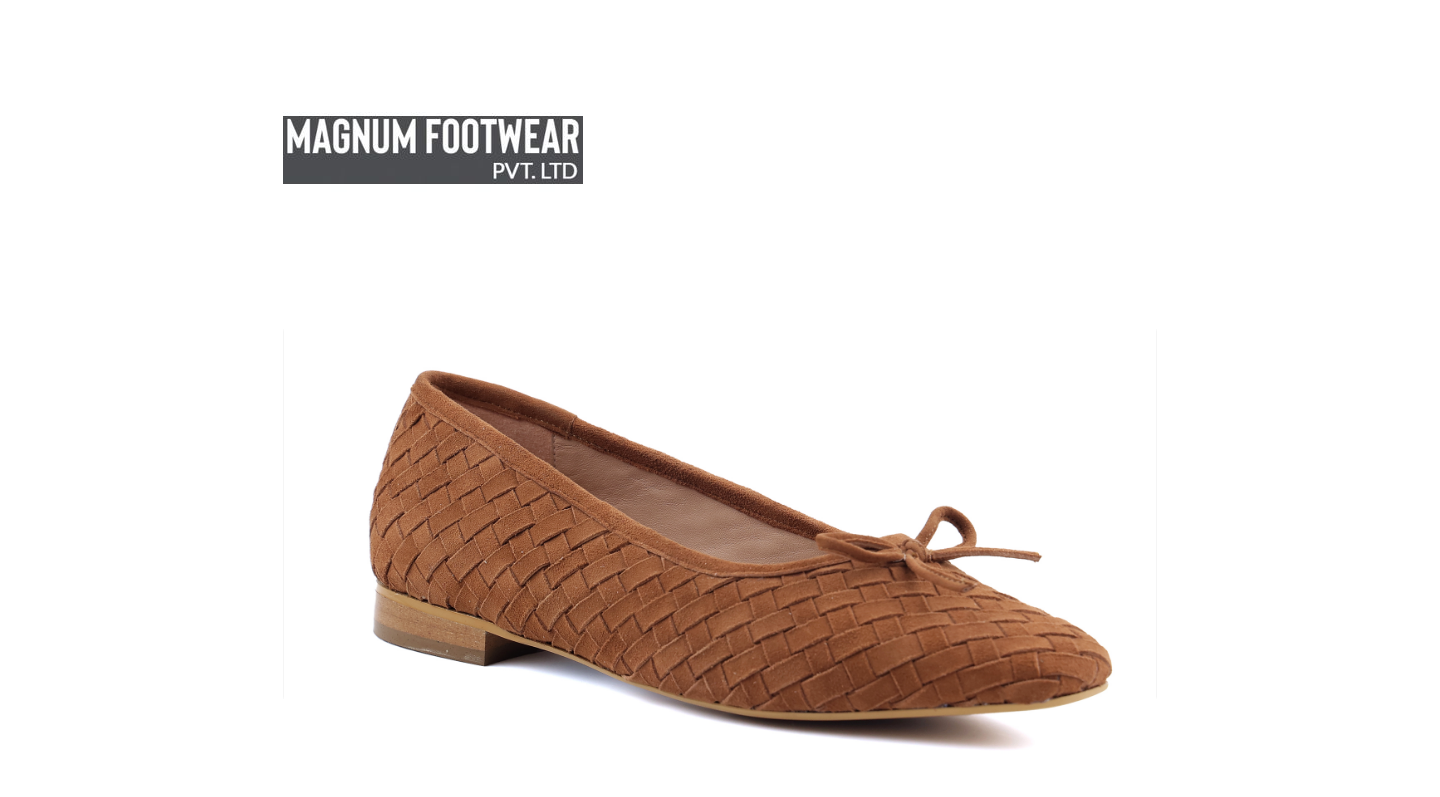 scroll, scrollTop: 0, scrollLeft: 0, axis: both 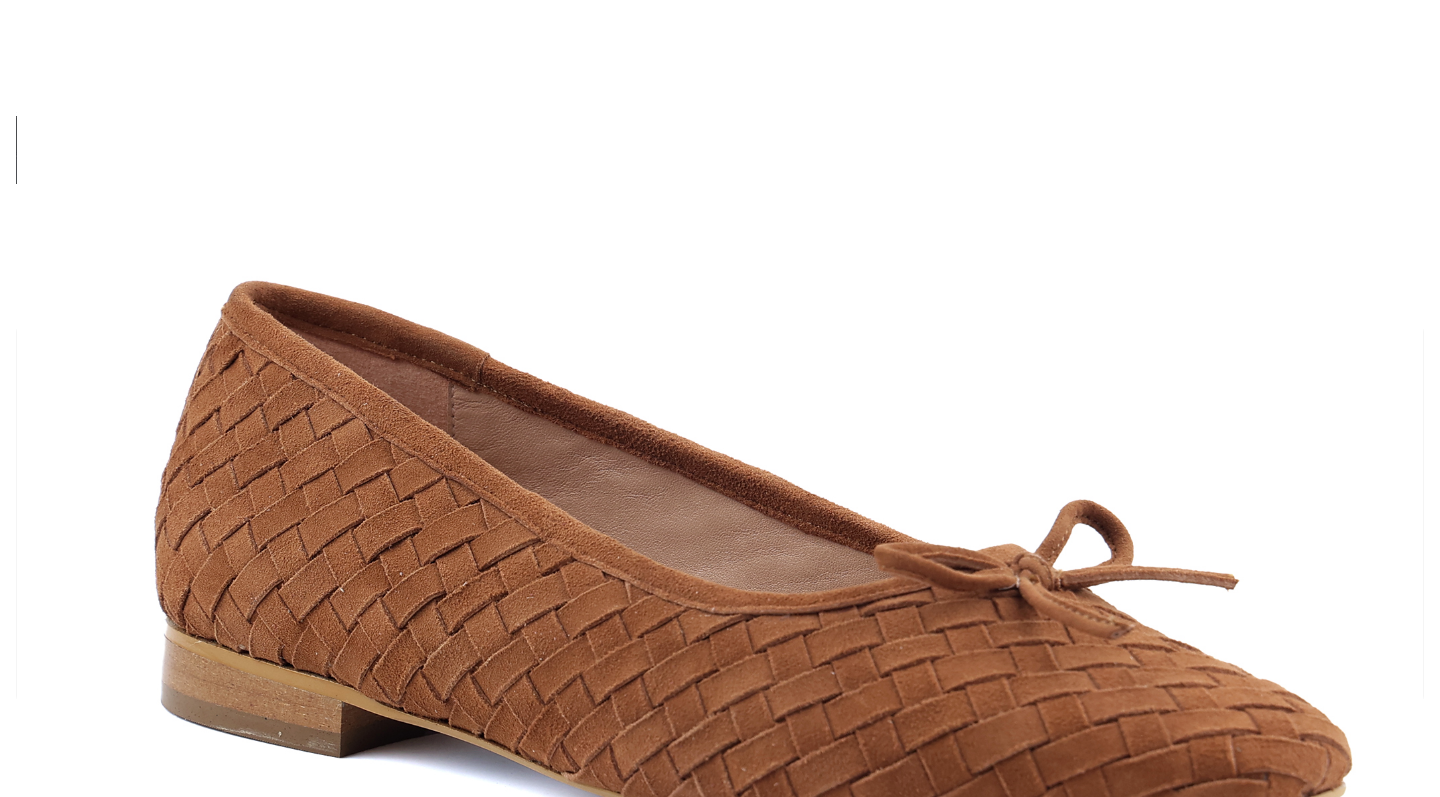 click on "13924" at bounding box center (112, 1038) 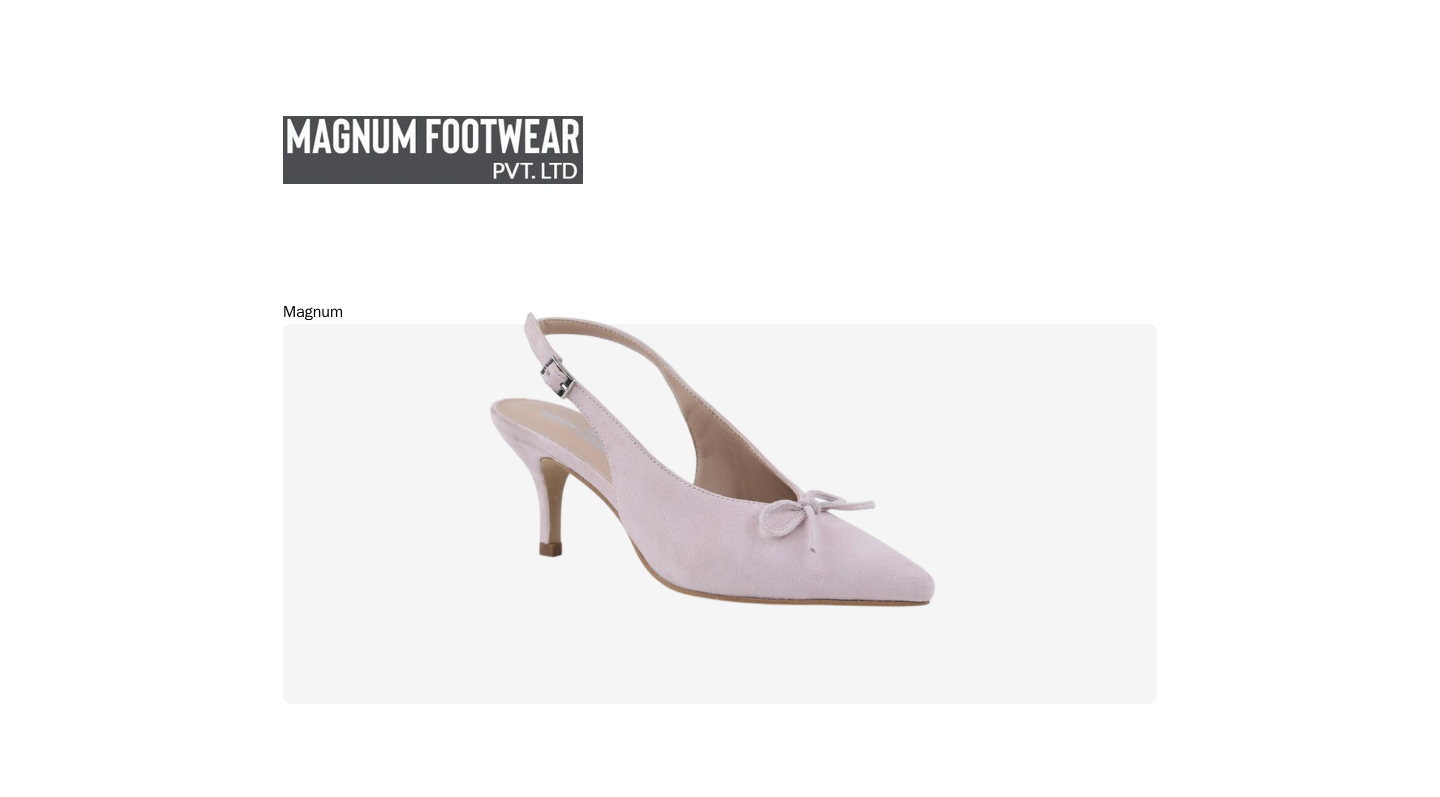 scroll, scrollTop: 0, scrollLeft: 0, axis: both 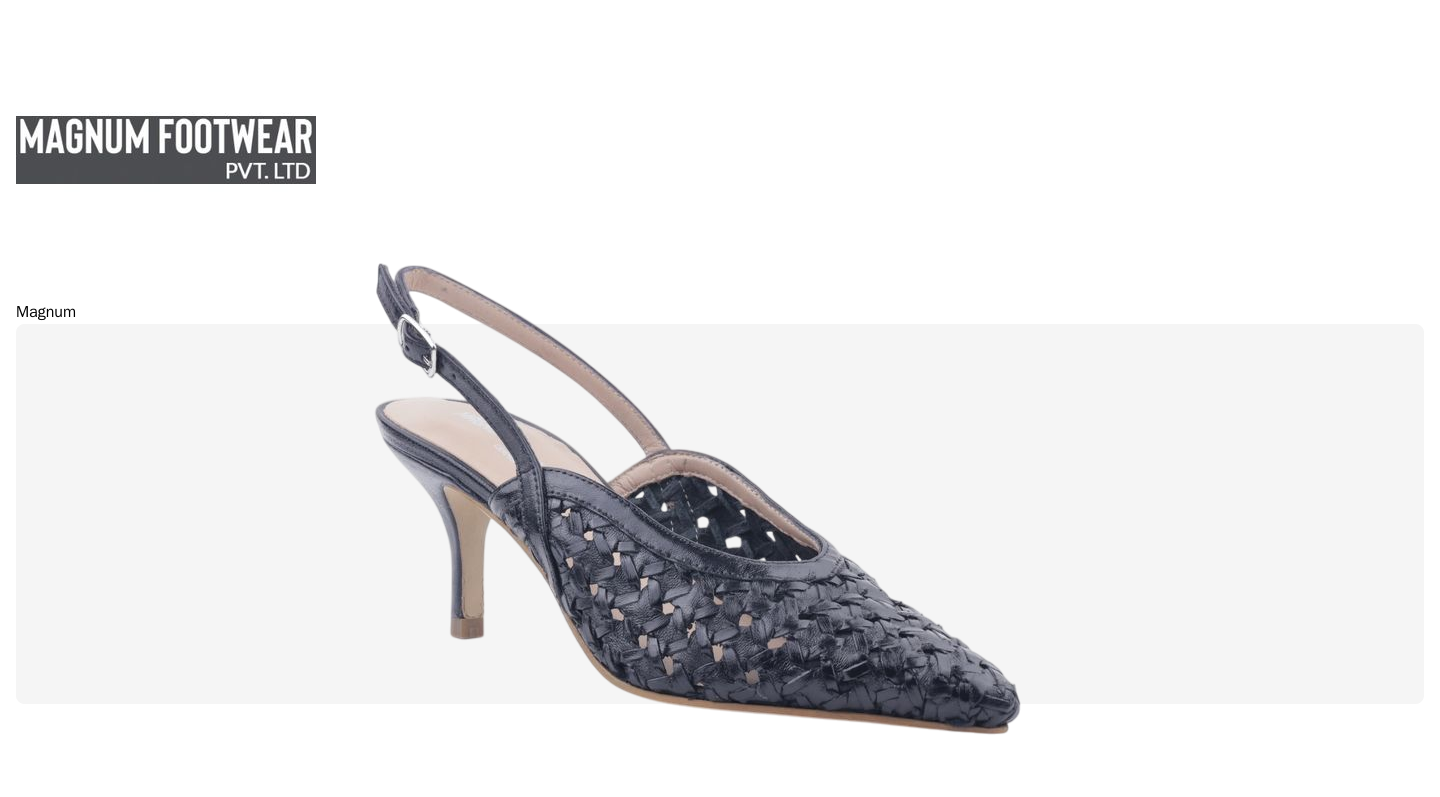 click on "13831" at bounding box center [112, 1136] 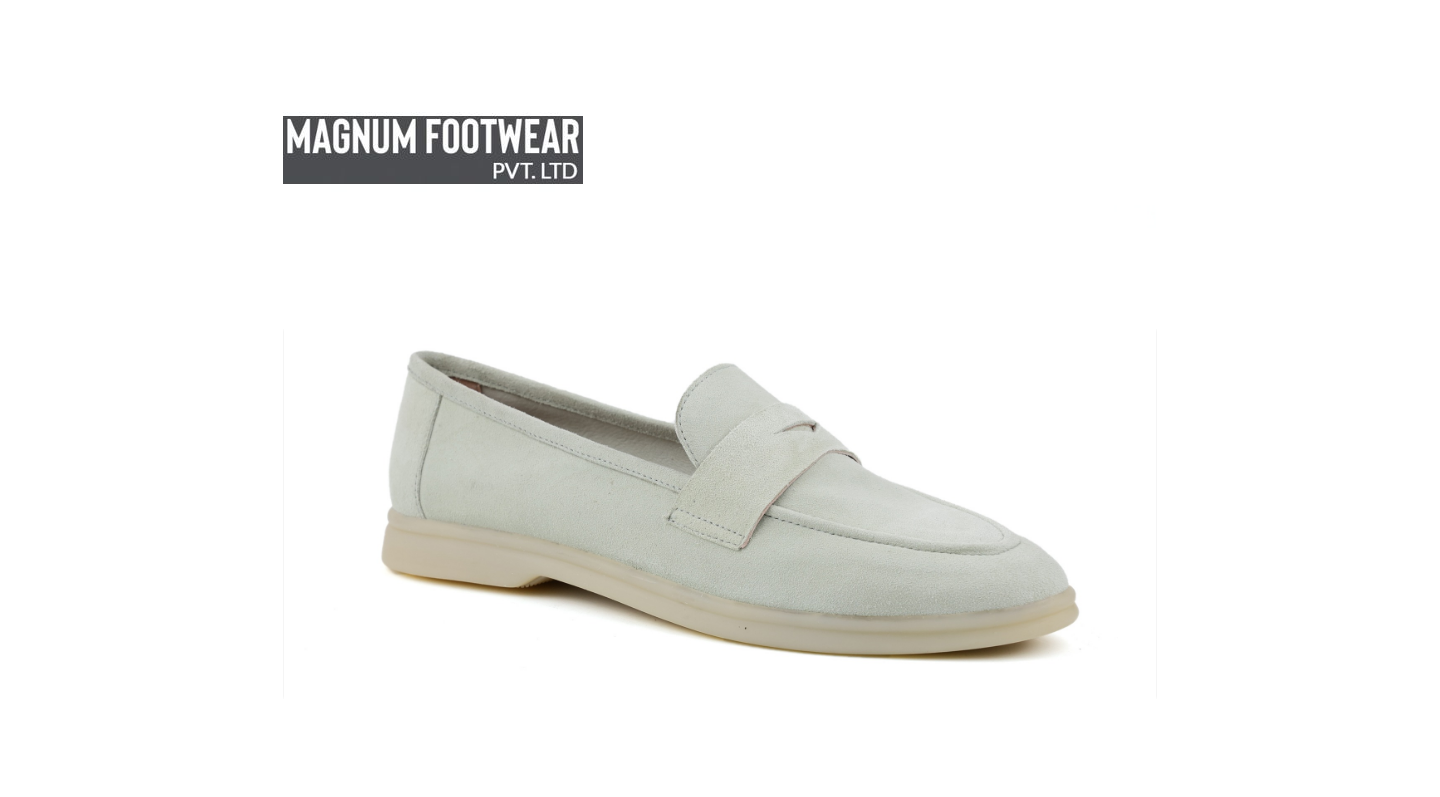 scroll, scrollTop: 0, scrollLeft: 0, axis: both 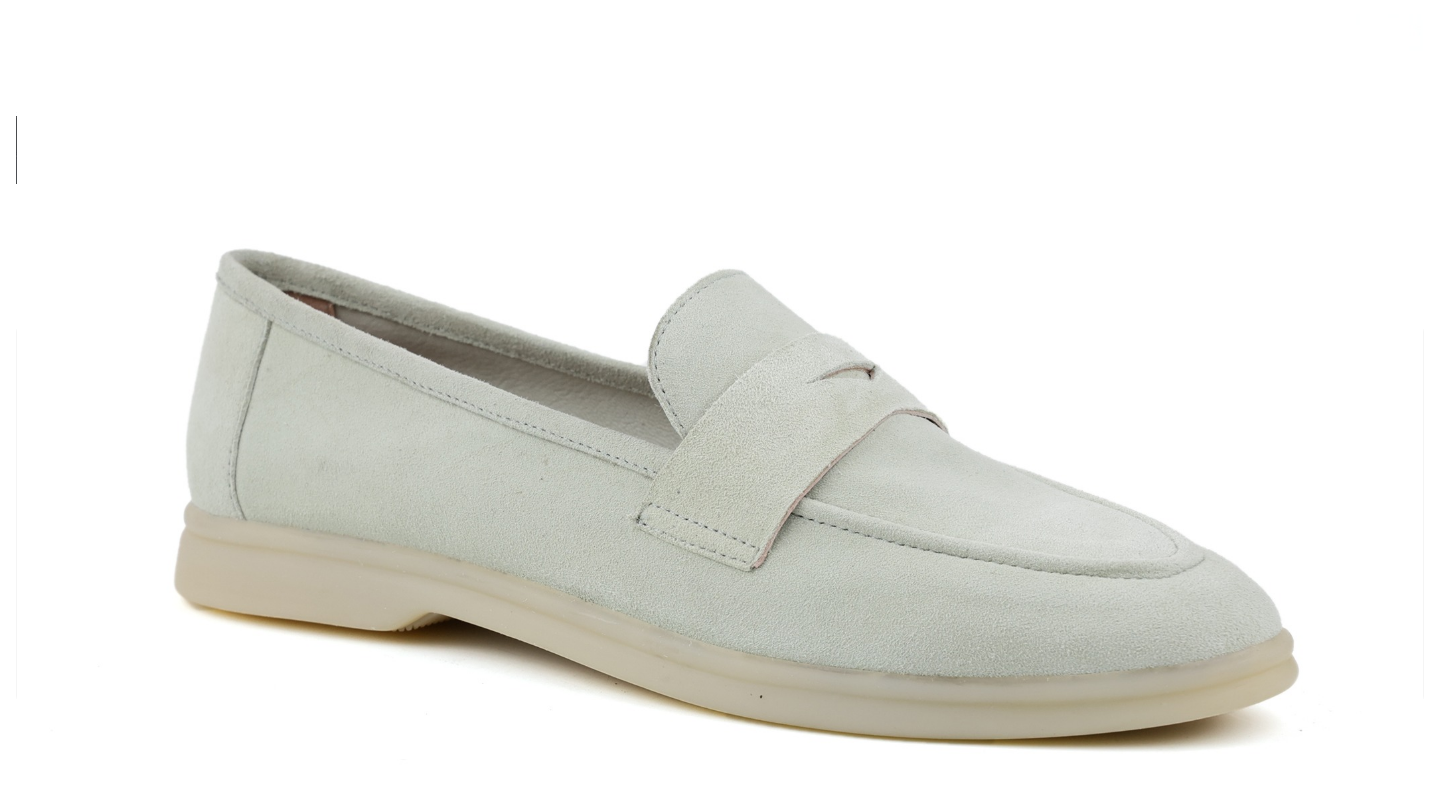click on "12471" at bounding box center (112, 1038) 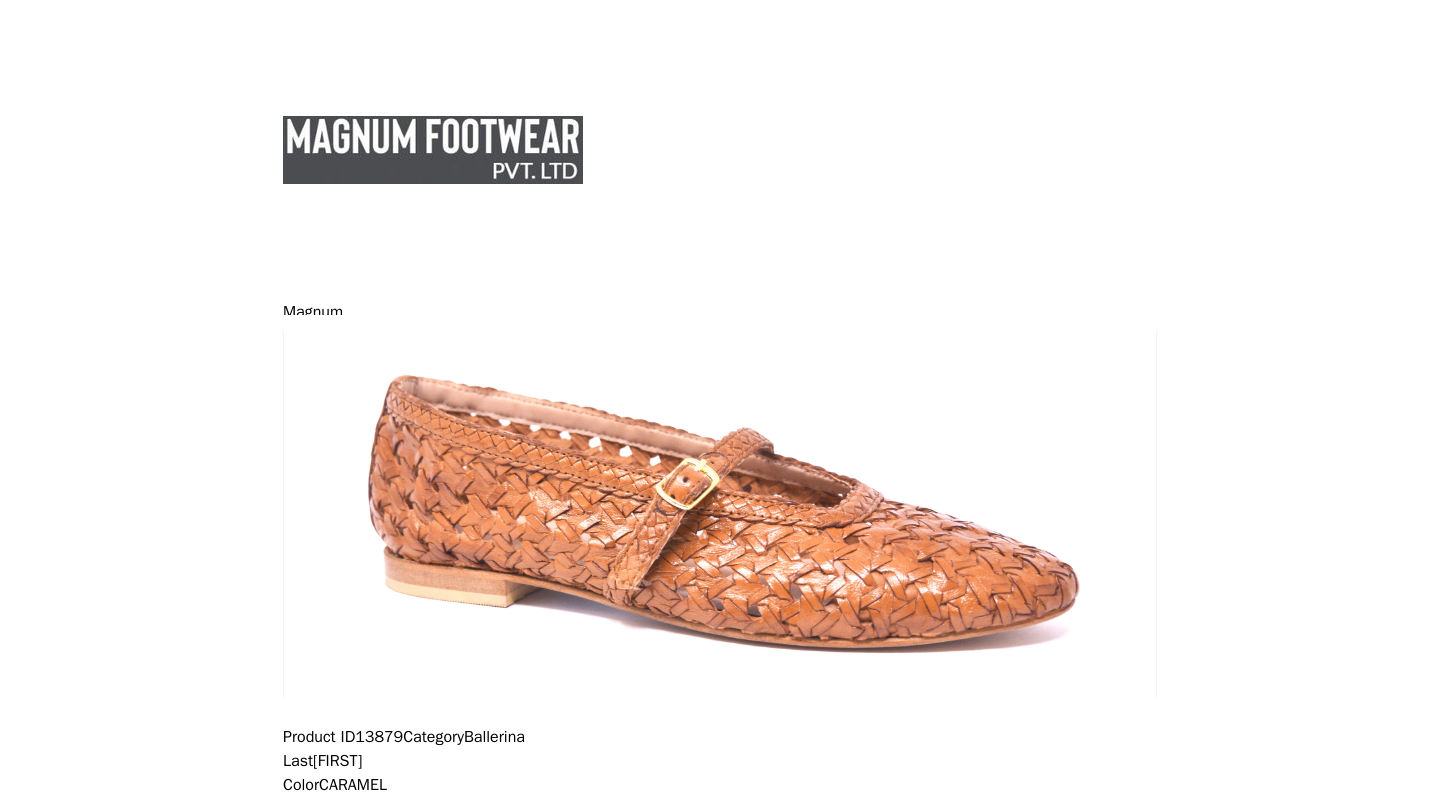 scroll, scrollTop: 0, scrollLeft: 0, axis: both 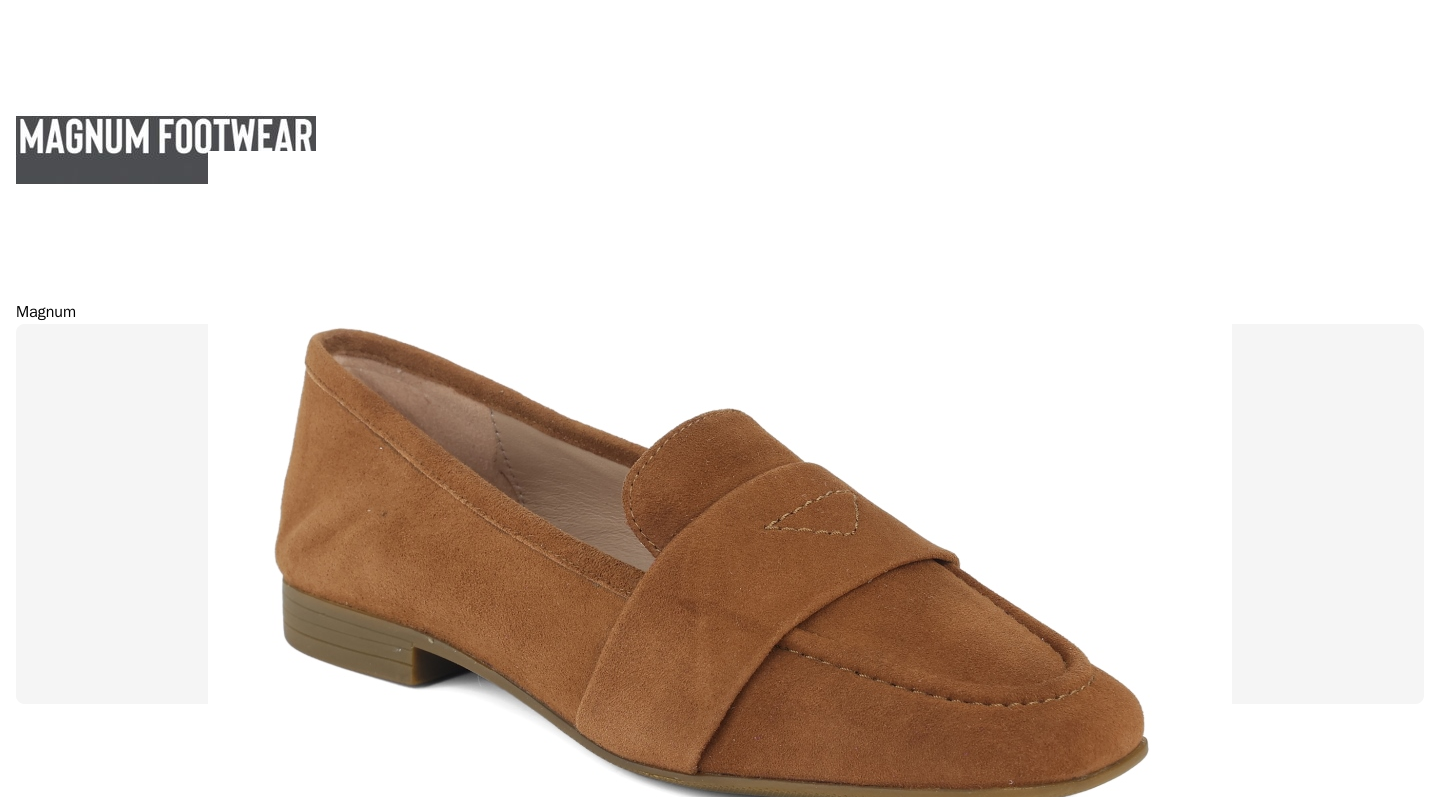 click on "13815" at bounding box center [112, 901] 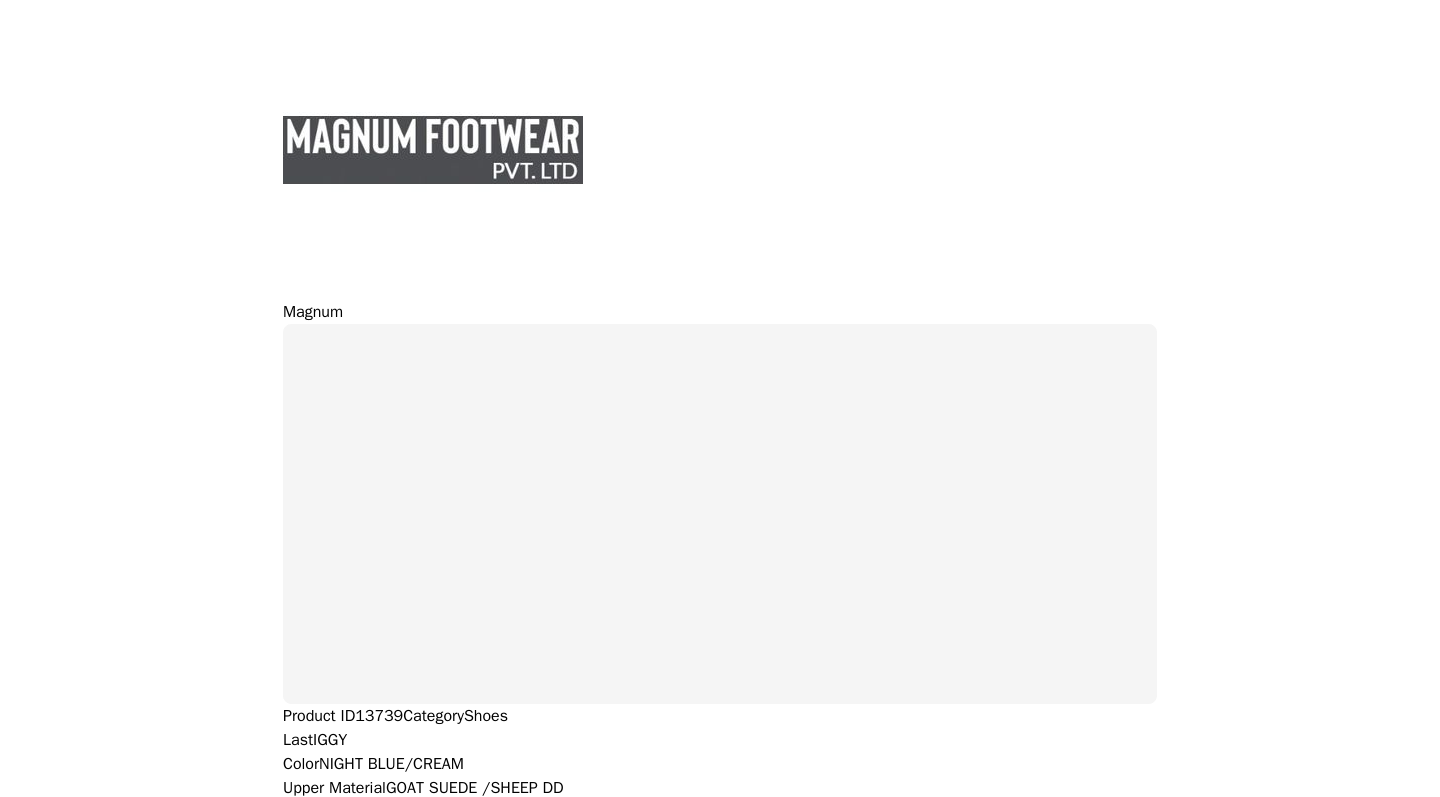 scroll, scrollTop: 0, scrollLeft: 0, axis: both 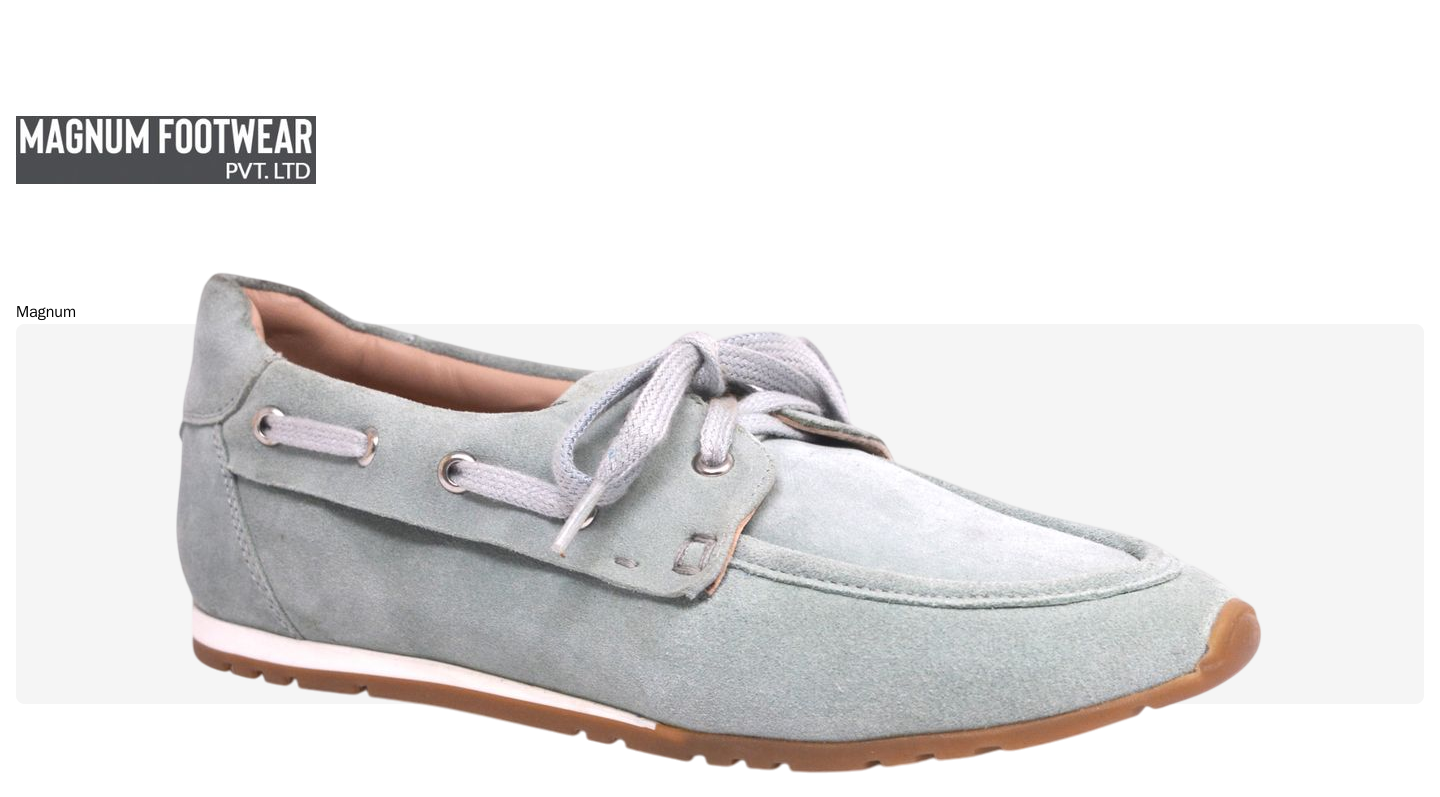 click on "13765" at bounding box center [112, 1136] 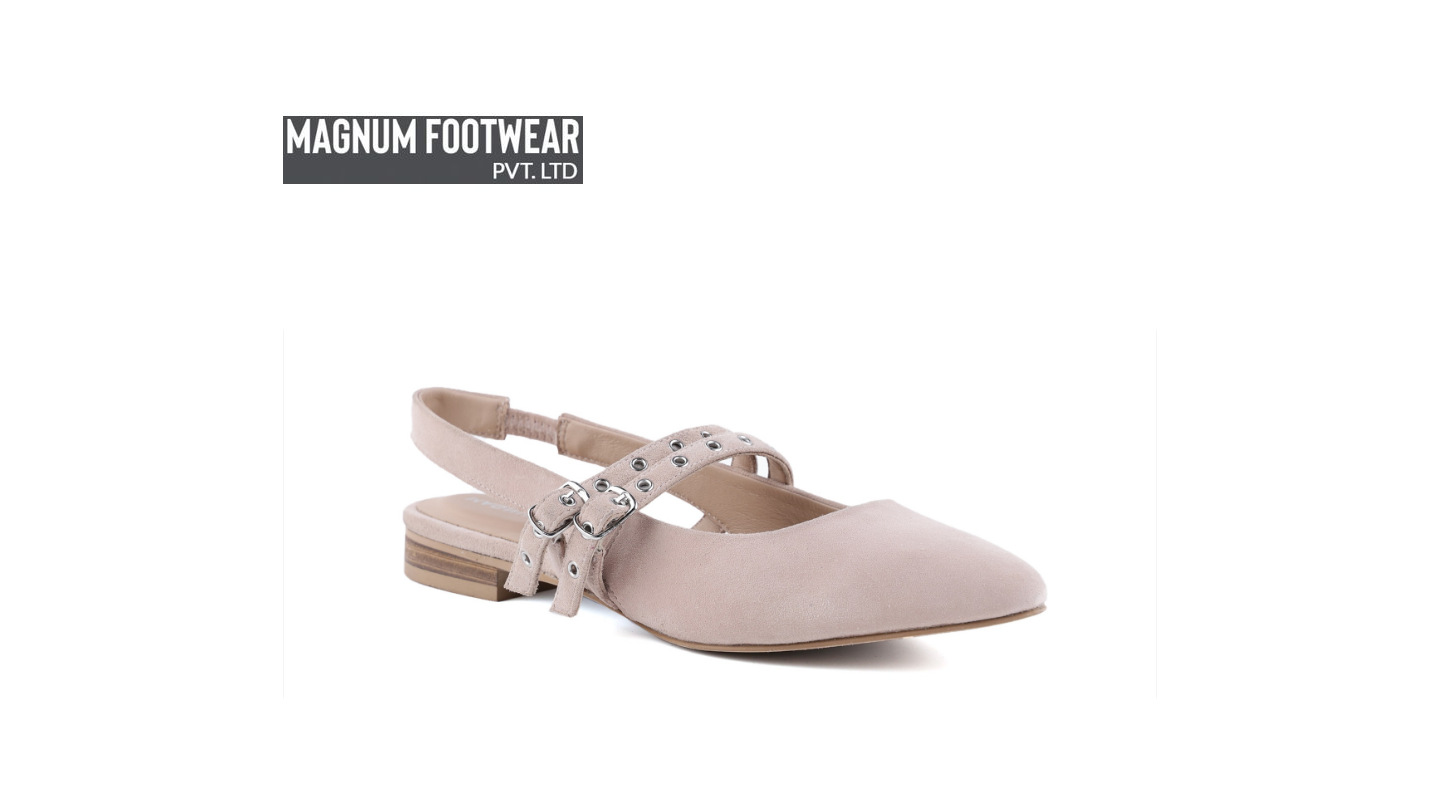 scroll, scrollTop: 0, scrollLeft: 0, axis: both 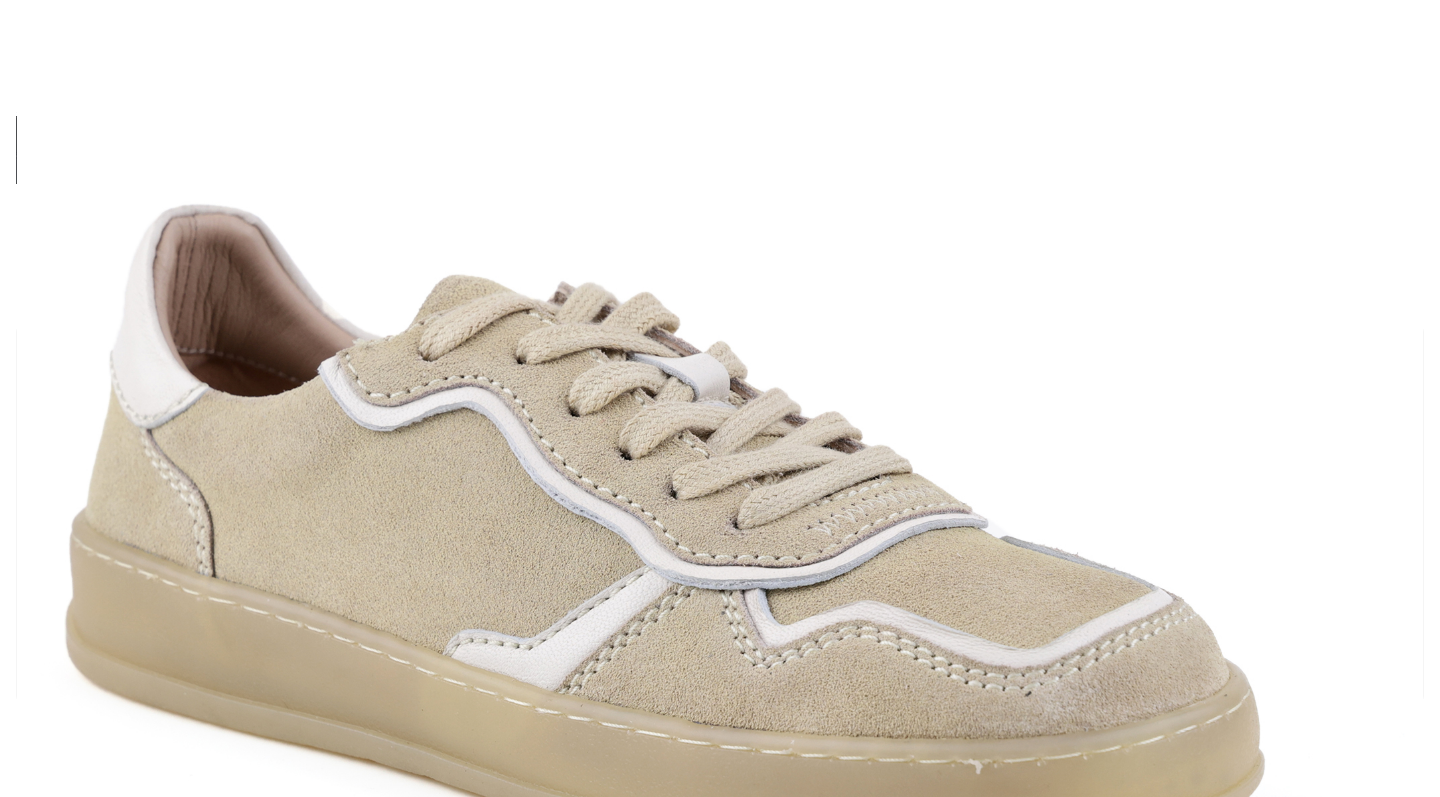 click on "Magnum Product ID 13614 Category Shoes Last RUBY Color LIGHT BEIGE/CREAM Upper Material COW SUEDE/SHEEP ROMEO Lining SHEEP NUDE Socks SHEEP NUDE Sole TPR NATURAL Size 37 Season SS26-B3 Price (EURO) EUR 17.61 per-pair Price (USD) USD 19.96 per-pair Price (GBP) GBP 15.76 per-pair Powered by" at bounding box center (720, 707) 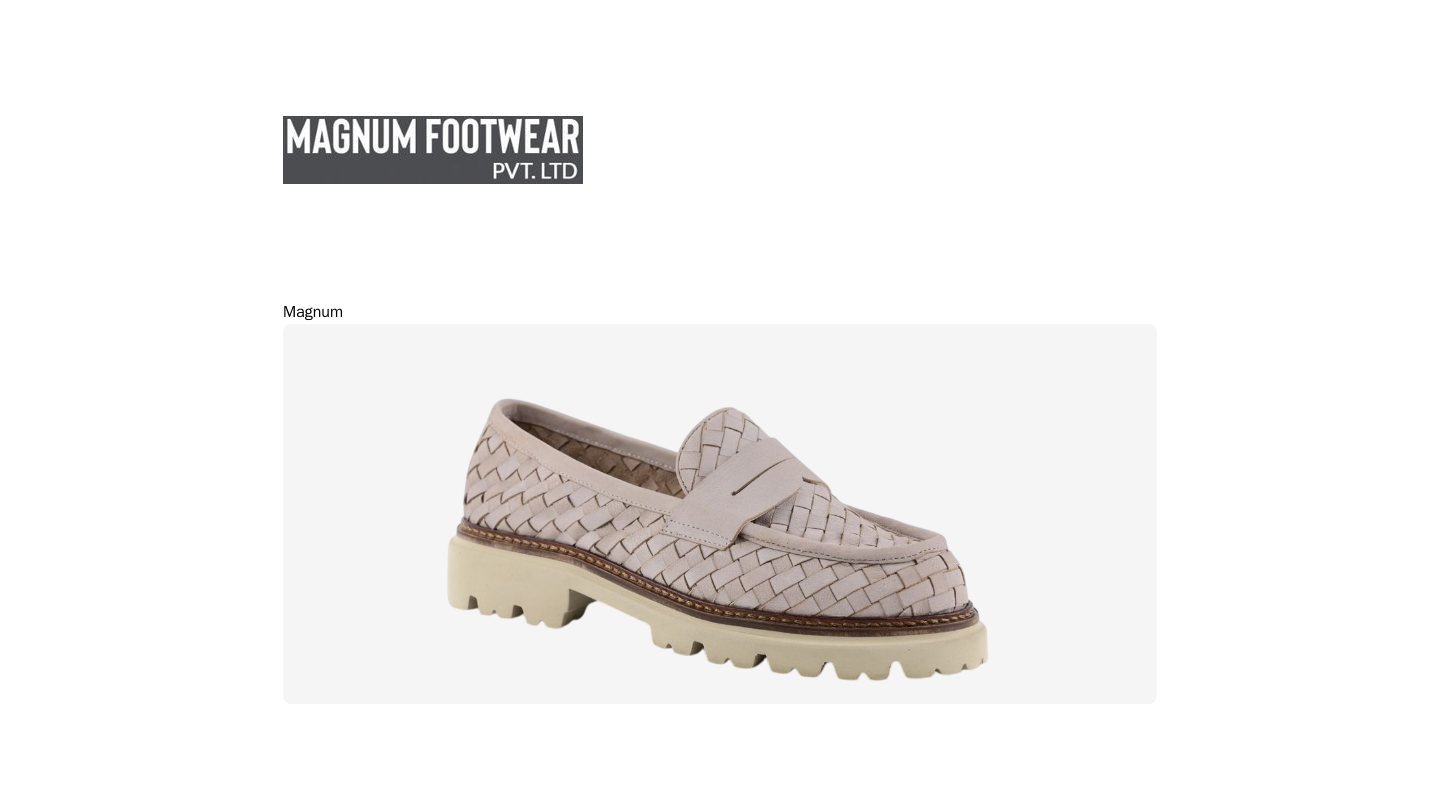 scroll, scrollTop: 0, scrollLeft: 0, axis: both 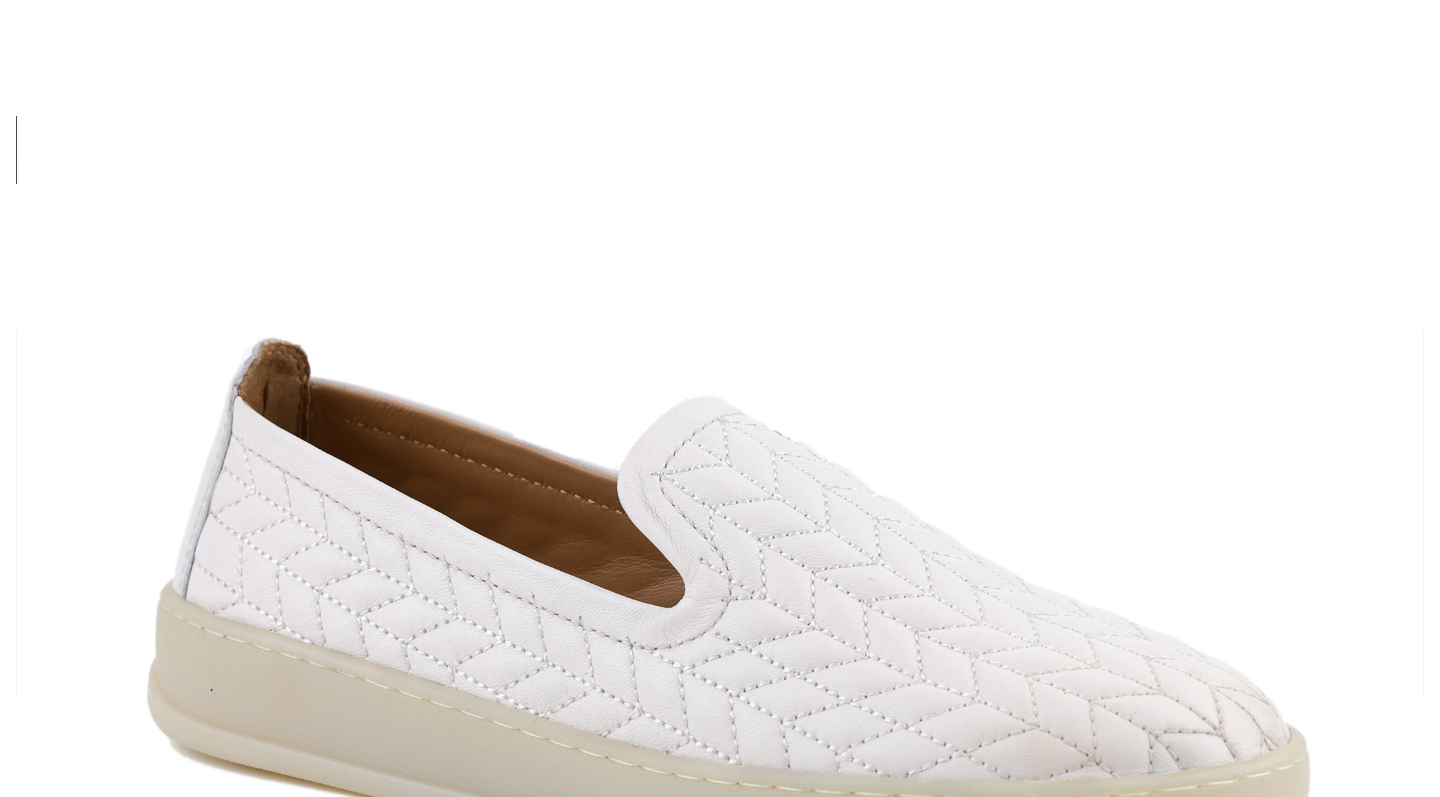 click on "13616" at bounding box center (112, 1038) 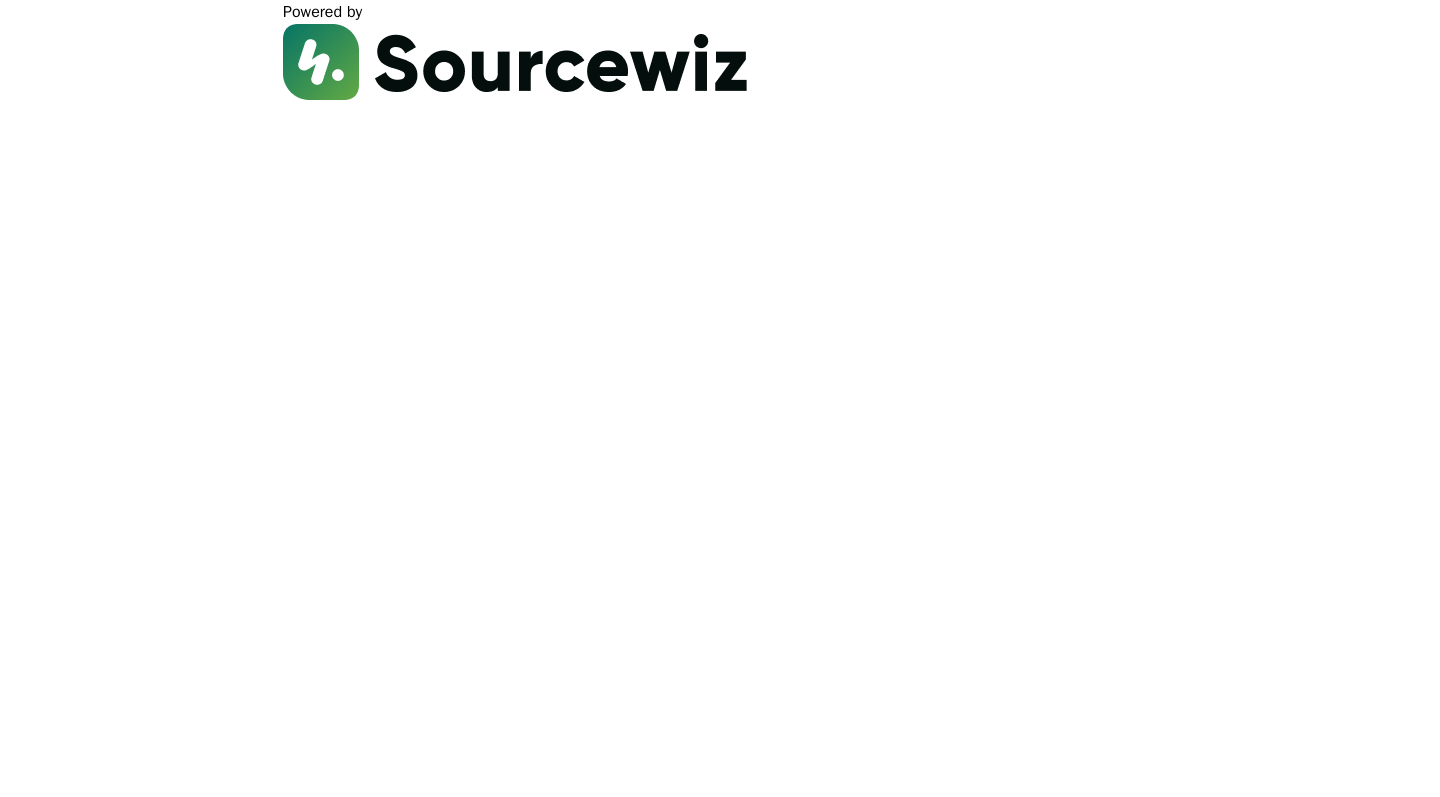 scroll, scrollTop: 0, scrollLeft: 0, axis: both 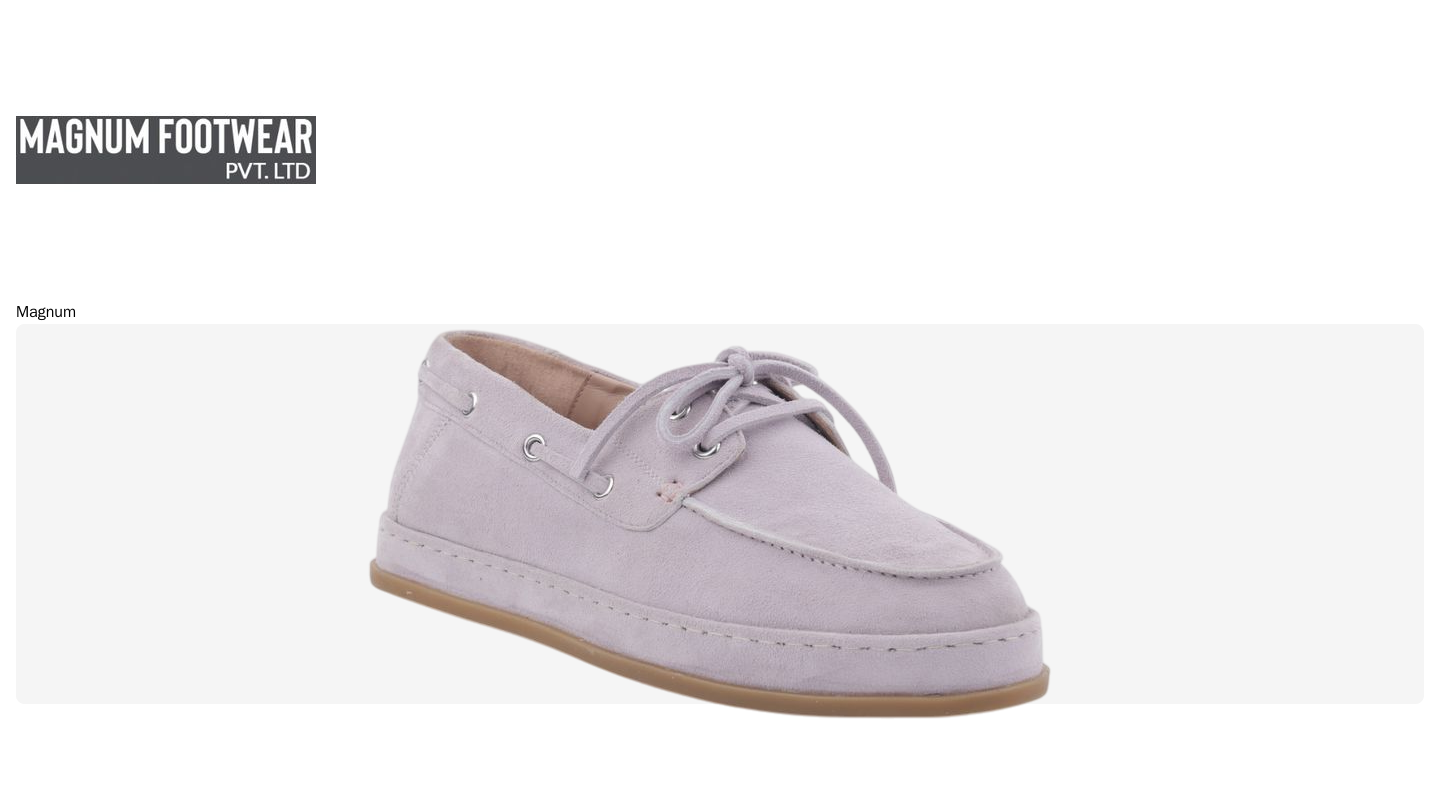 click at bounding box center (720, 517) 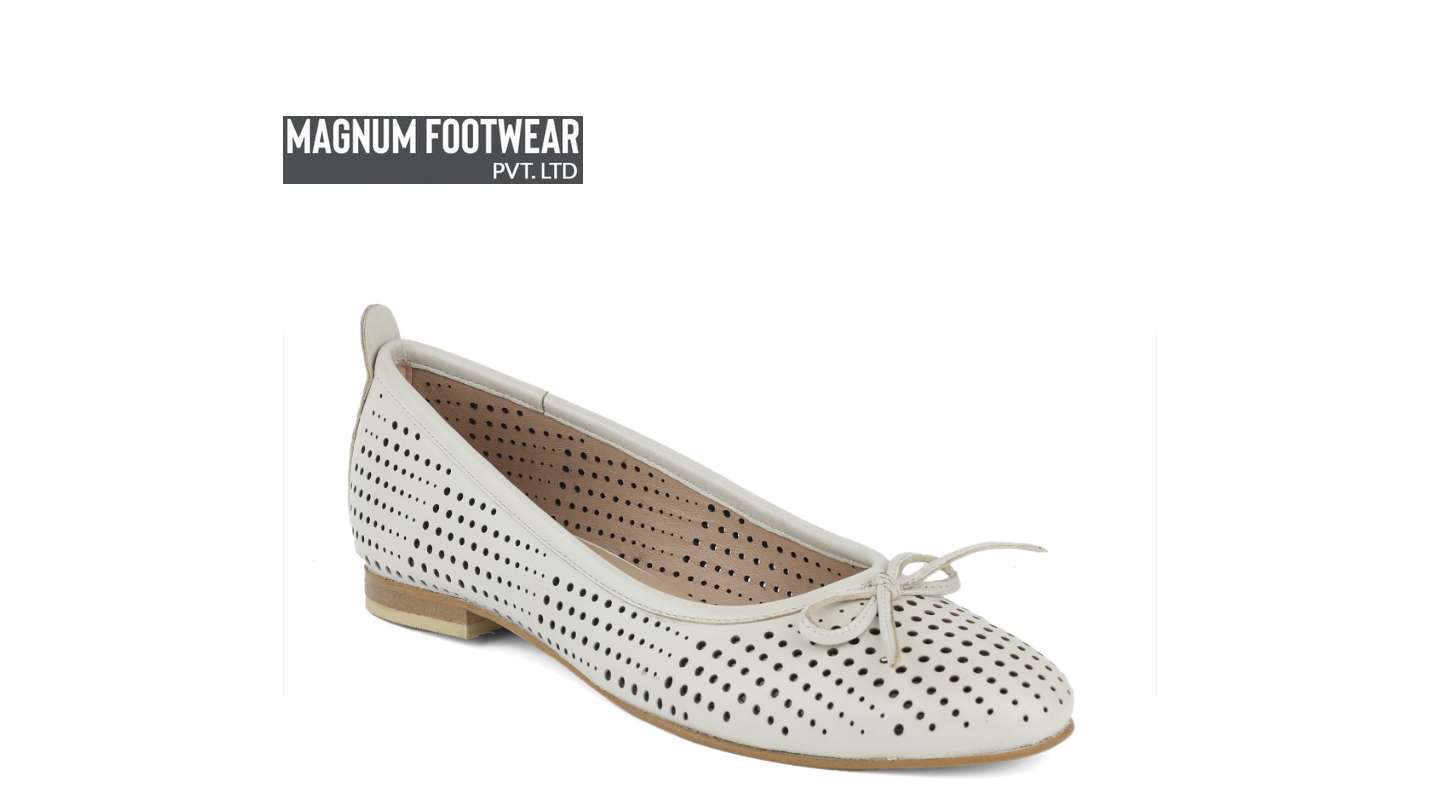 scroll, scrollTop: 0, scrollLeft: 0, axis: both 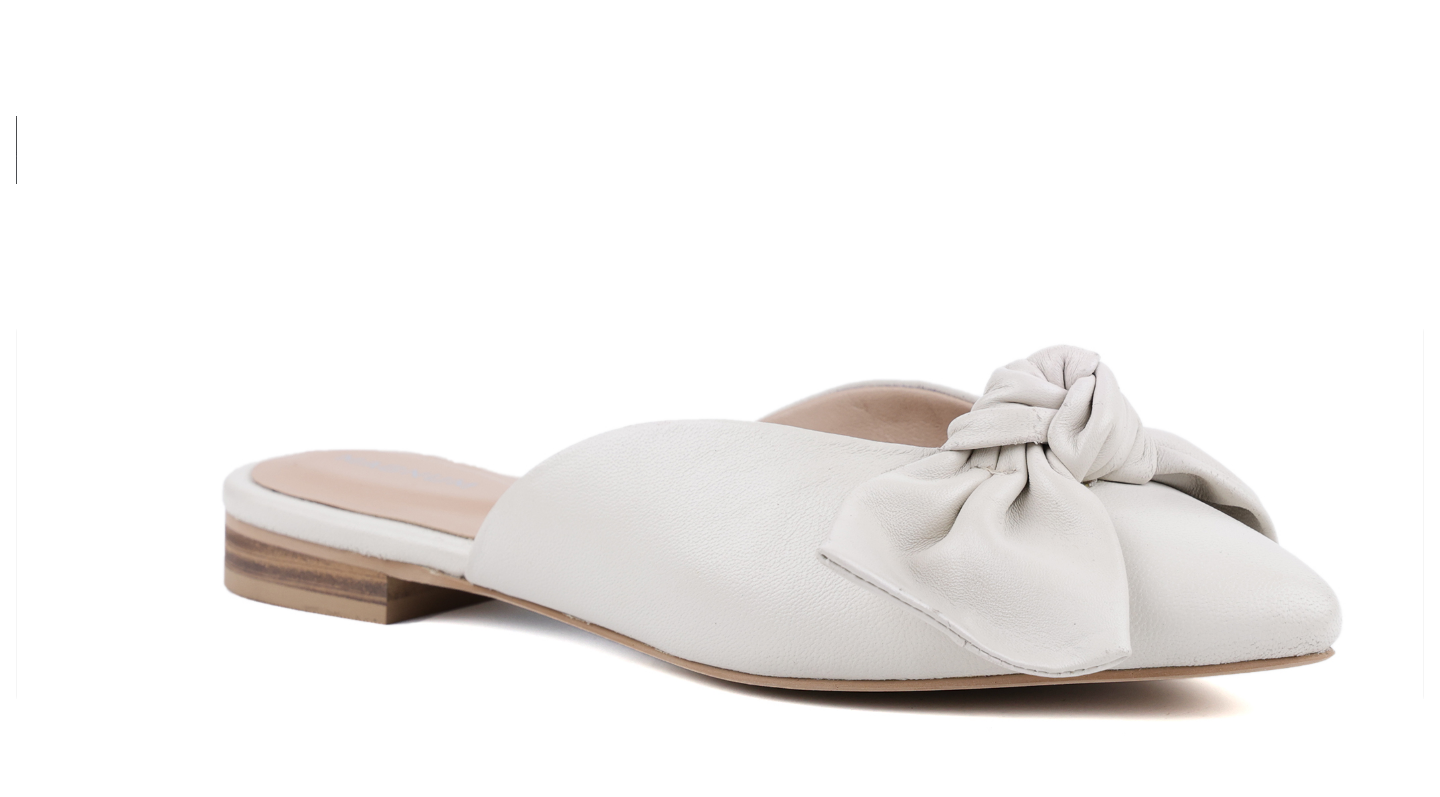 click on "13781" at bounding box center [112, 1038] 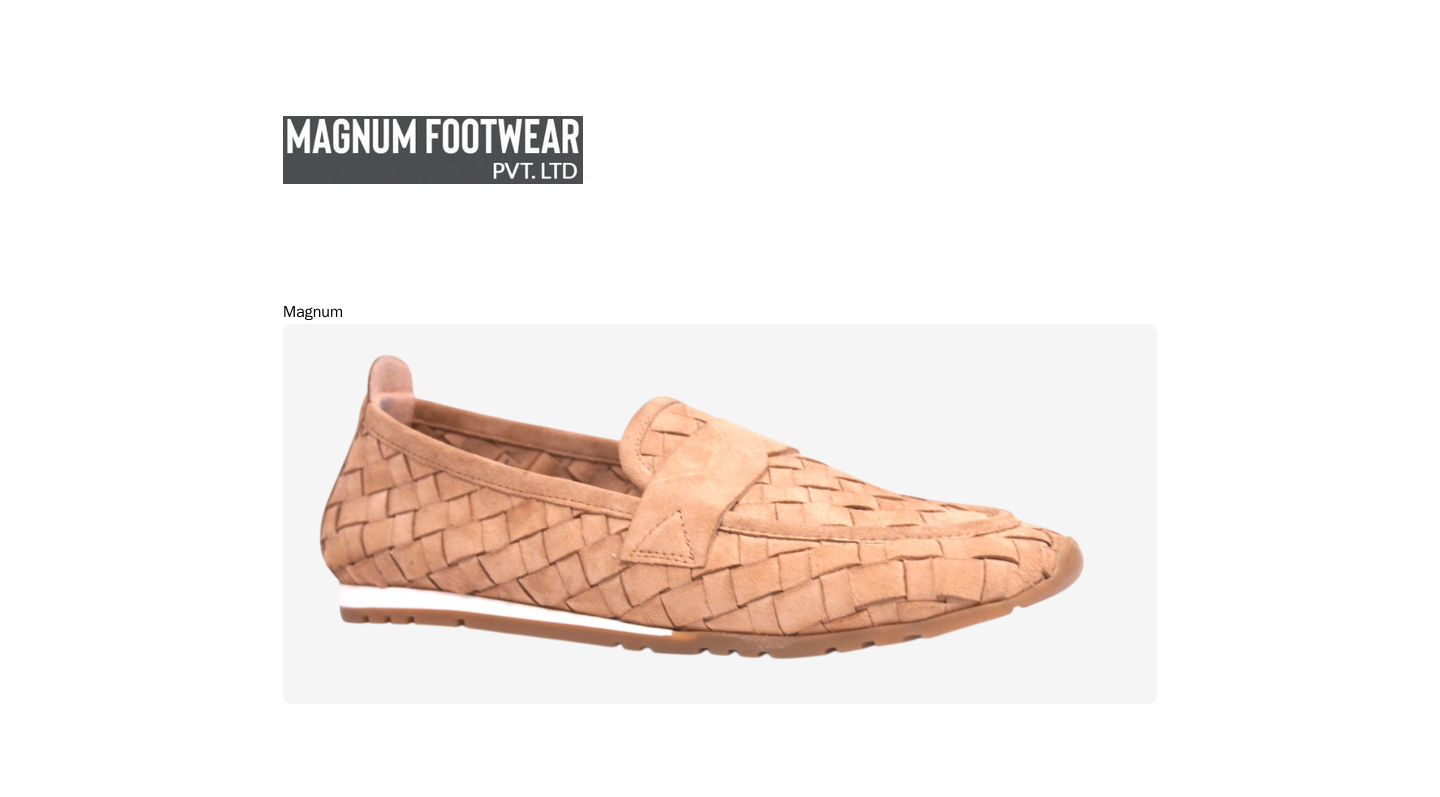 scroll, scrollTop: 0, scrollLeft: 0, axis: both 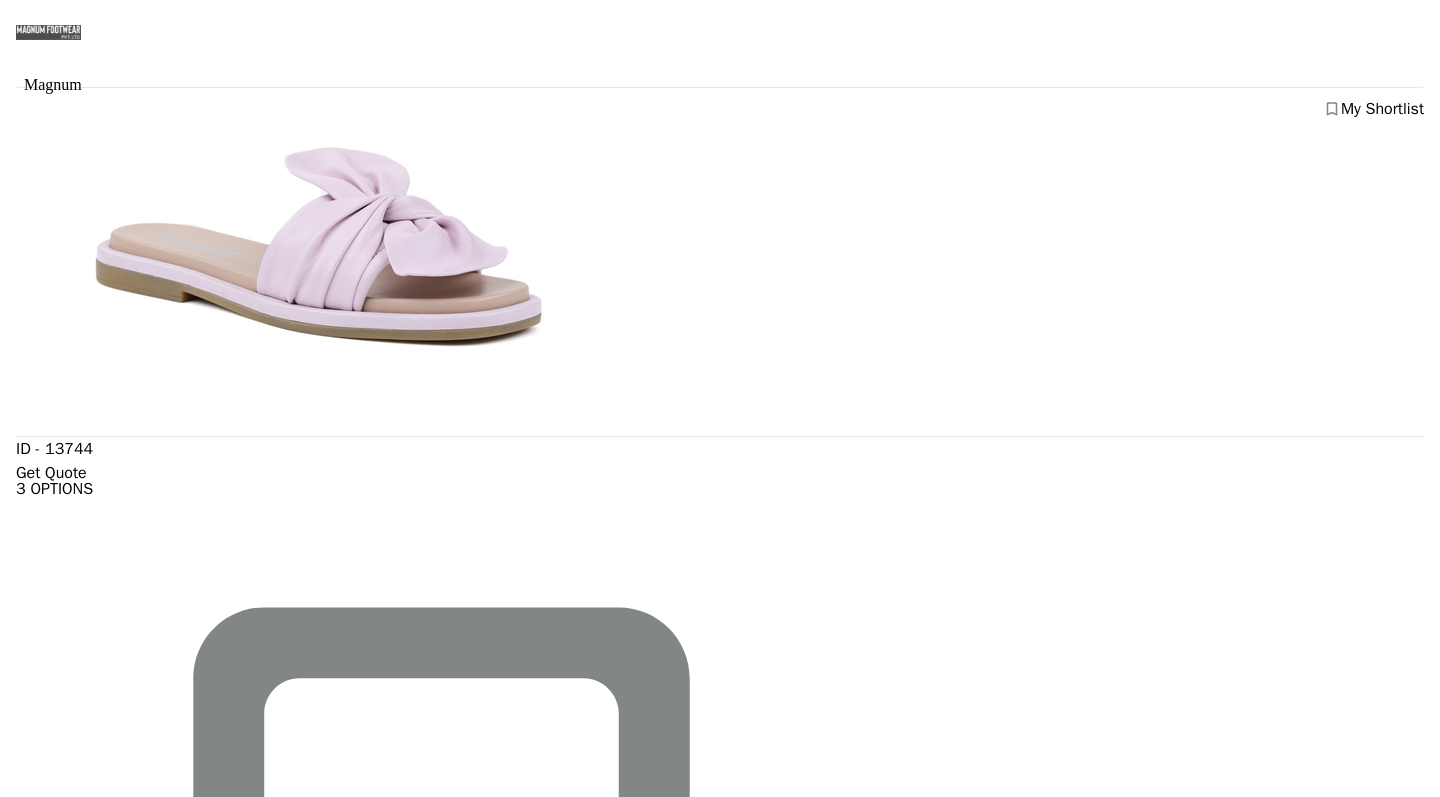 click at bounding box center [299, 85950] 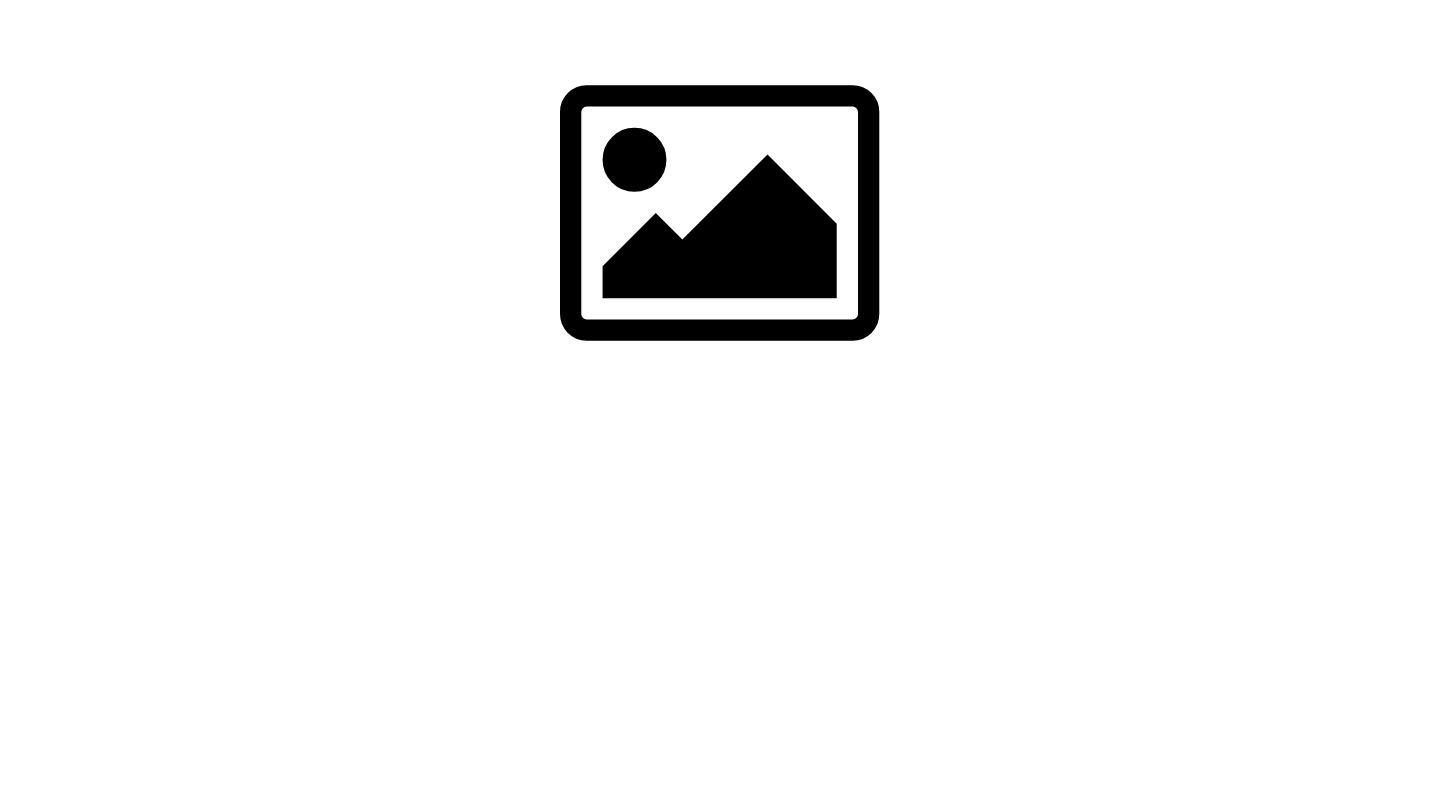 scroll, scrollTop: 0, scrollLeft: 0, axis: both 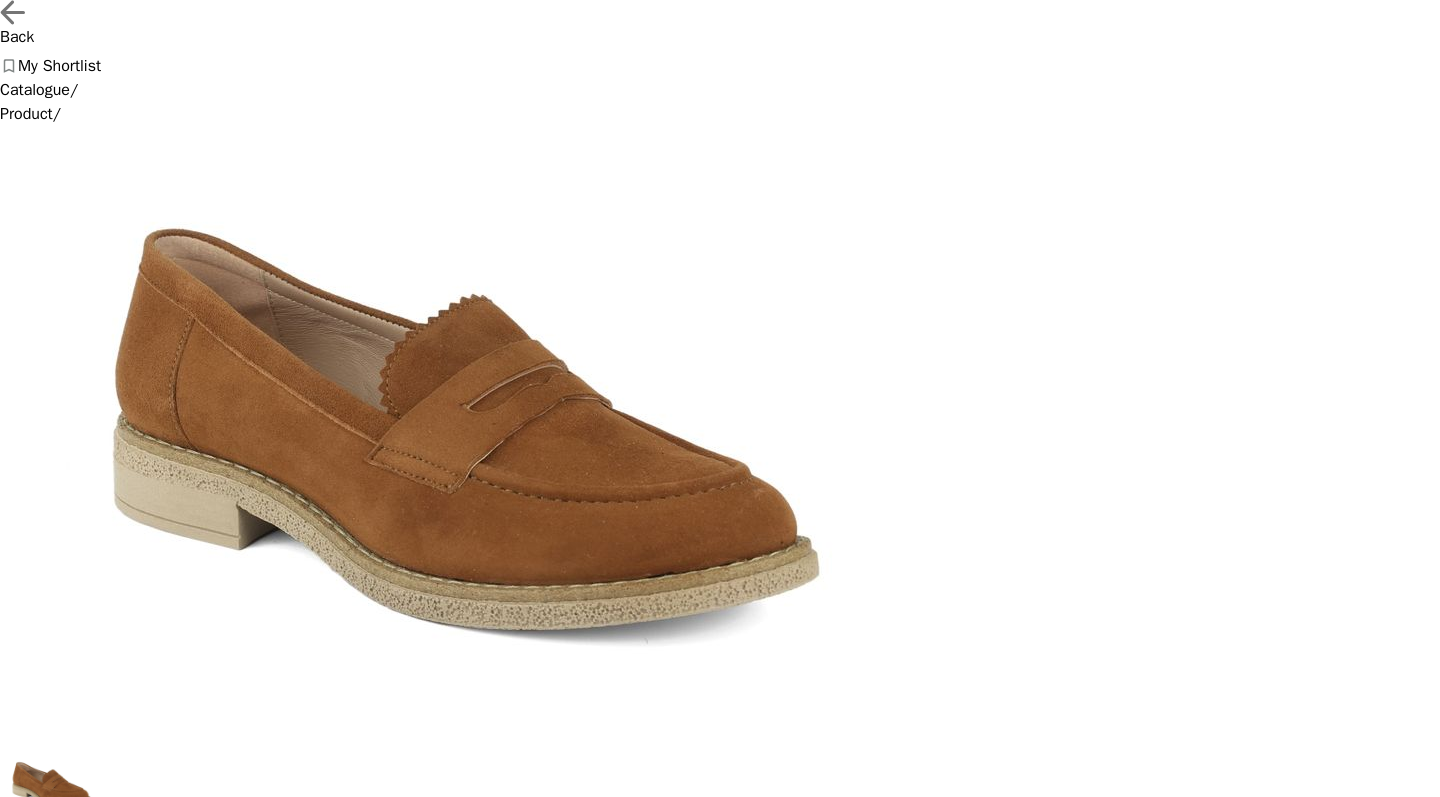 click at bounding box center [0, 0] 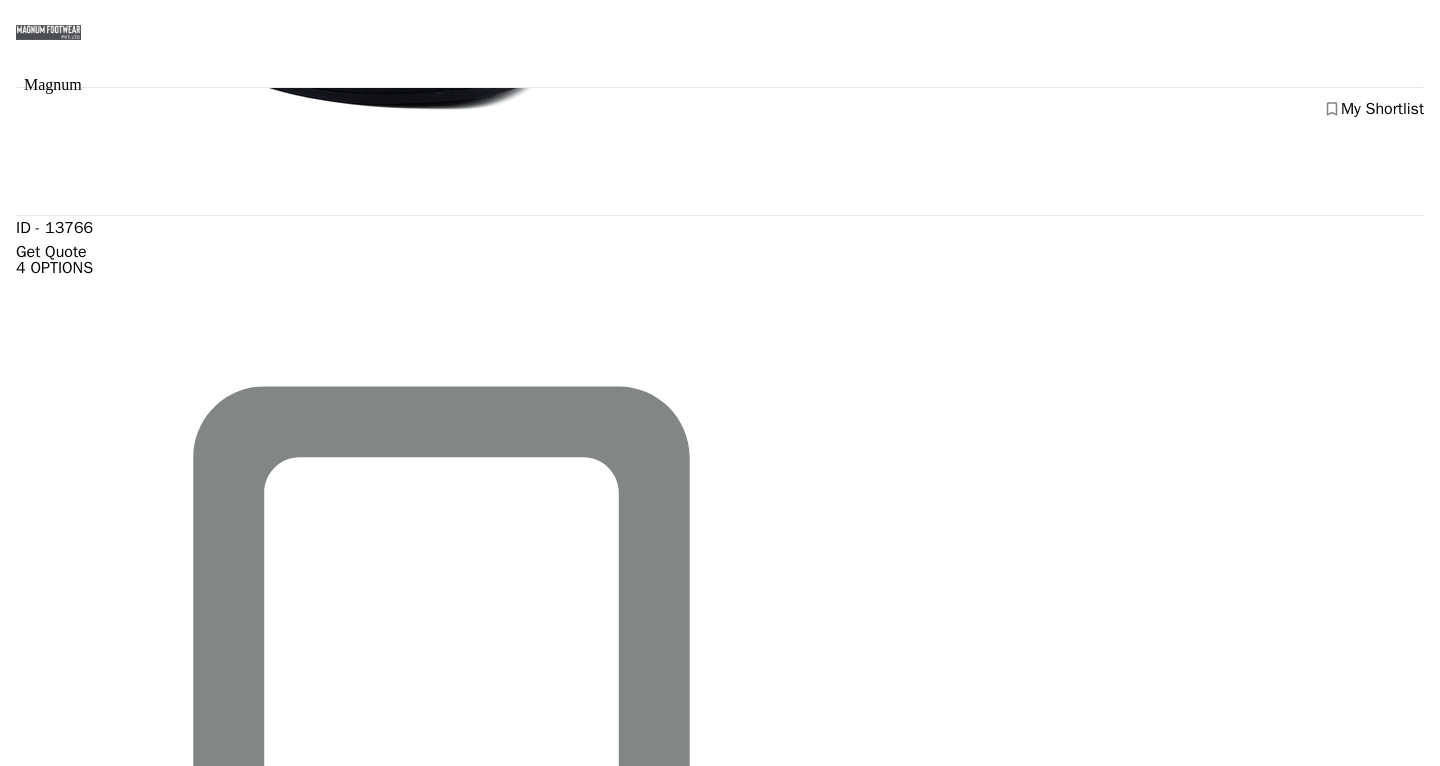 scroll, scrollTop: 1714, scrollLeft: 0, axis: vertical 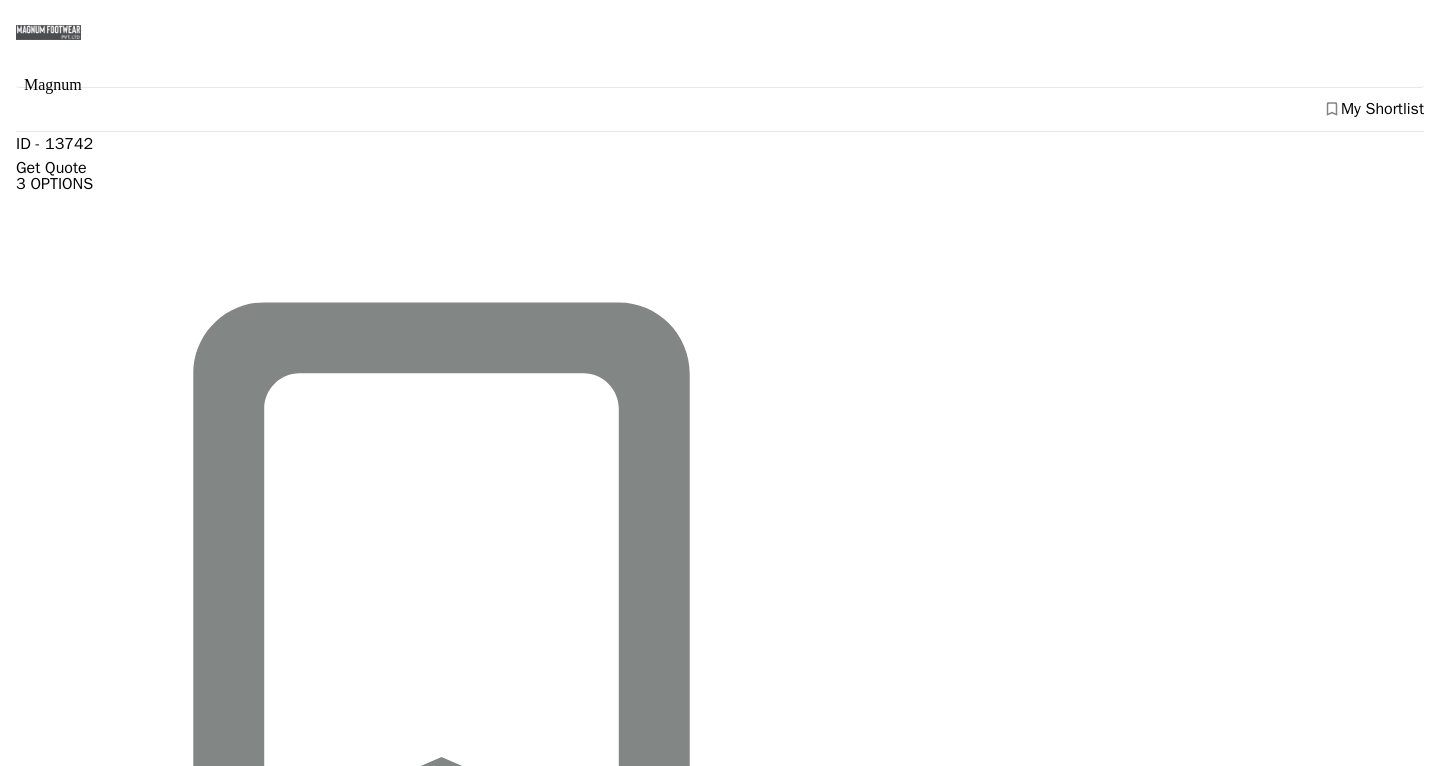 click at bounding box center (299, 25905) 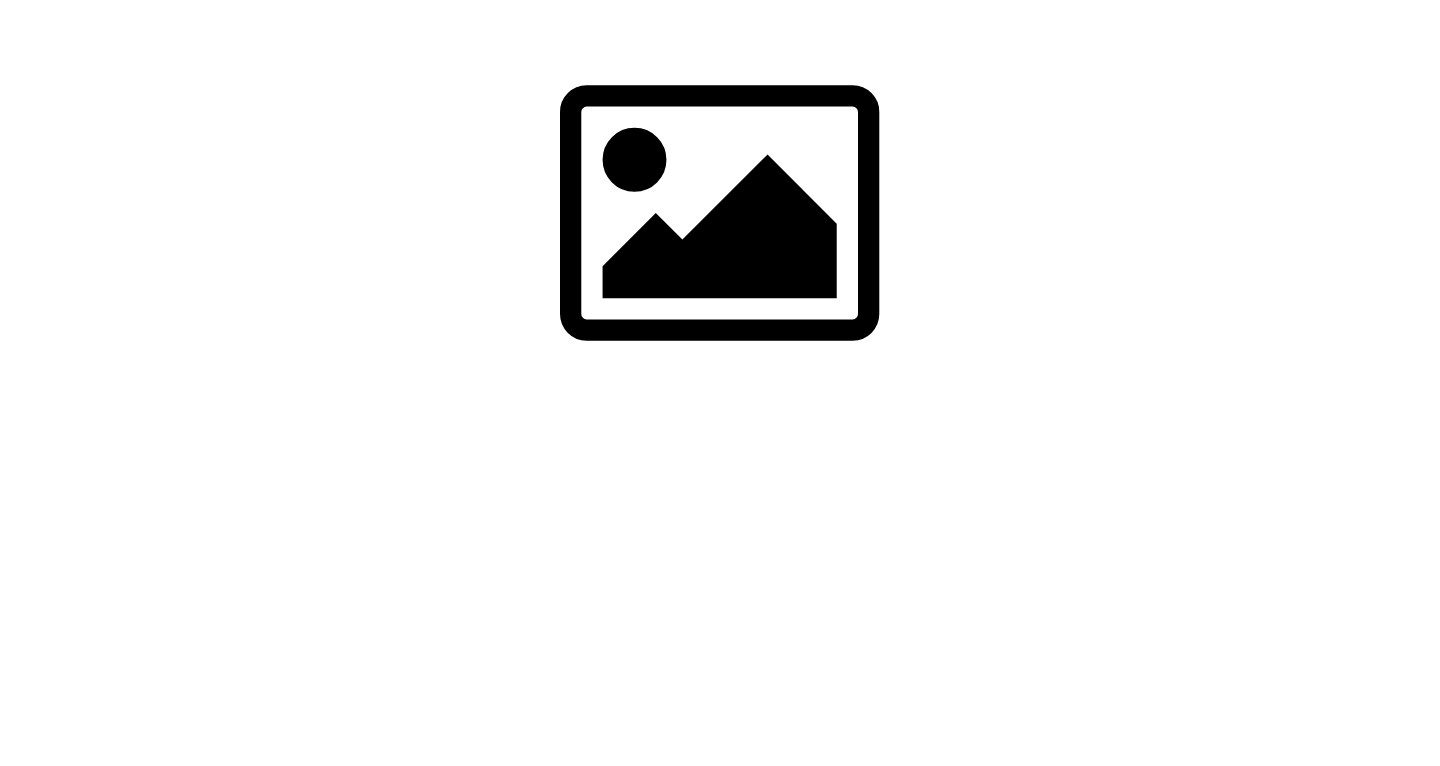 scroll, scrollTop: 0, scrollLeft: 0, axis: both 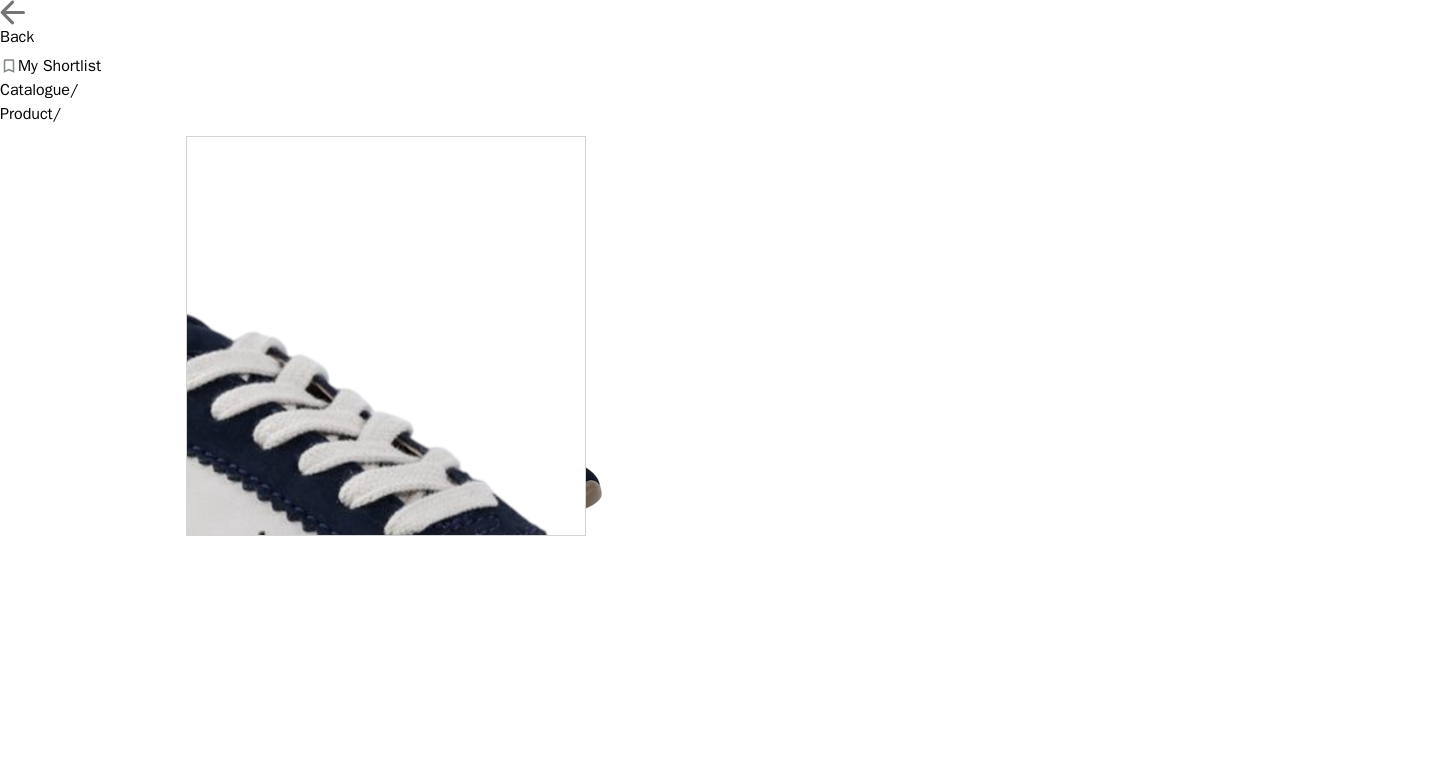 click at bounding box center (386, 336) 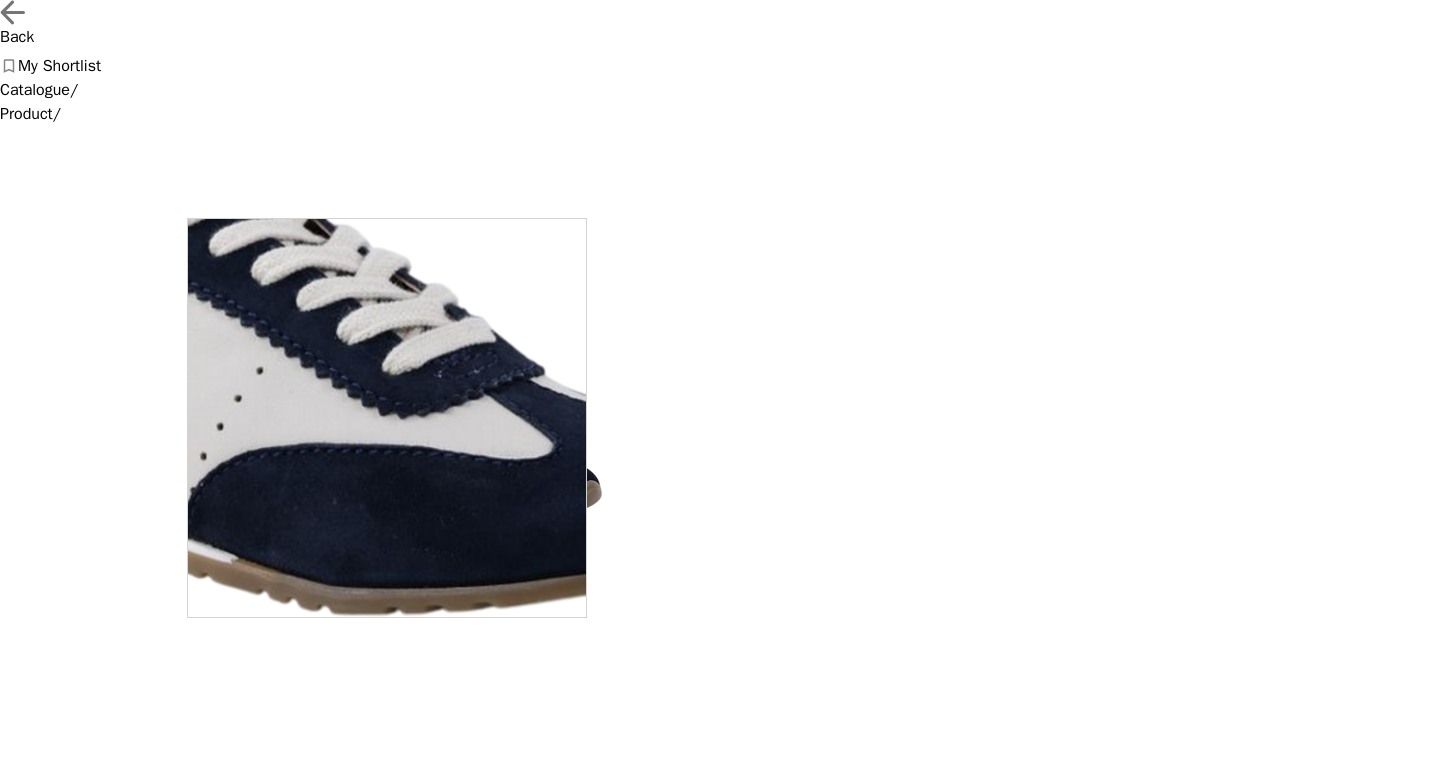 click at bounding box center [387, 418] 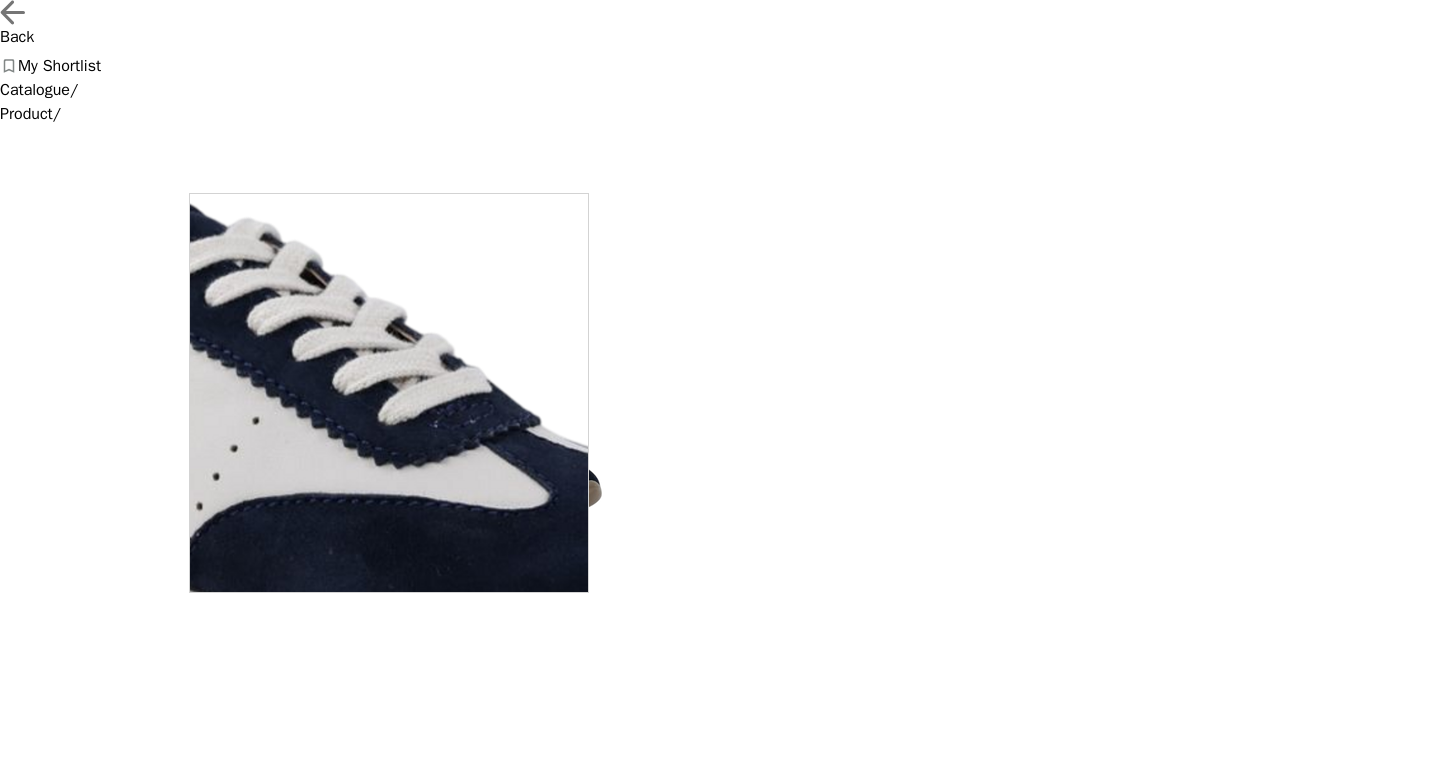 click at bounding box center [389, 393] 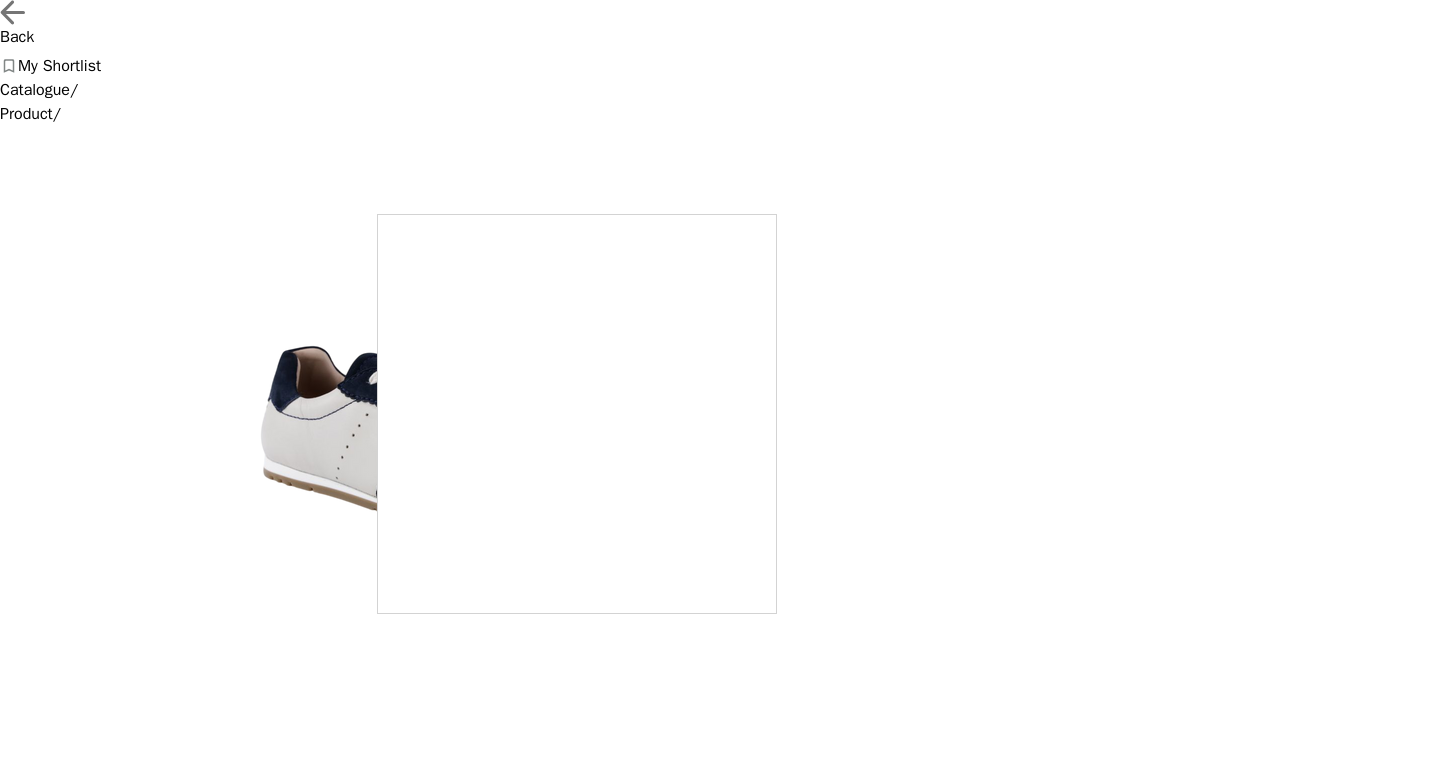 click at bounding box center (577, 414) 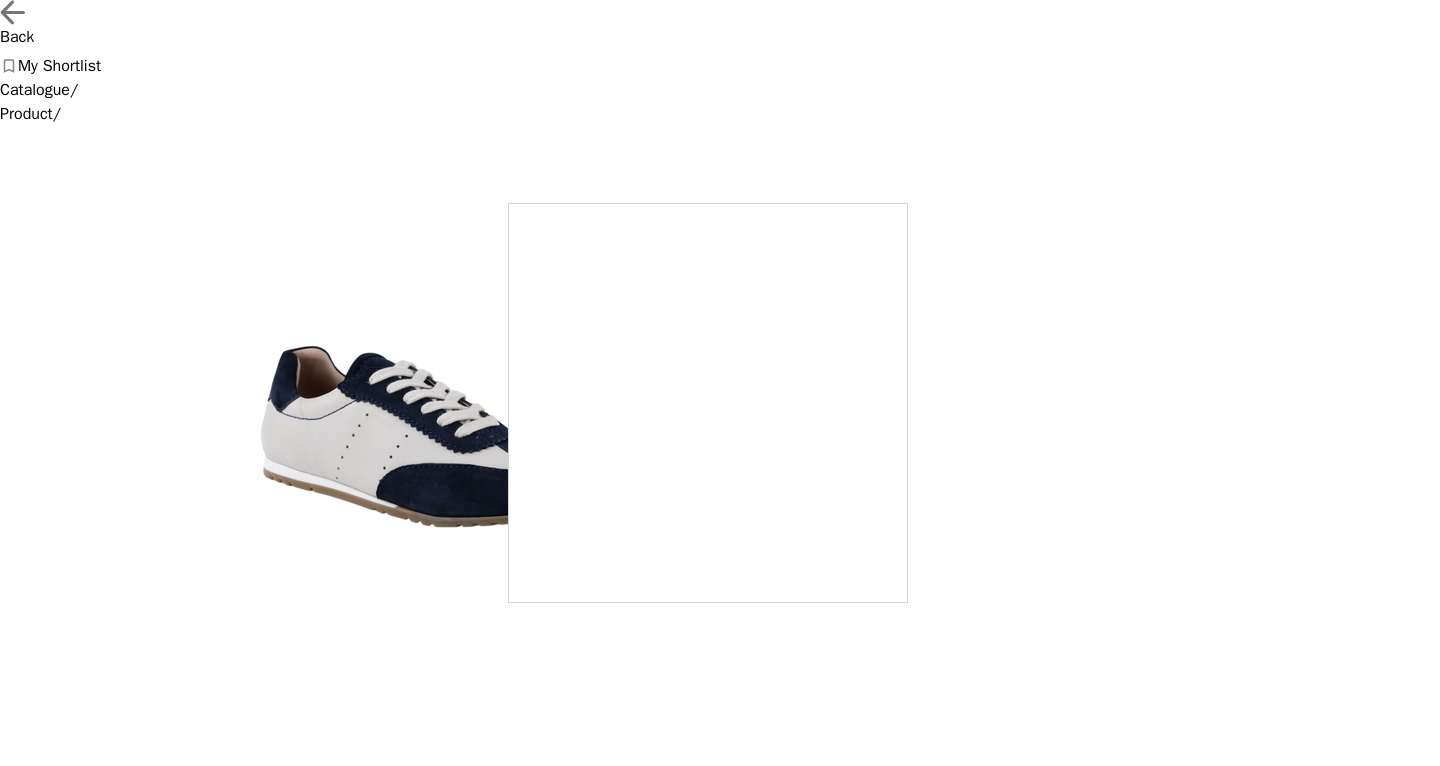 scroll, scrollTop: 478, scrollLeft: 0, axis: vertical 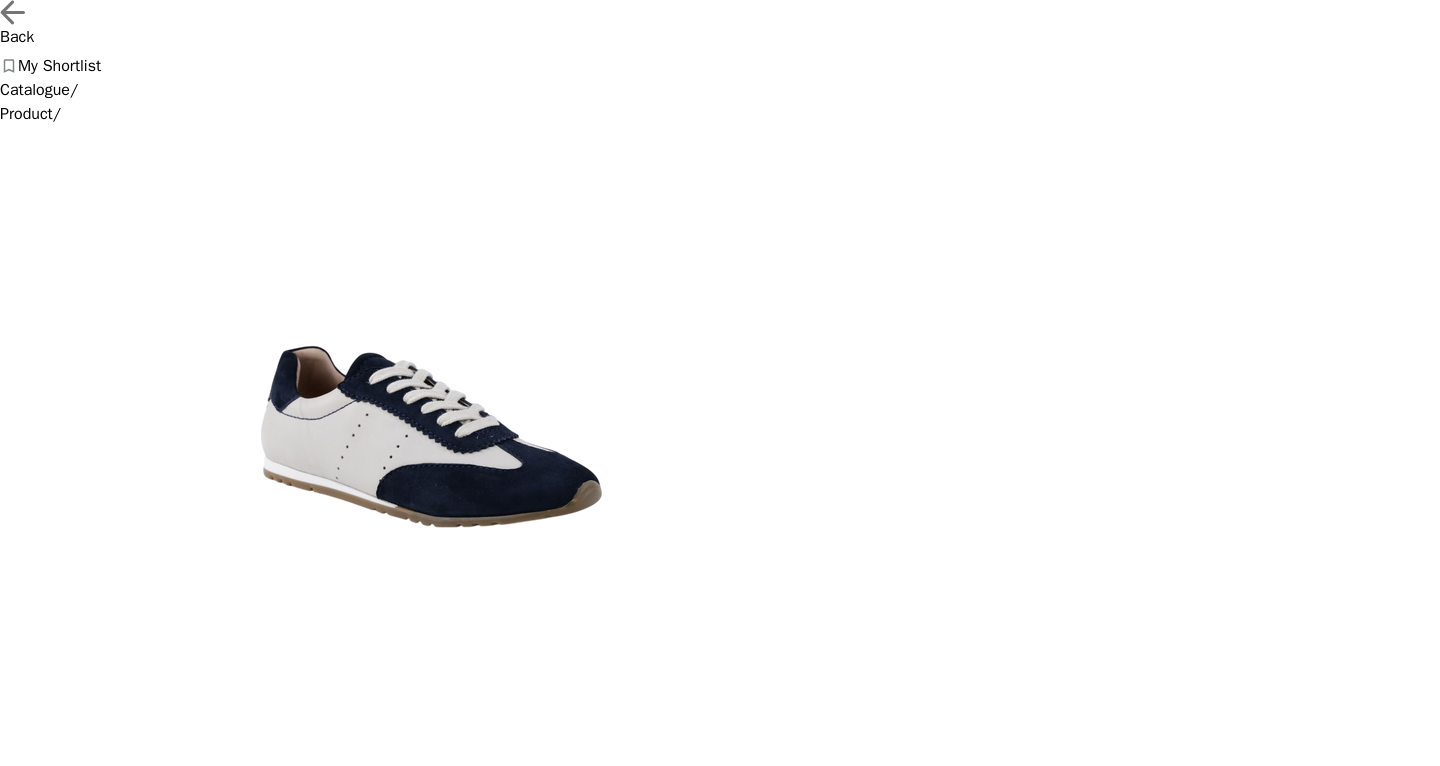 click on "View more products" at bounding box center [720, 1239] 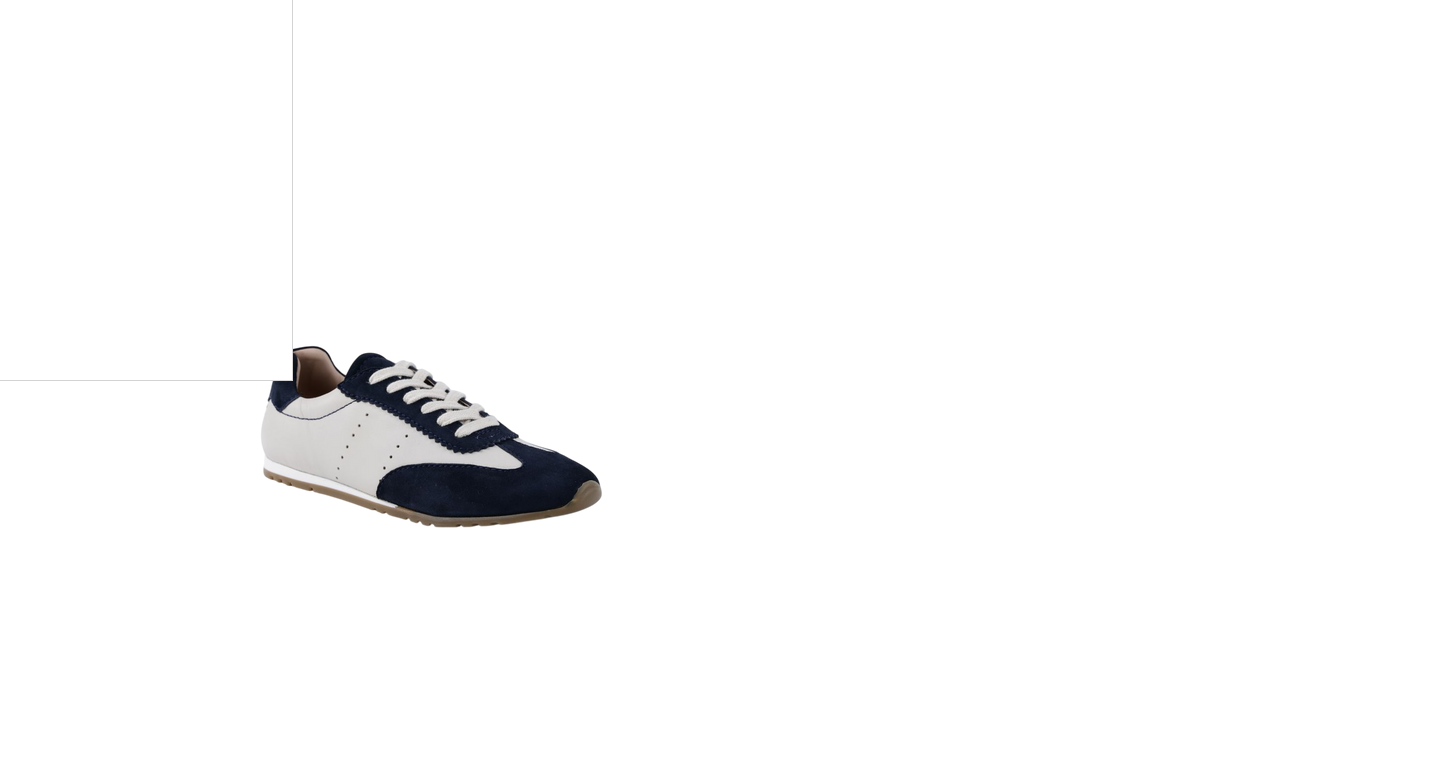 scroll, scrollTop: 0, scrollLeft: 0, axis: both 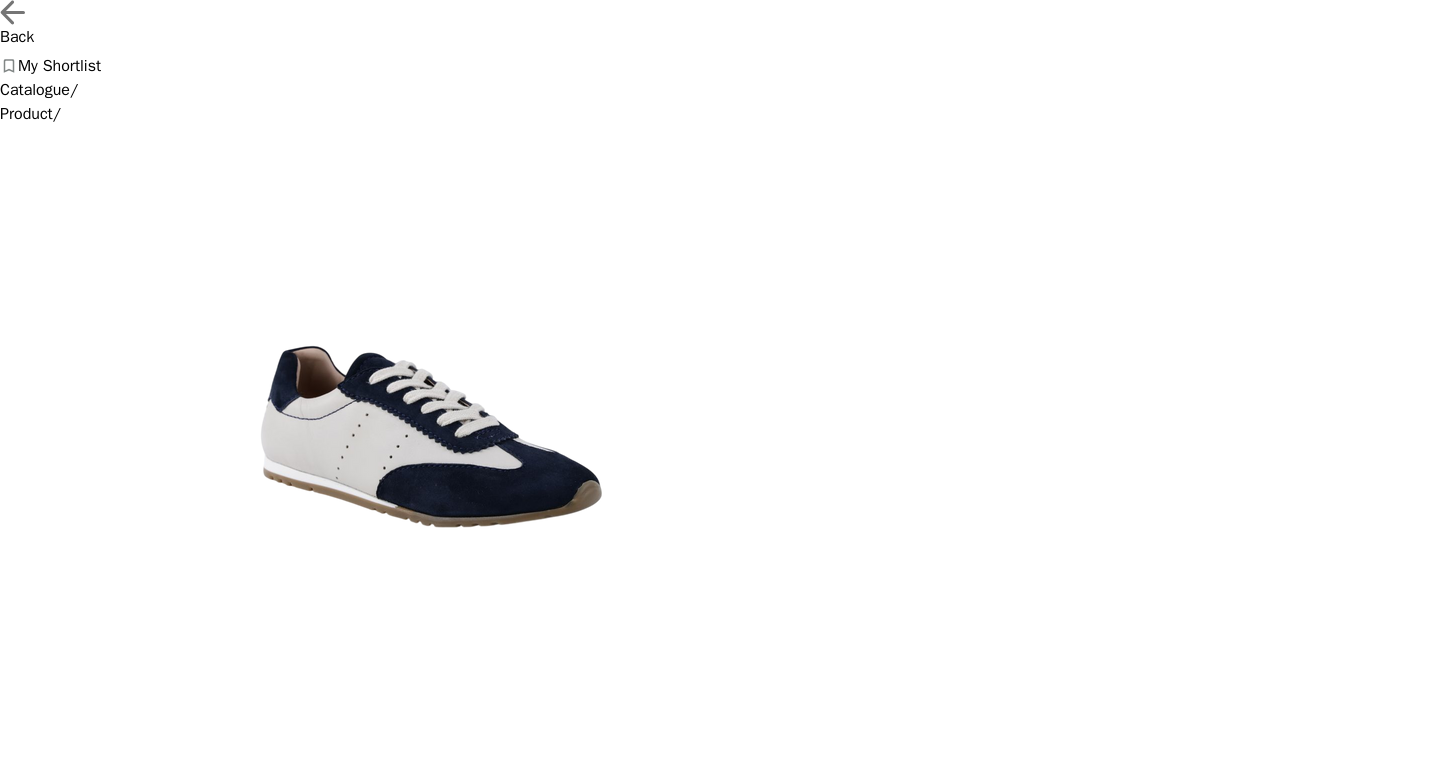 click on "Back" at bounding box center [720, 23] 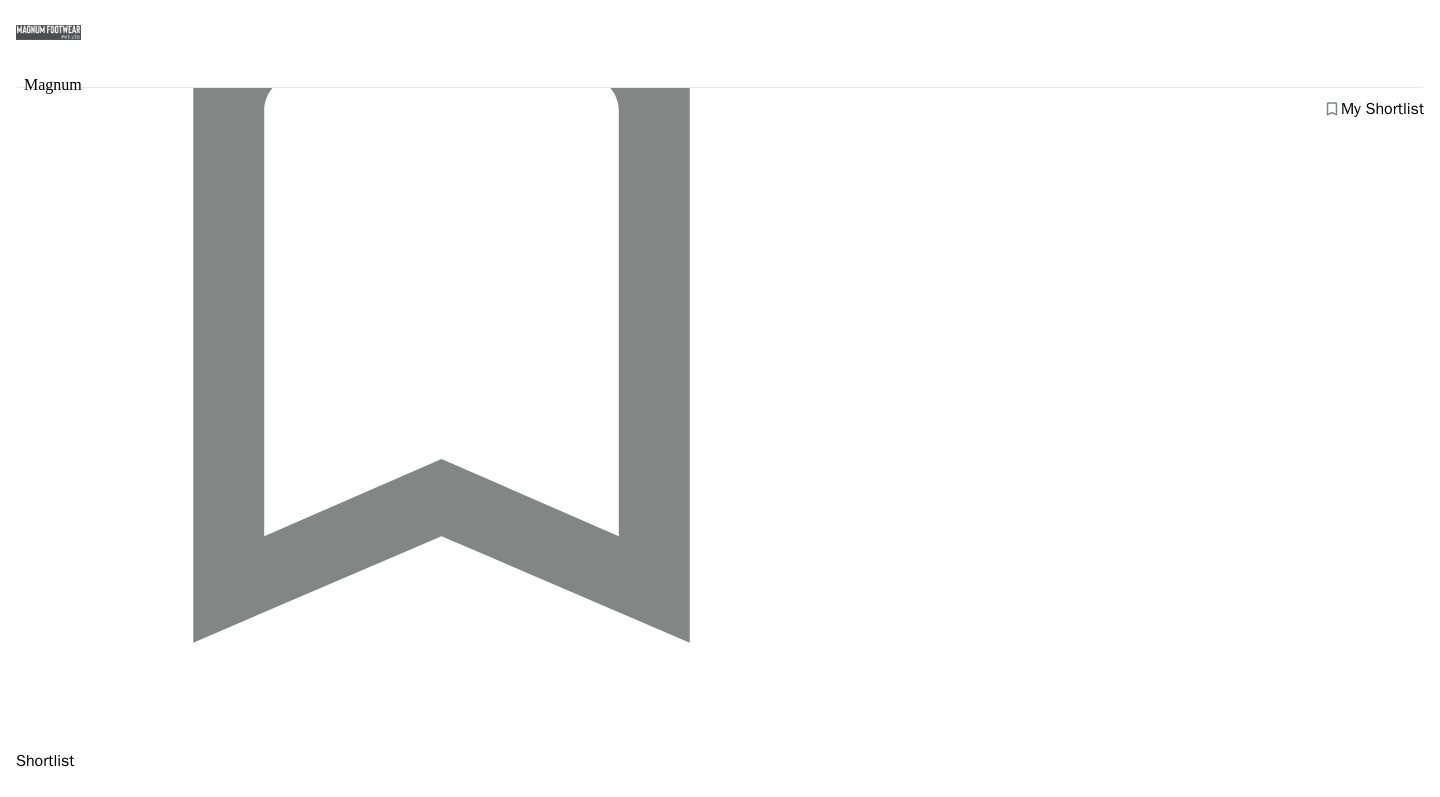 scroll, scrollTop: 1375, scrollLeft: 0, axis: vertical 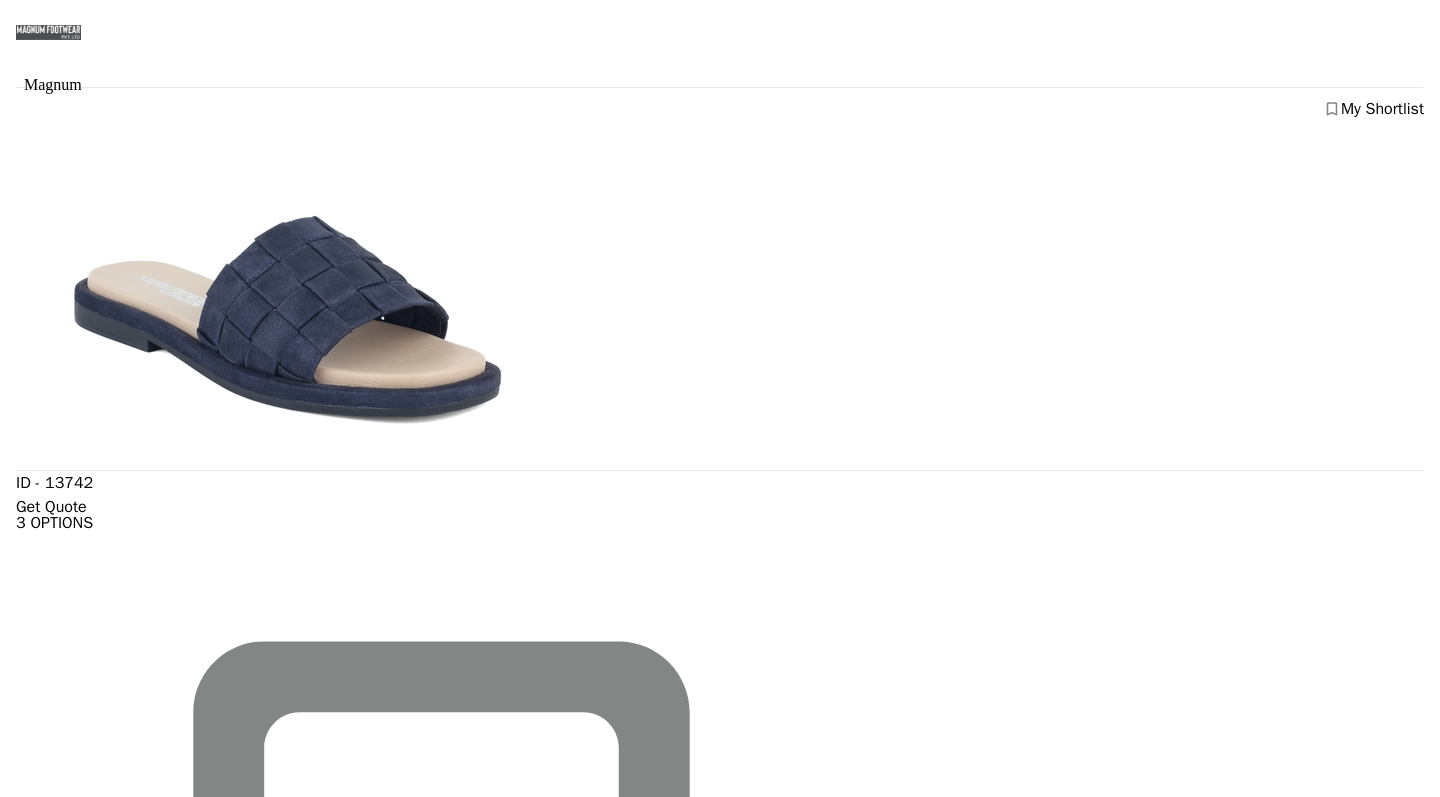 click on "ID - 13739" at bounding box center [725, 26471] 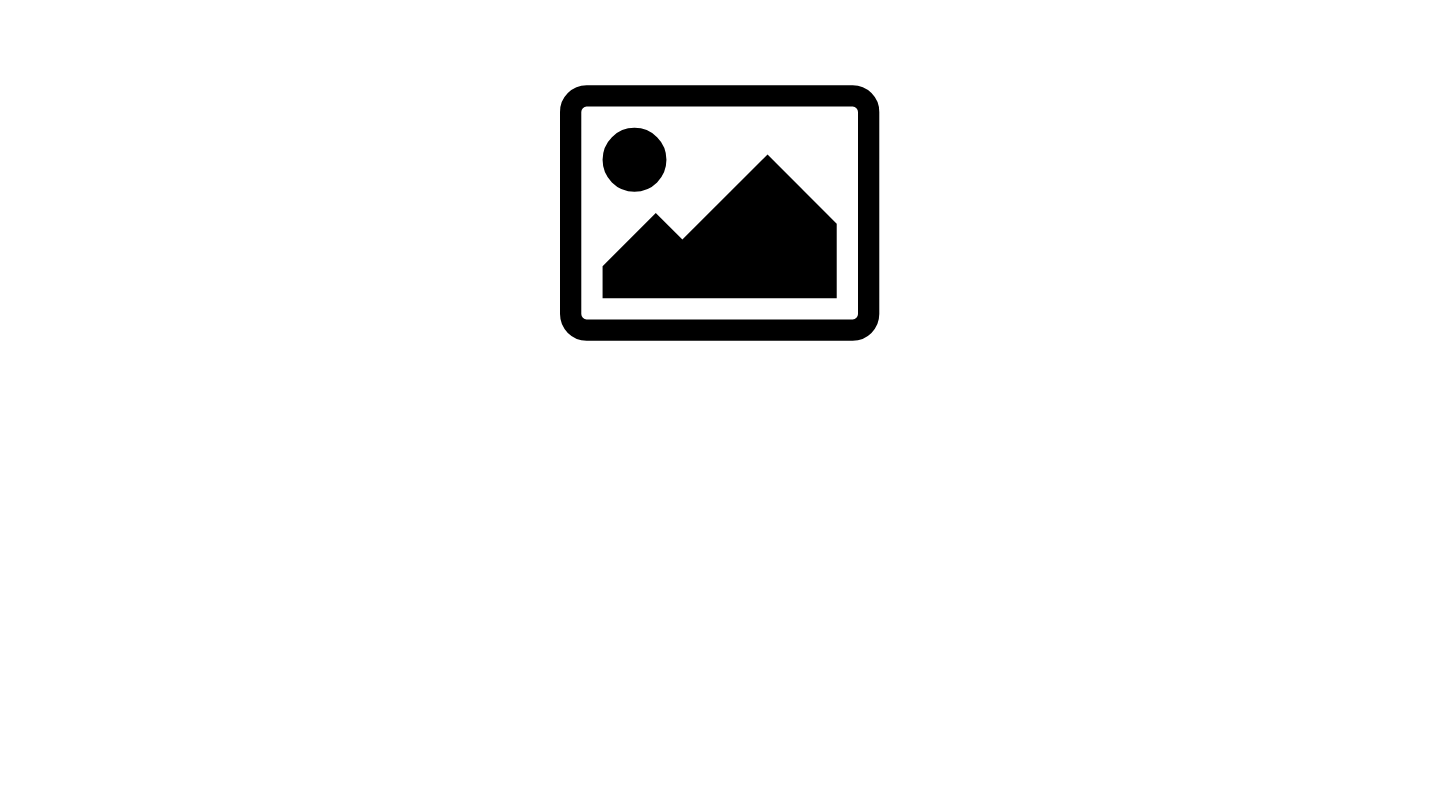 scroll, scrollTop: 0, scrollLeft: 0, axis: both 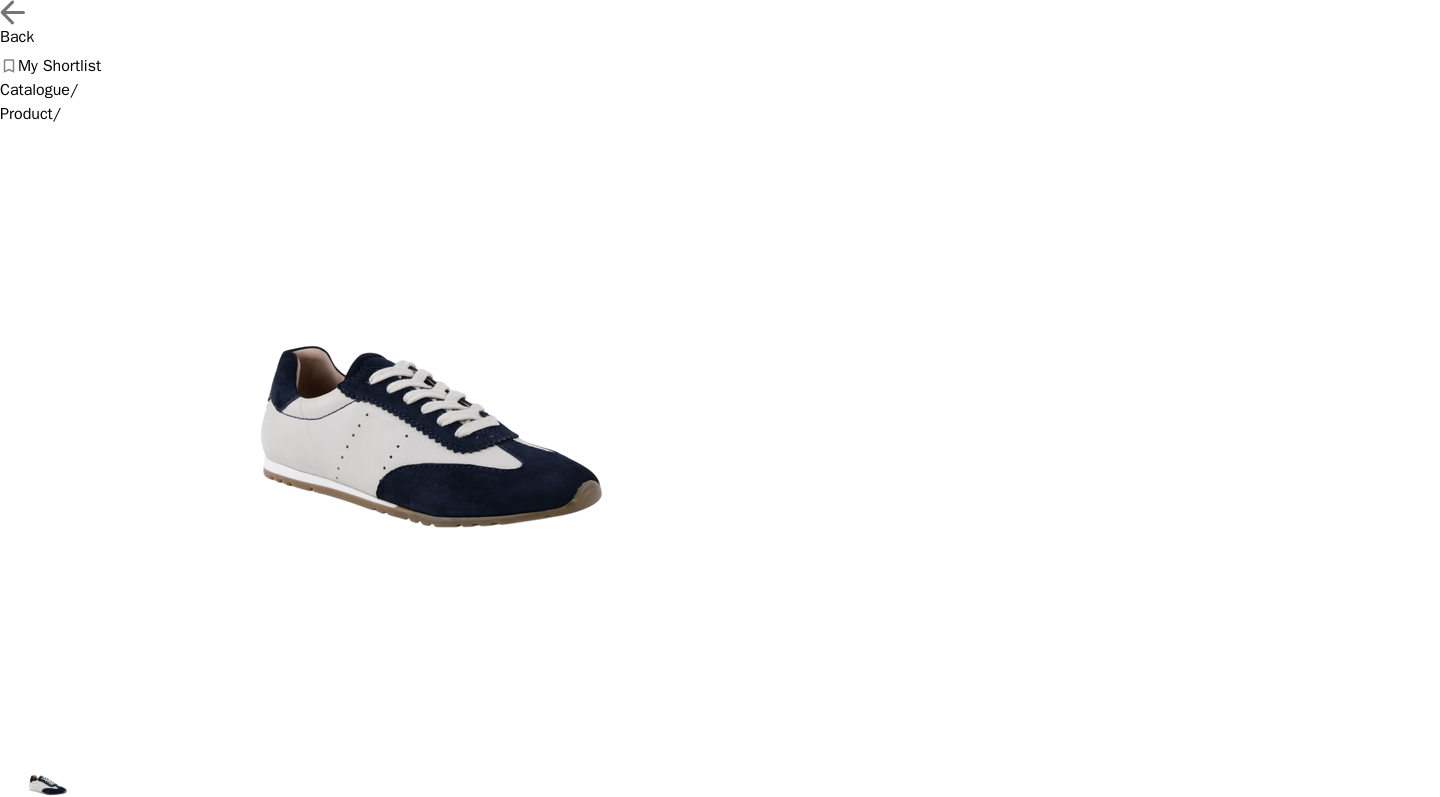 click on "DIGITAL LAVENDAR/
CREAM" at bounding box center [244, 1063] 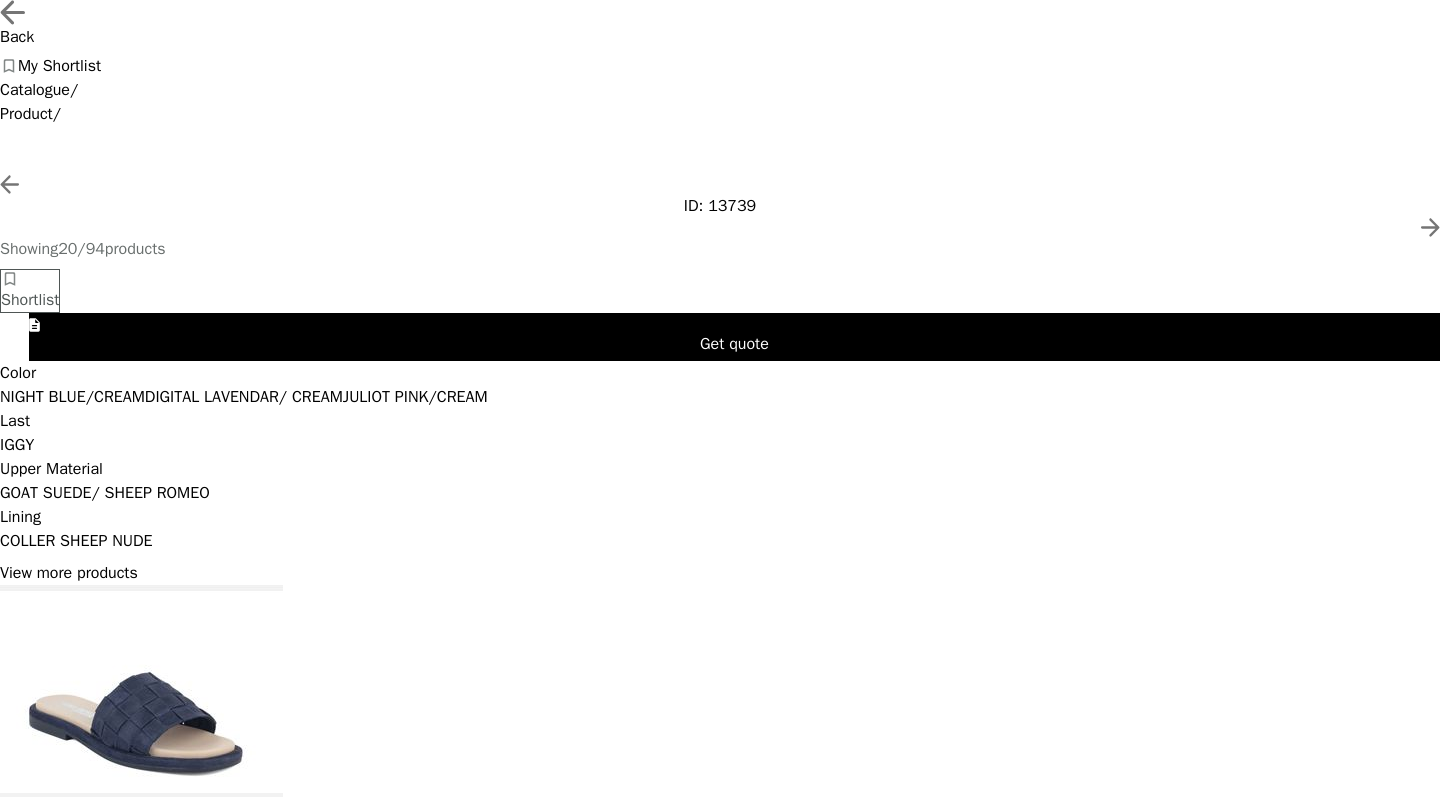click on "JULIOT PINK/CREAM" at bounding box center (72, 397) 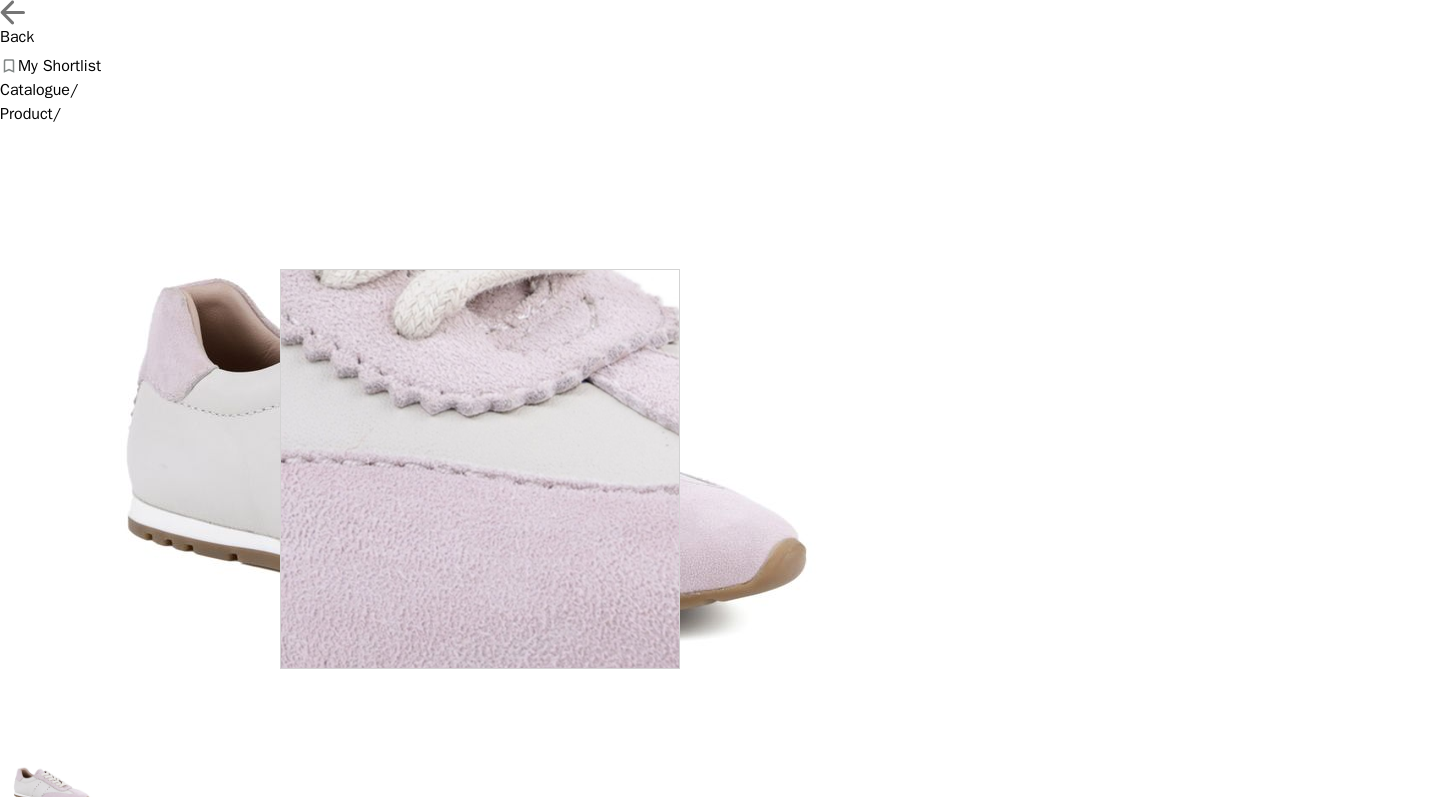 click at bounding box center [480, 469] 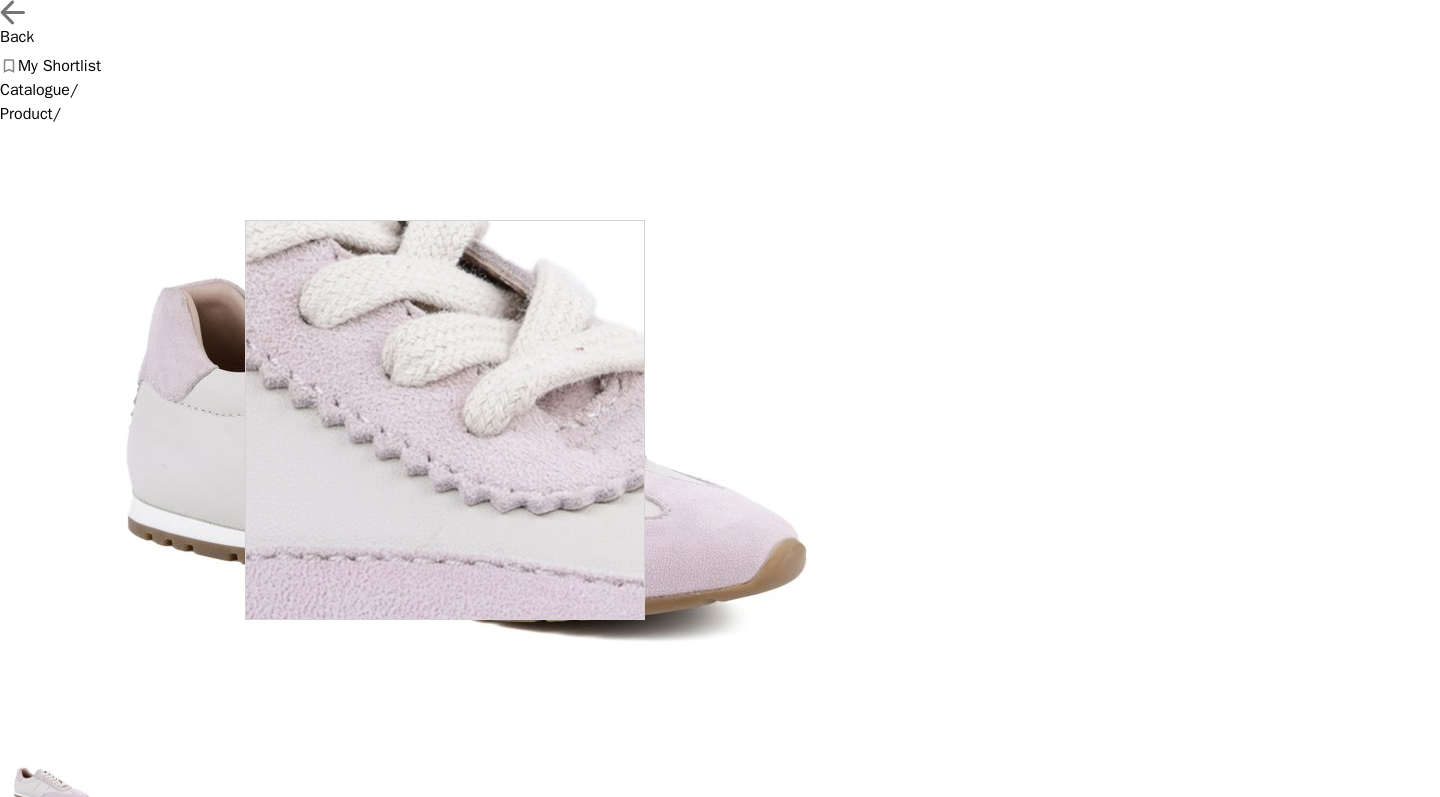 drag, startPoint x: 509, startPoint y: 426, endPoint x: 449, endPoint y: 466, distance: 72.11102 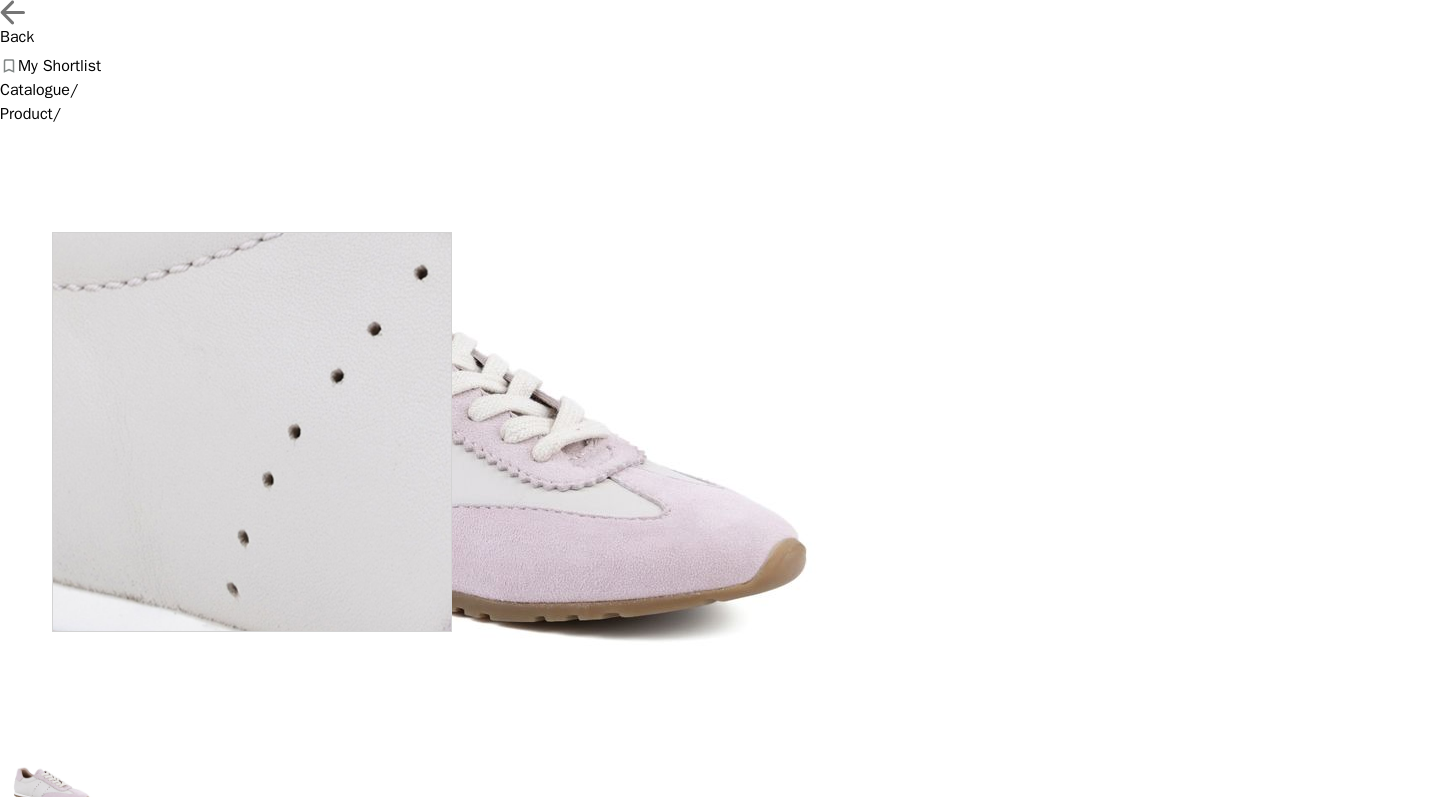 click at bounding box center [252, 432] 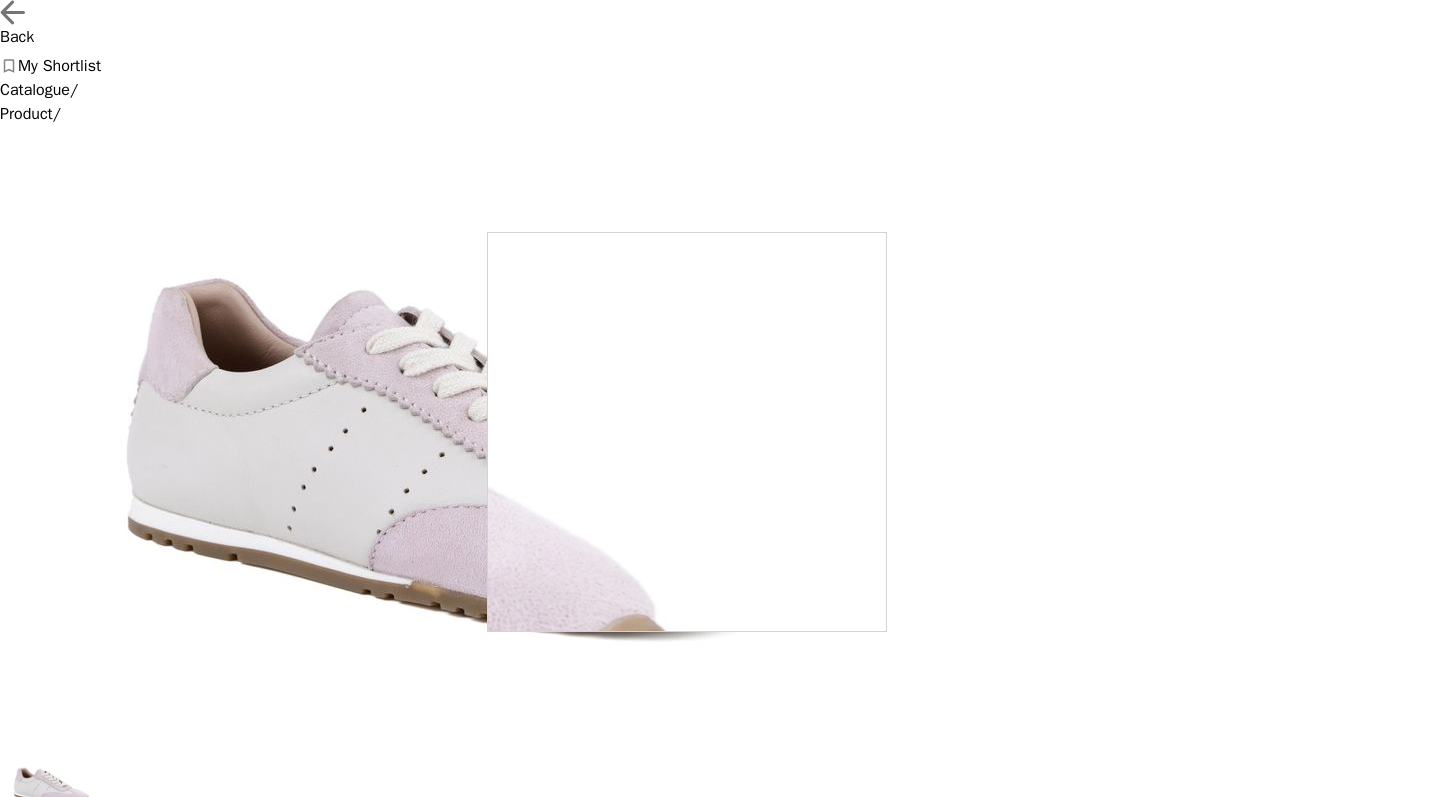 click at bounding box center [687, 432] 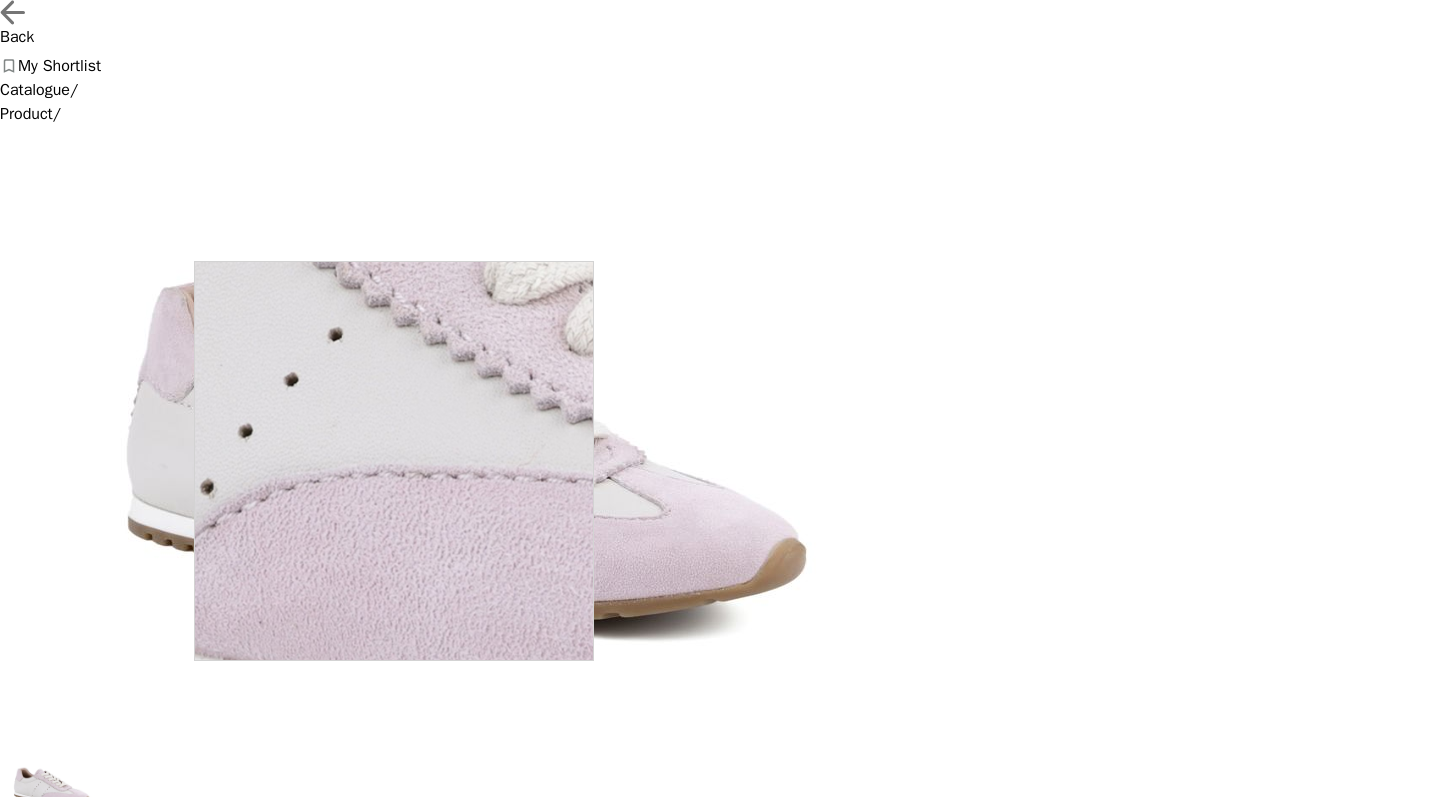click at bounding box center (394, 461) 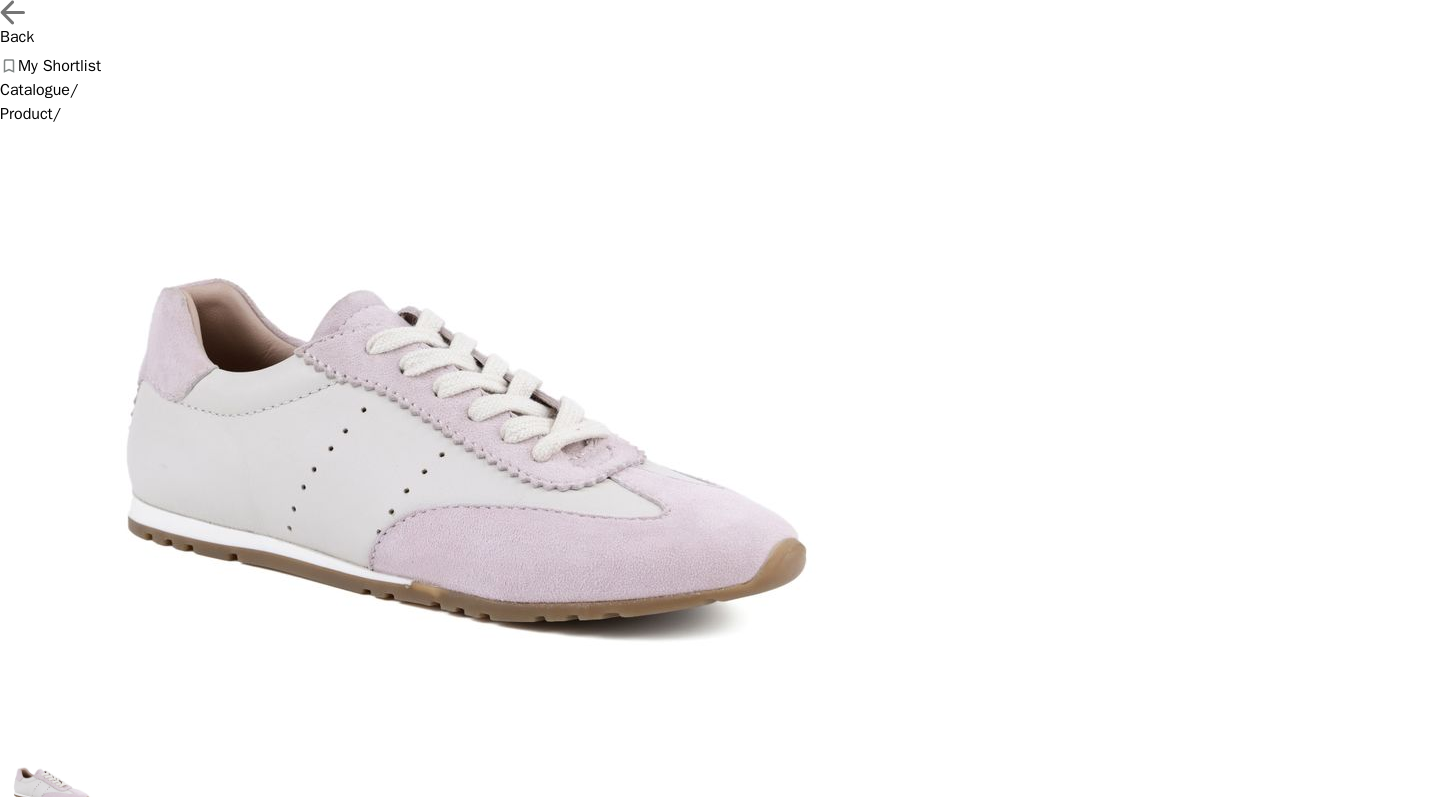 click on "ID: 13739" at bounding box center [720, 872] 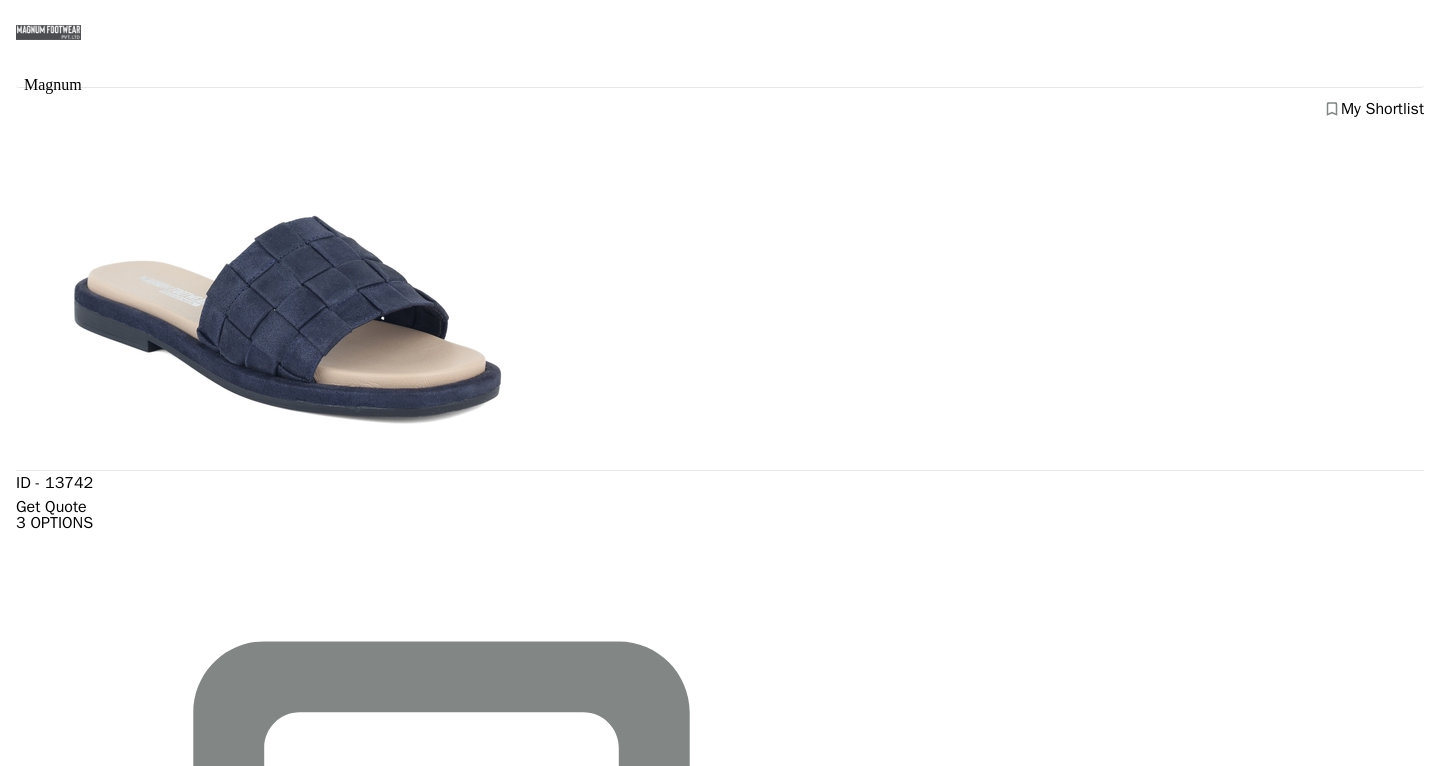 scroll, scrollTop: 4954, scrollLeft: 0, axis: vertical 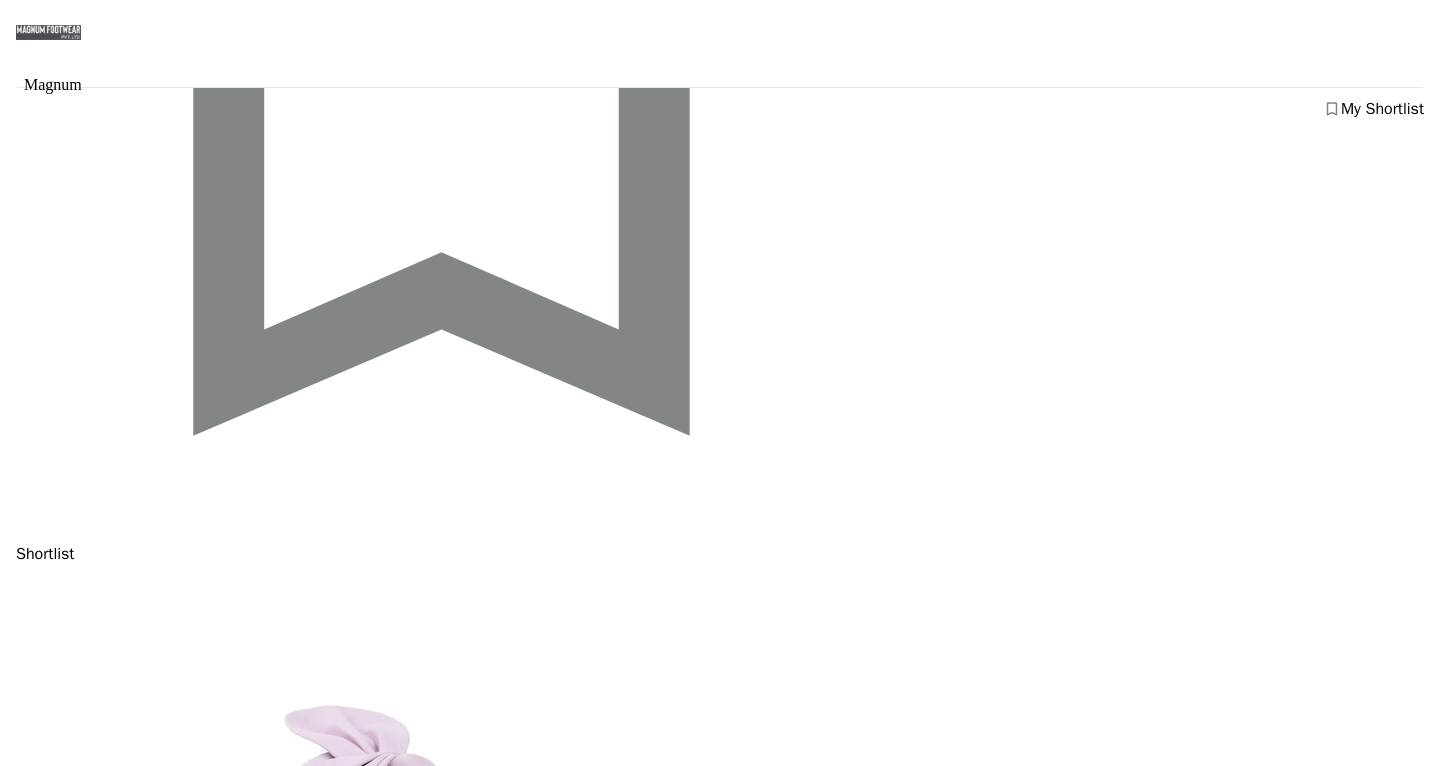 click at bounding box center [299, 77361] 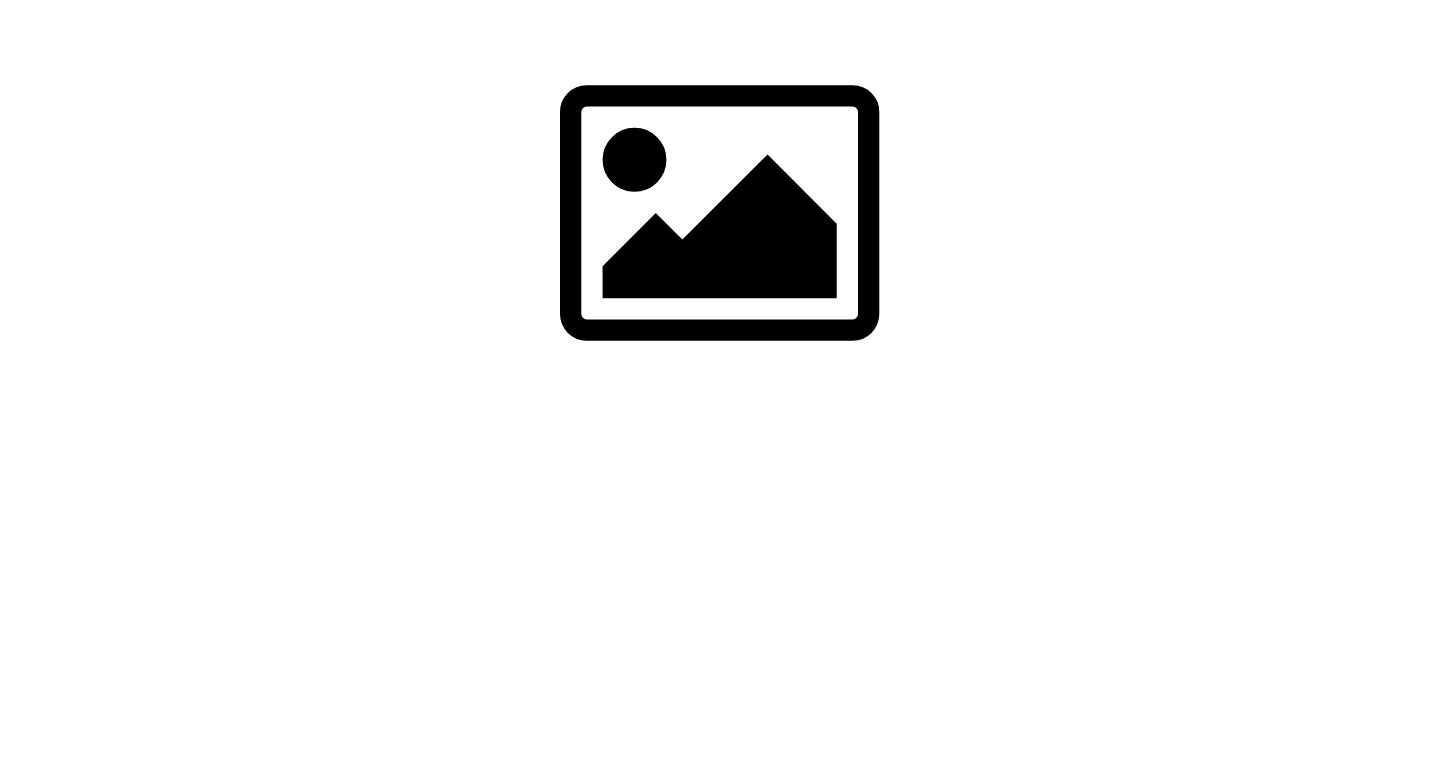 scroll, scrollTop: 0, scrollLeft: 0, axis: both 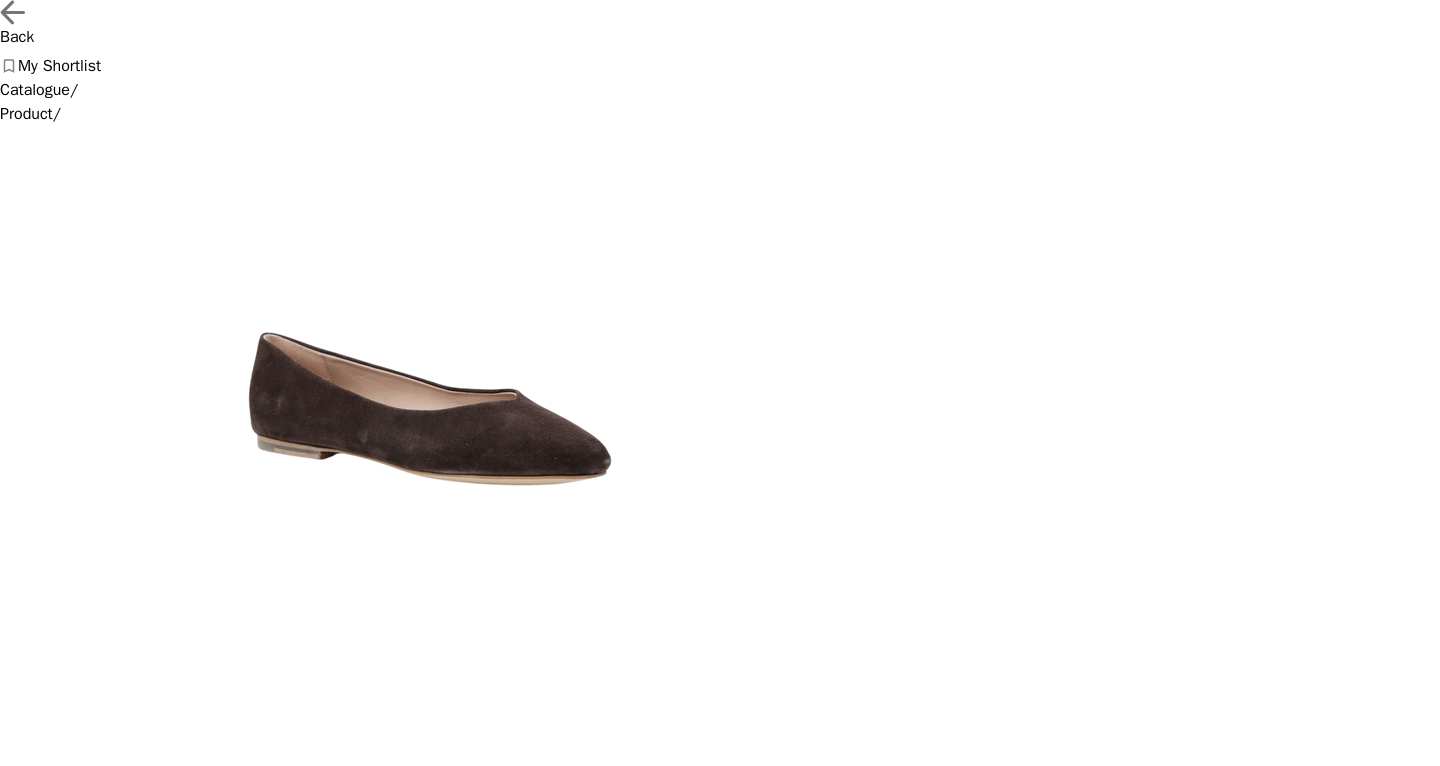 click on "FADED LILAC" at bounding box center [189, 1063] 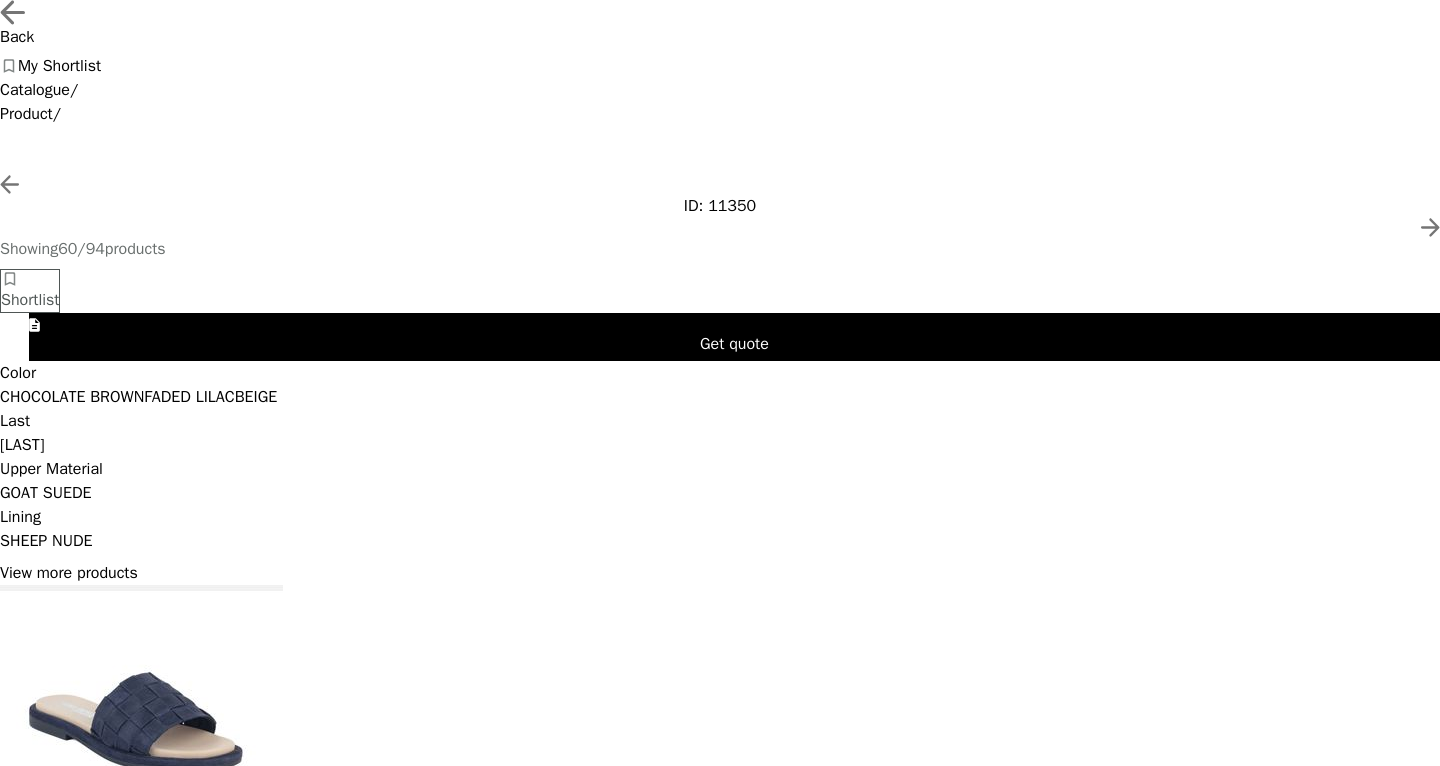 click on "BEIGE" at bounding box center [72, 397] 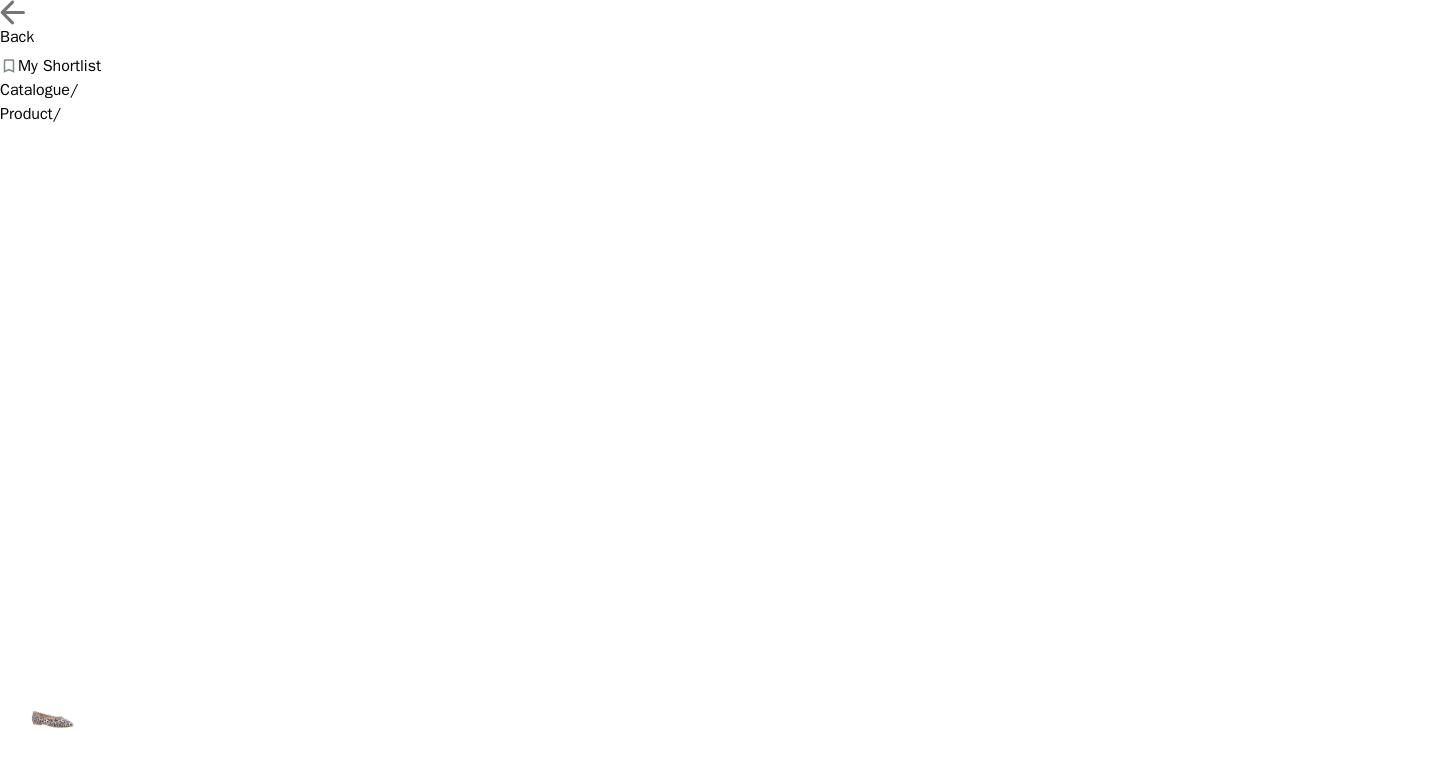 click on "CHOCOLATE BROWN" at bounding box center [72, 1000] 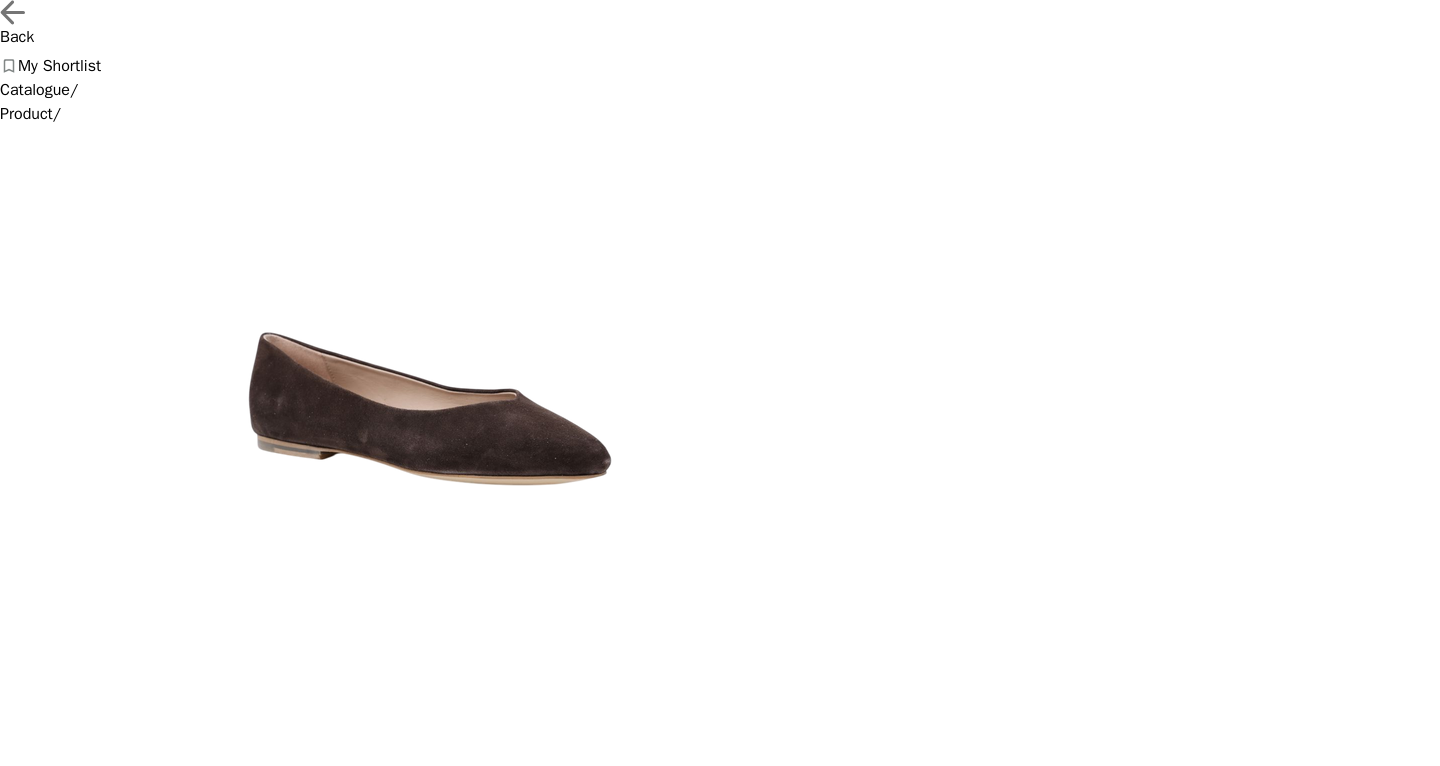 click on "Back  My Shortlist" at bounding box center [720, 39] 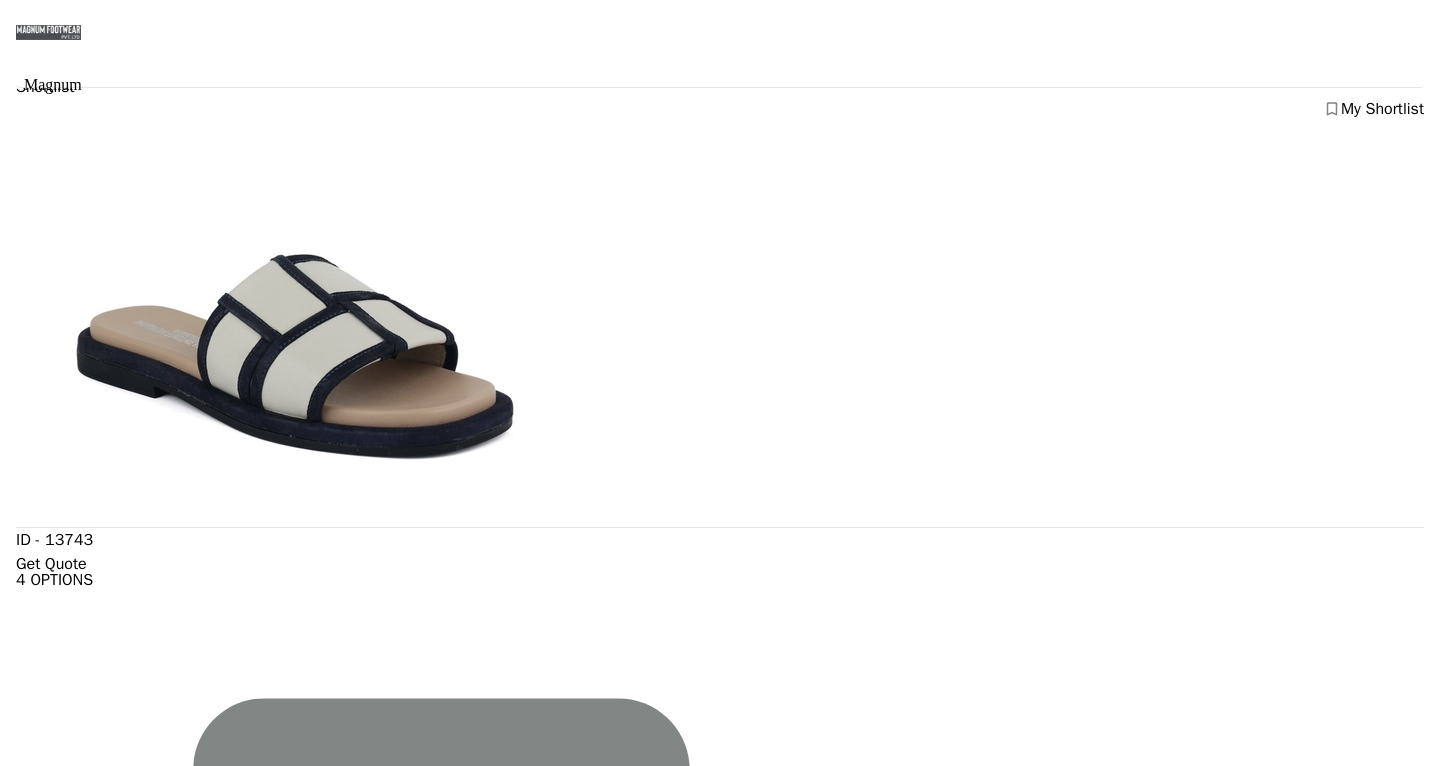 scroll, scrollTop: 6898, scrollLeft: 0, axis: vertical 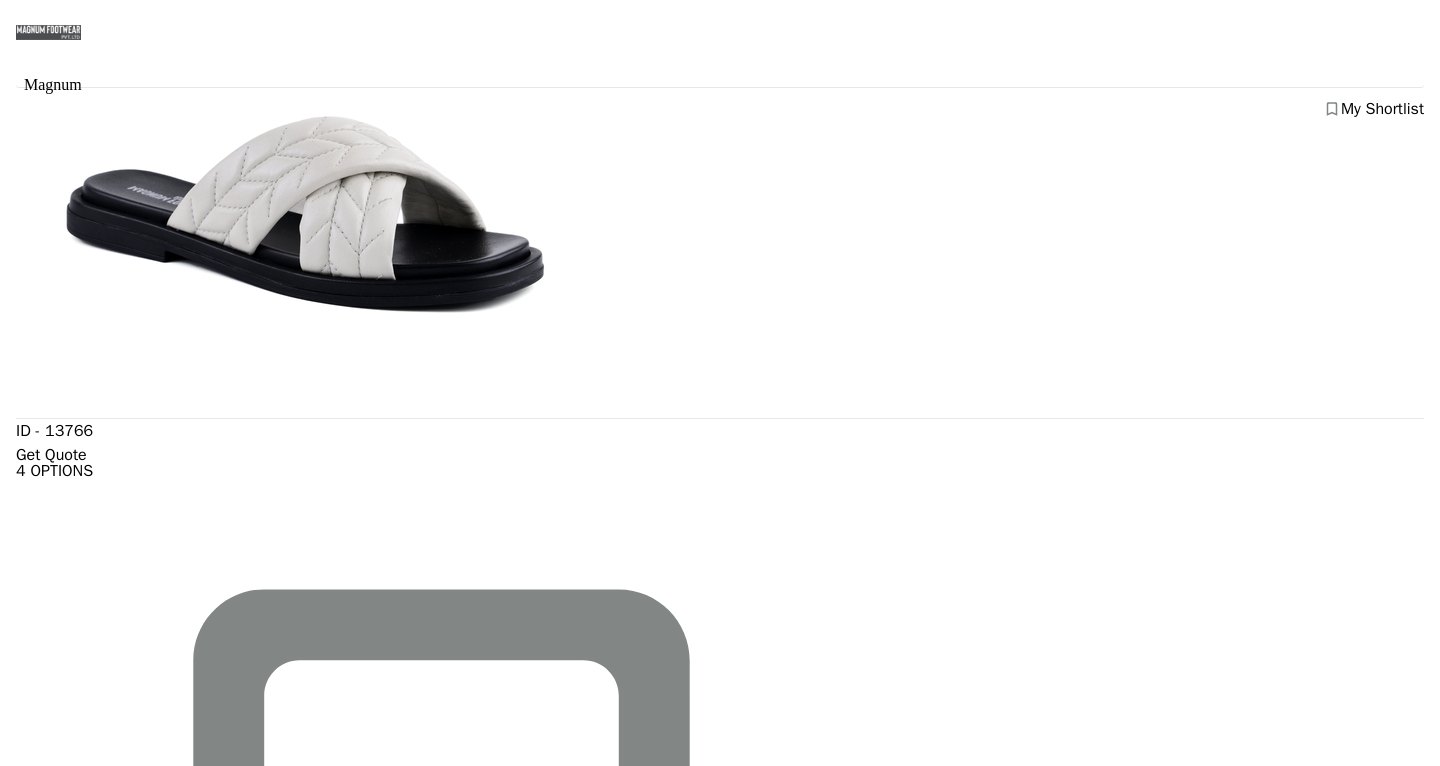 click at bounding box center (299, 105081) 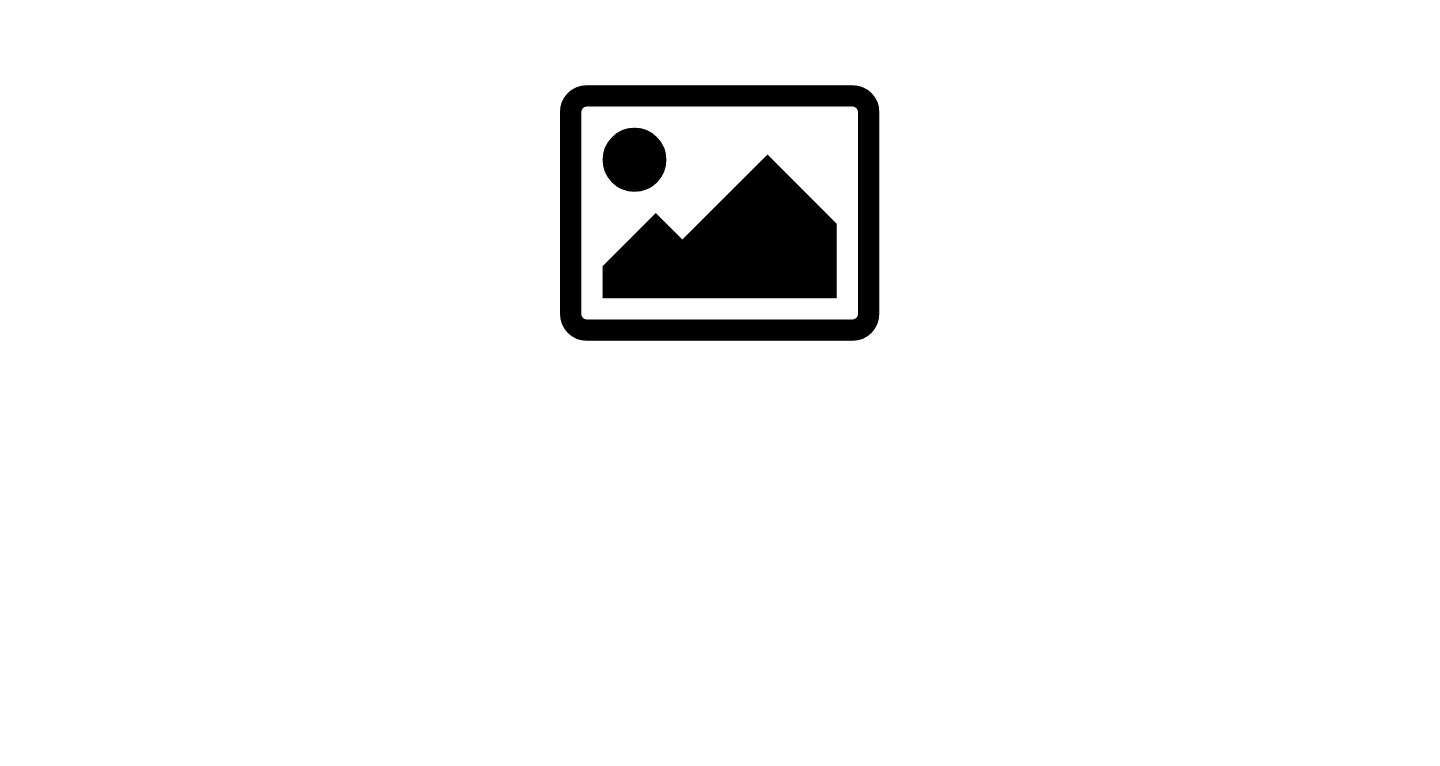 scroll, scrollTop: 0, scrollLeft: 0, axis: both 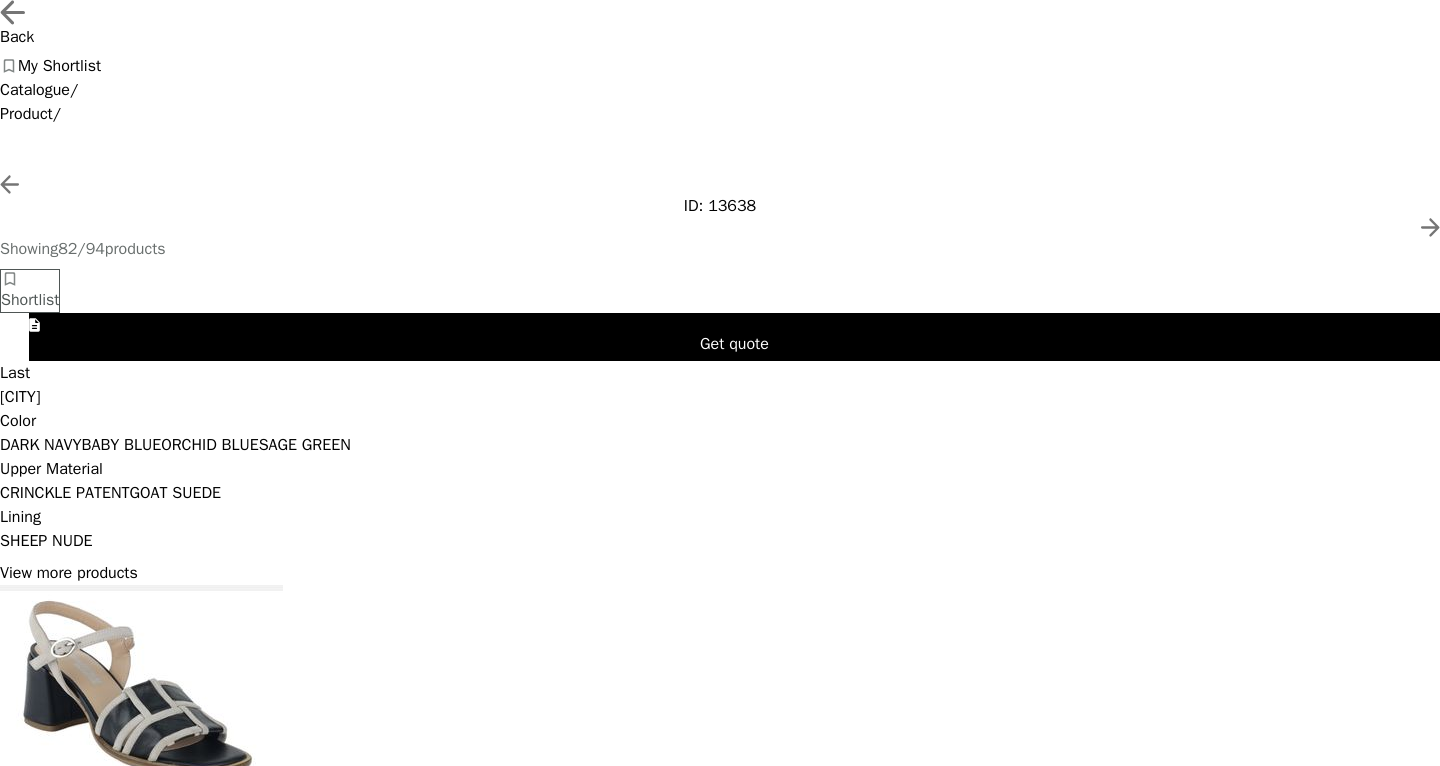 click at bounding box center (0, 0) 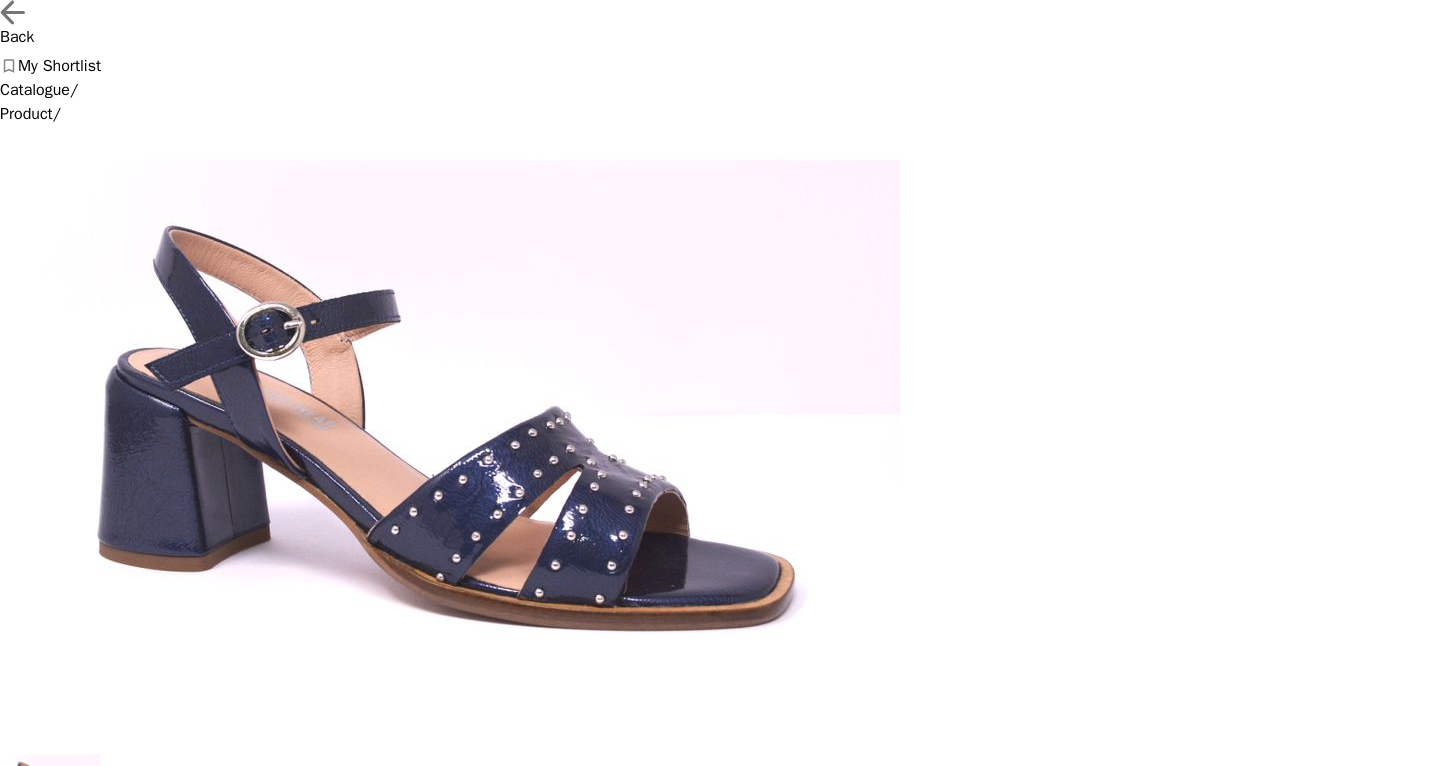click at bounding box center [0, 0] 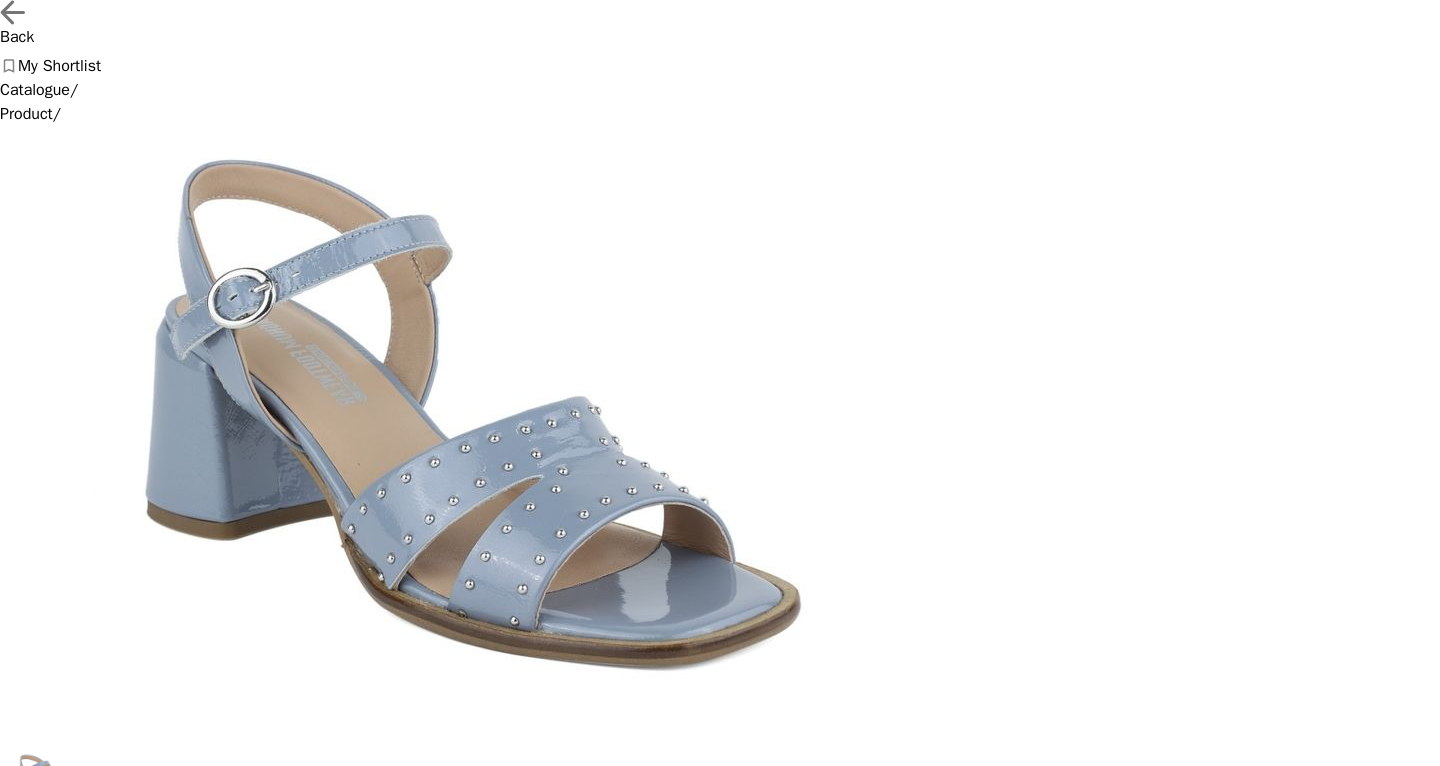 click on "ORCHID BLUE" at bounding box center [41, 1111] 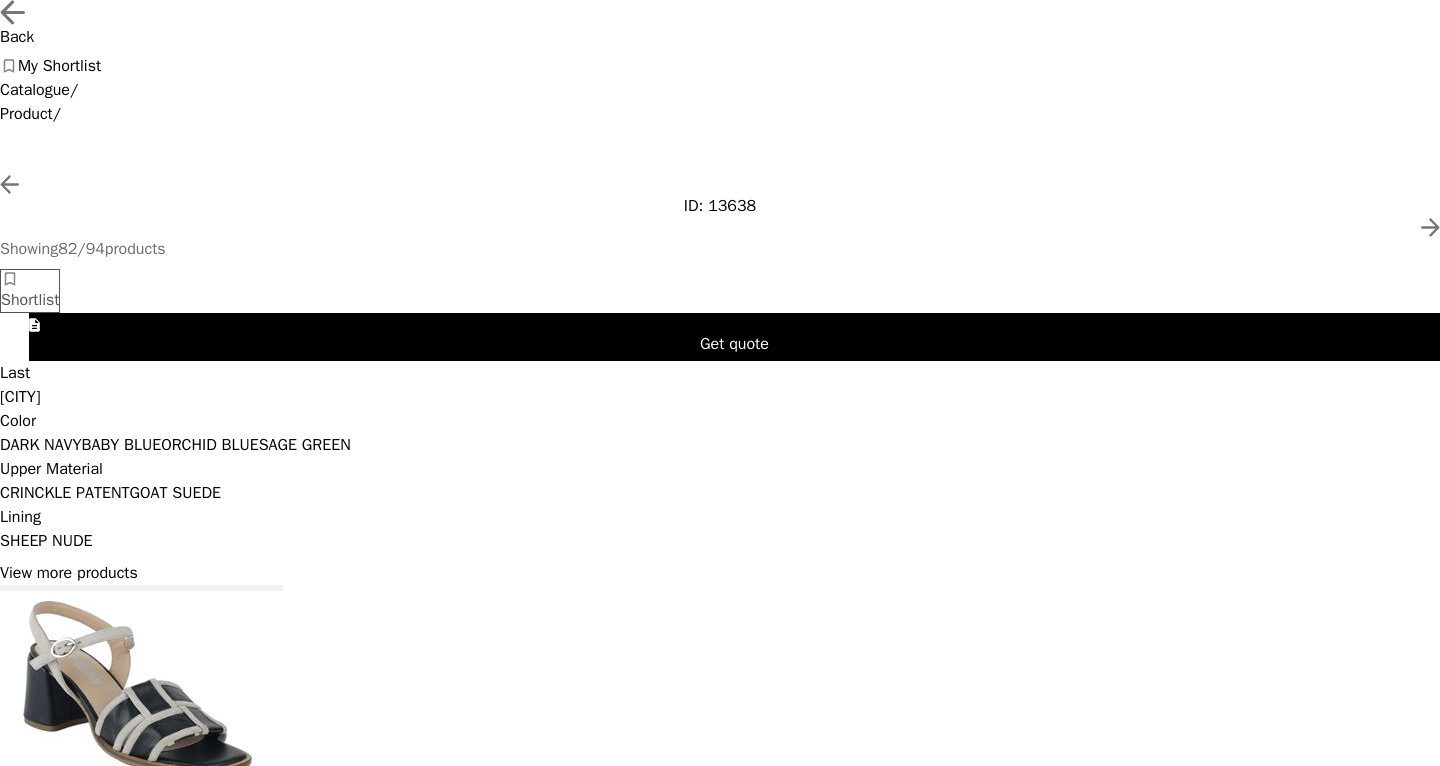 click on "SAGE GREEN" at bounding box center [41, 445] 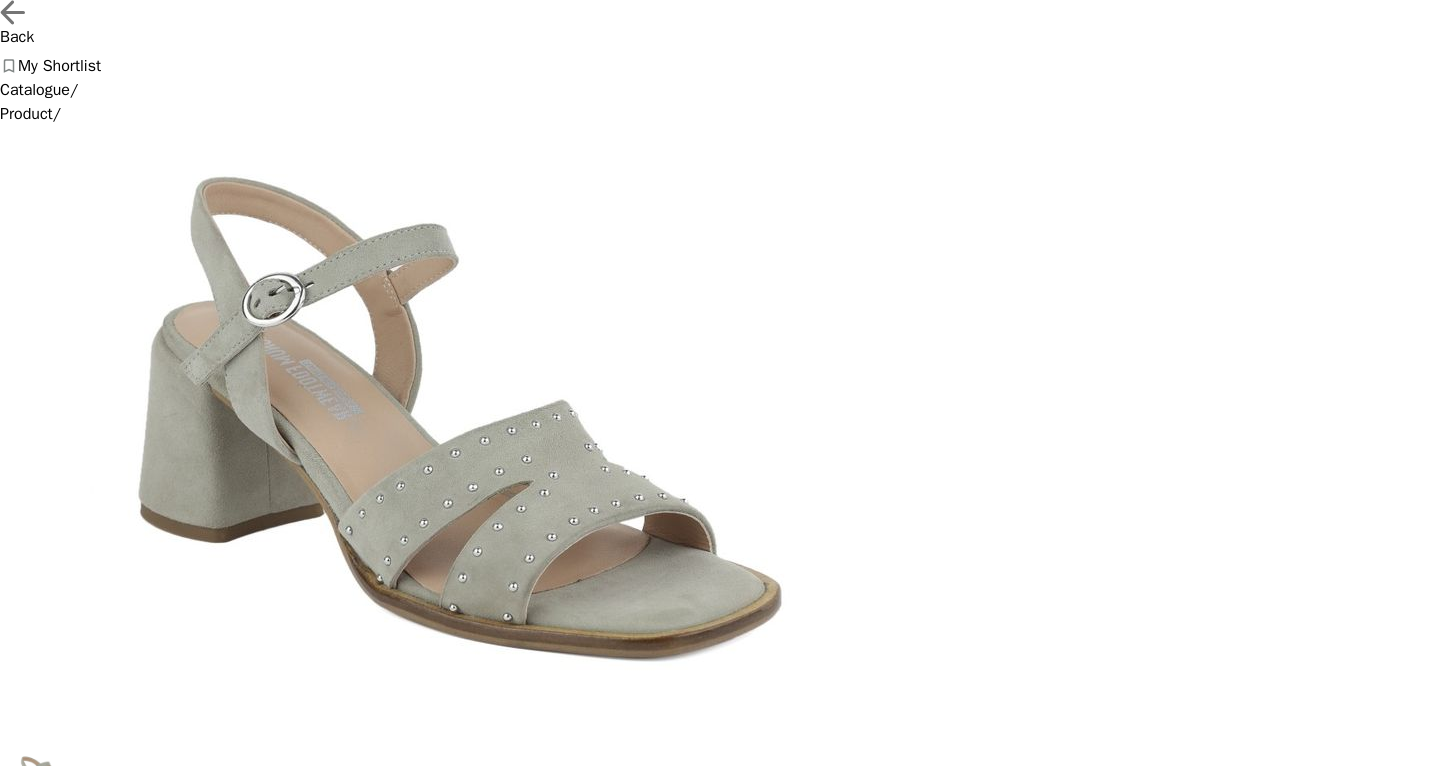 click on "Back" at bounding box center (720, 23) 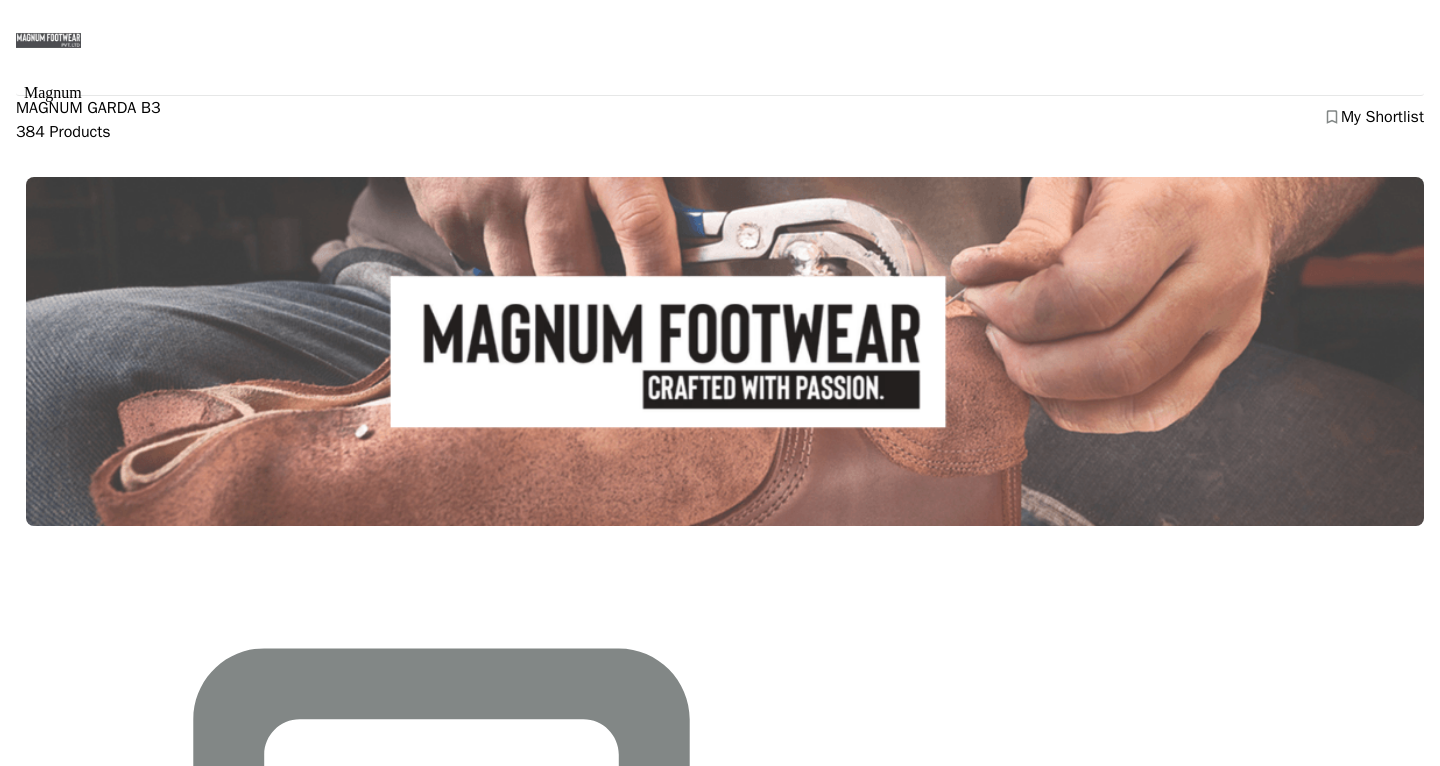 scroll, scrollTop: 418, scrollLeft: 0, axis: vertical 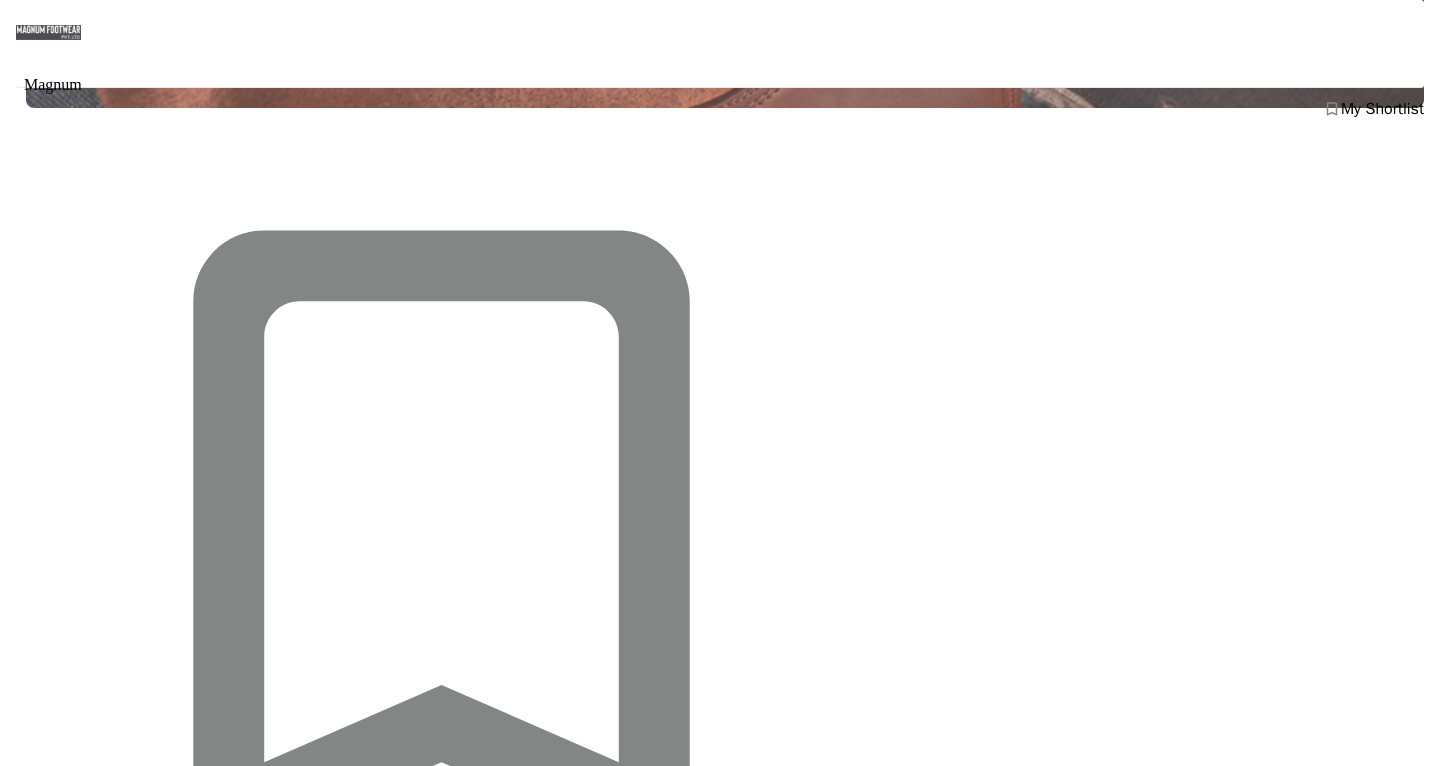 click at bounding box center [299, 1213] 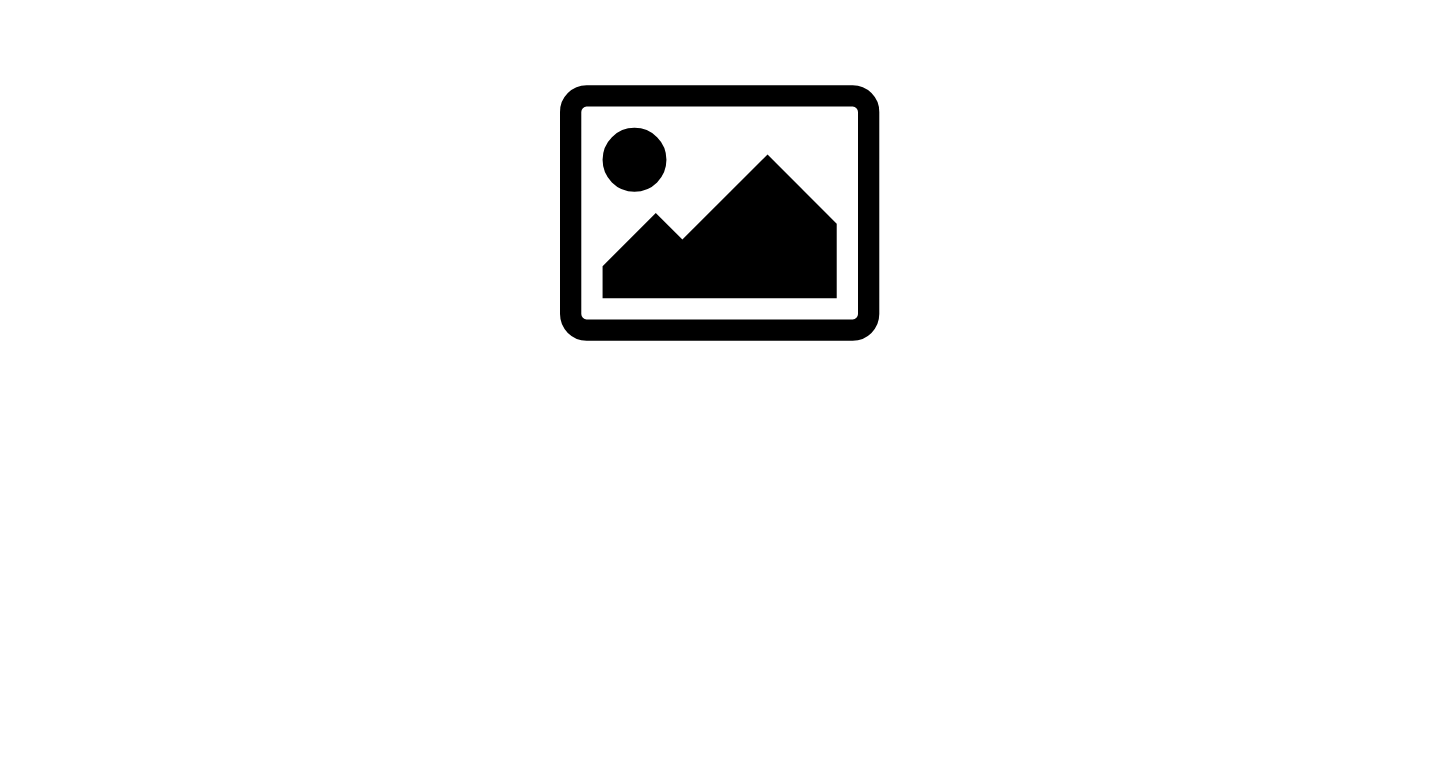 scroll, scrollTop: 0, scrollLeft: 0, axis: both 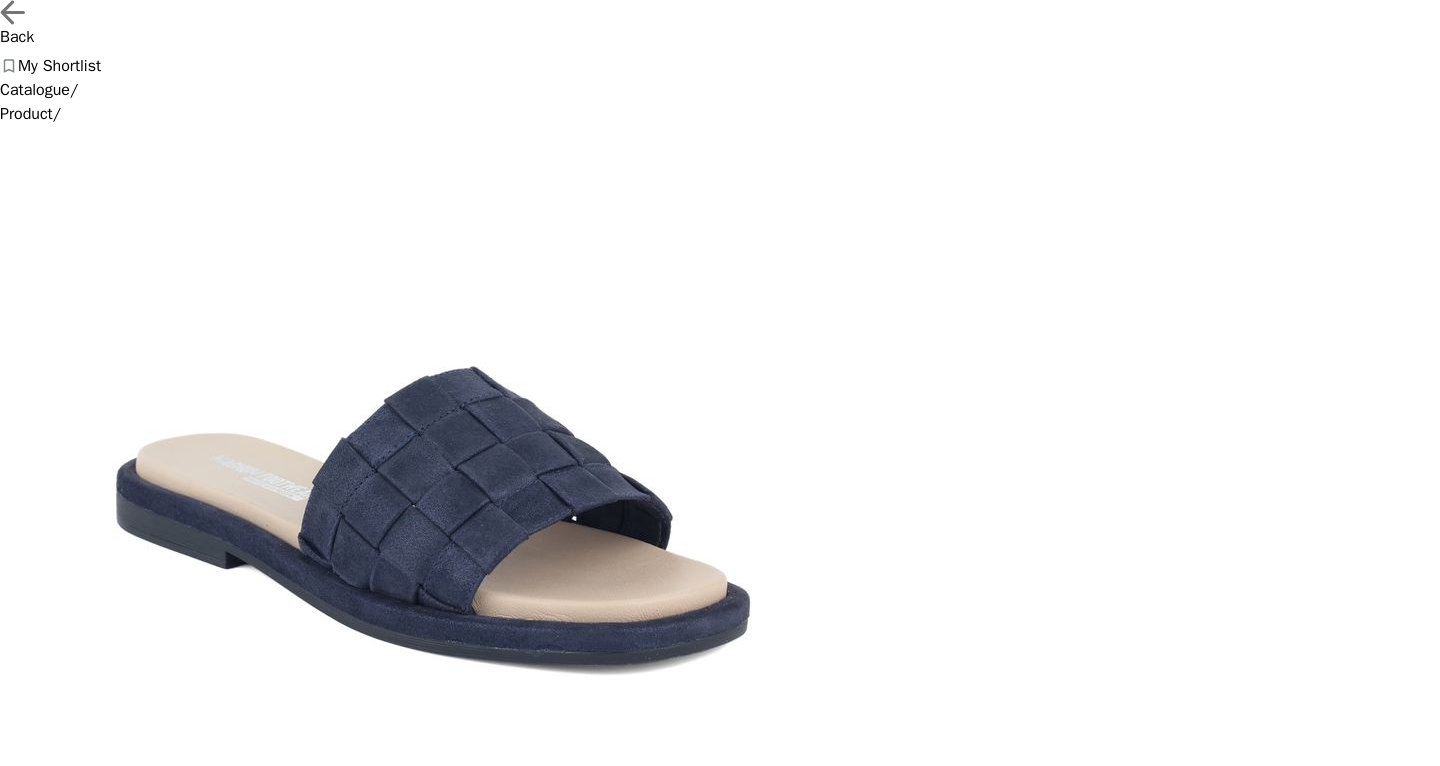 click on "FADED SAGE" at bounding box center [107, 1063] 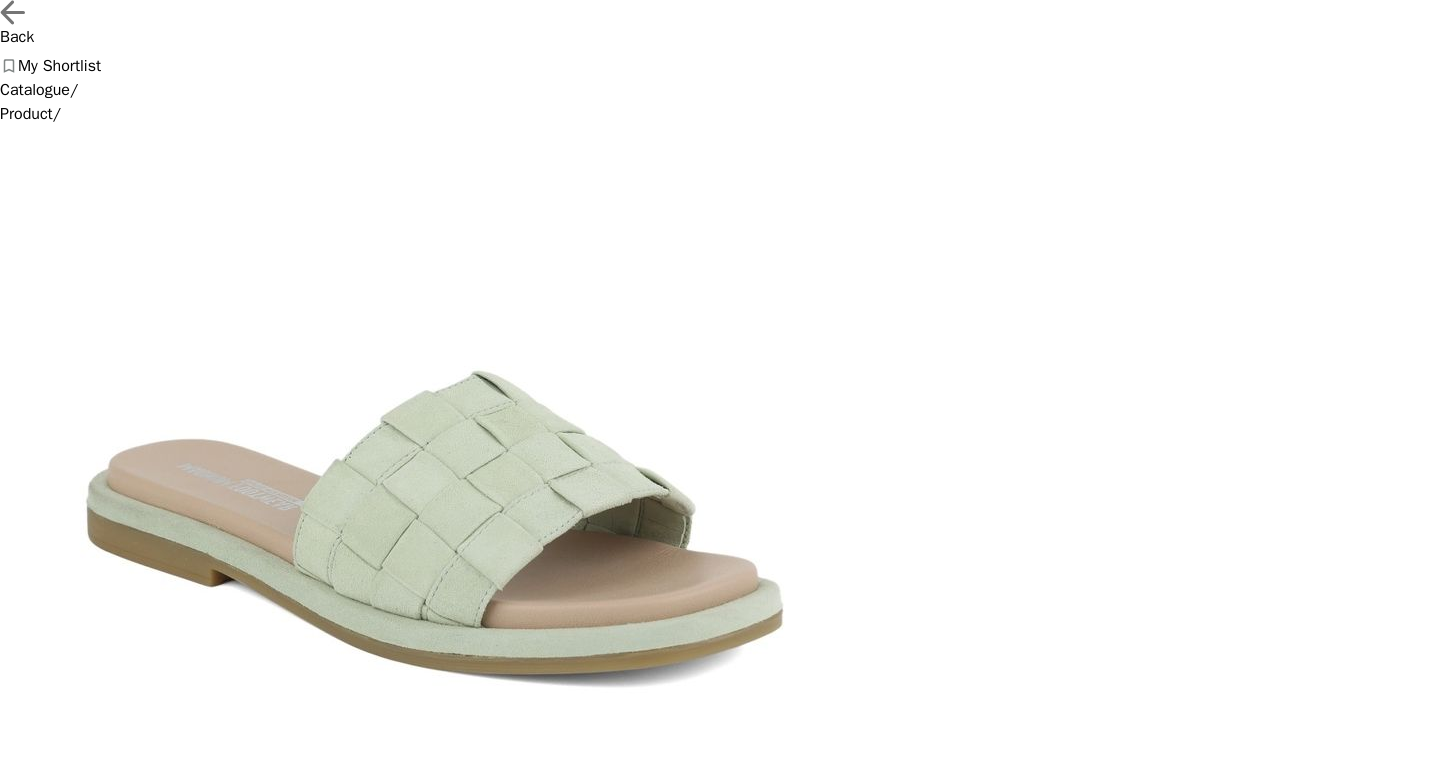 click on "Color DK BLUE FADED SAGE ROSE CLOUD" at bounding box center [720, 1051] 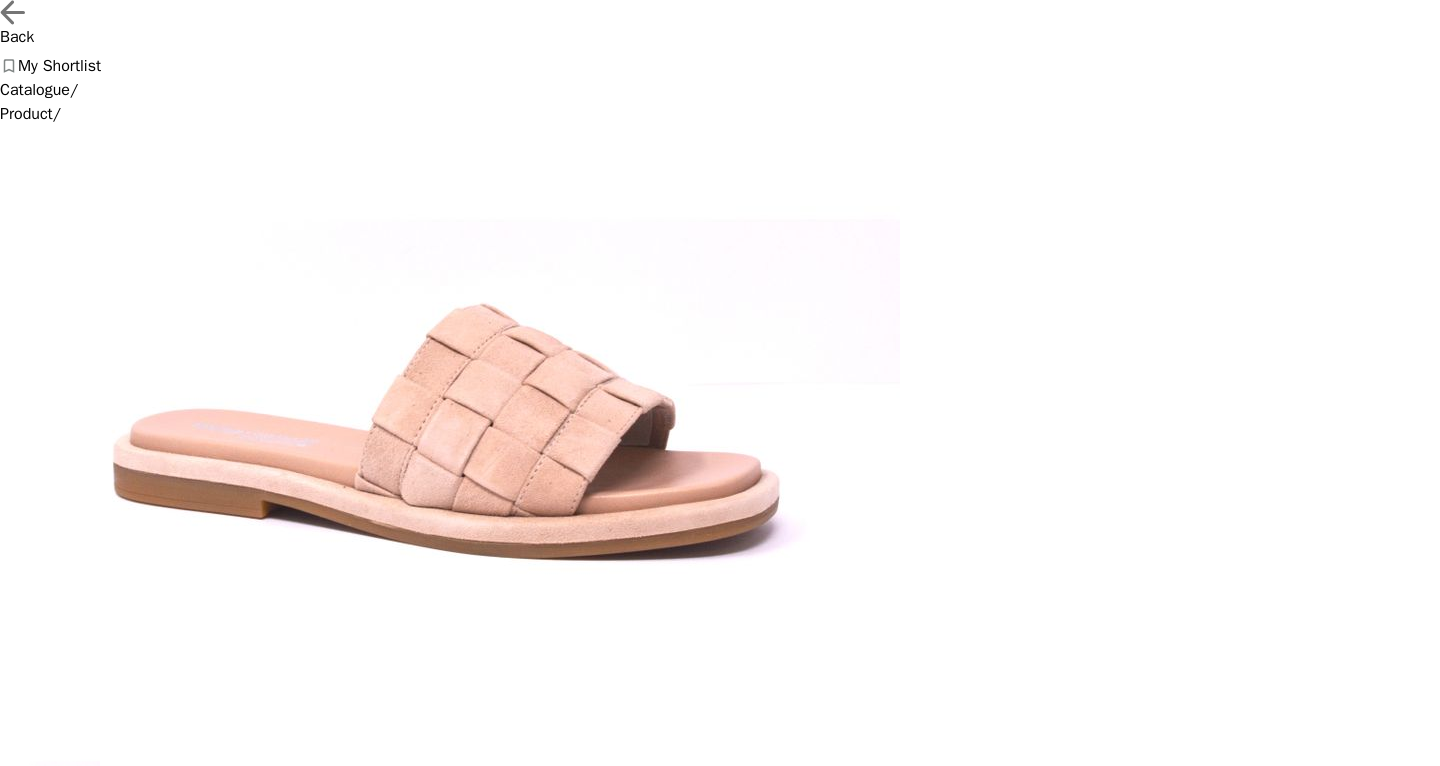 click on "DK BLUE" at bounding box center [31, 1063] 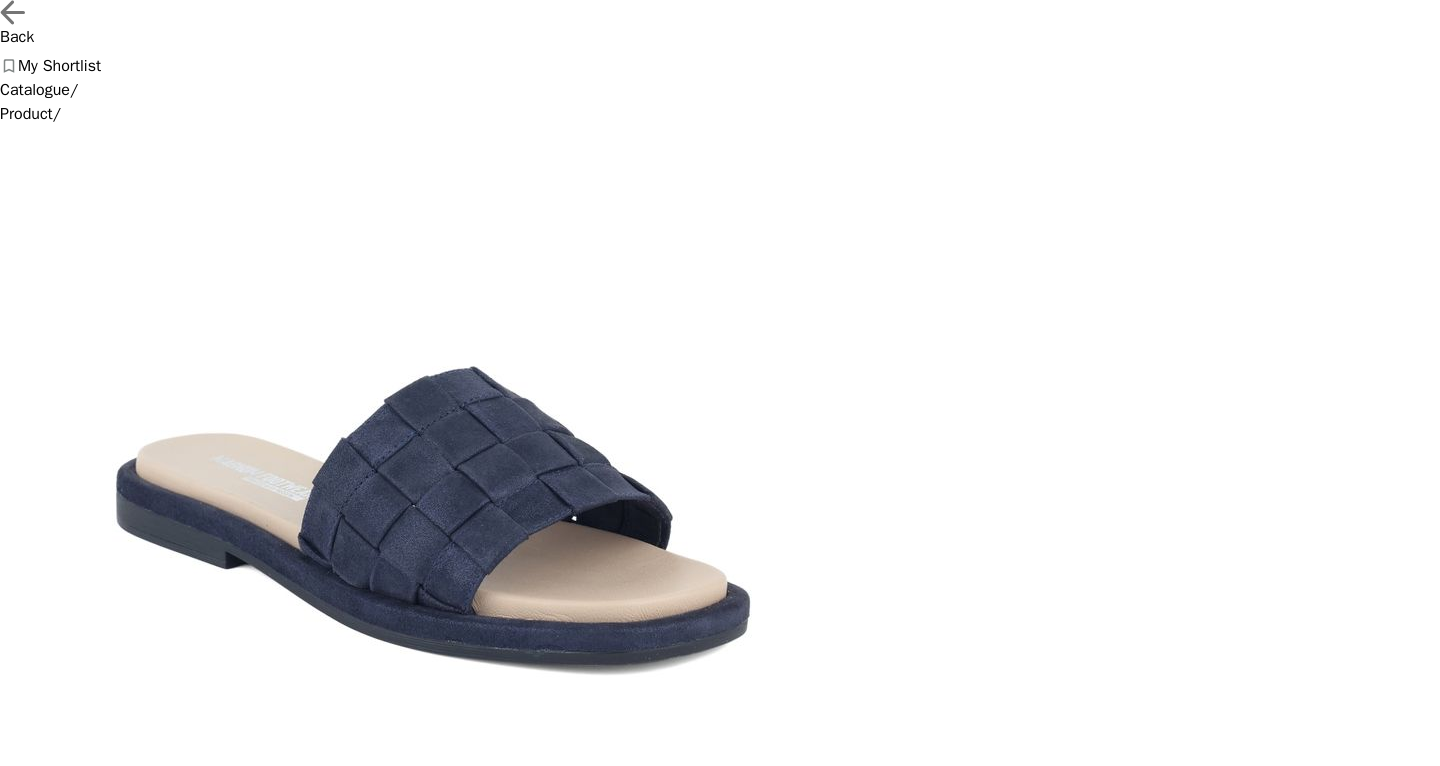 click on "FADED SAGE" at bounding box center (107, 1063) 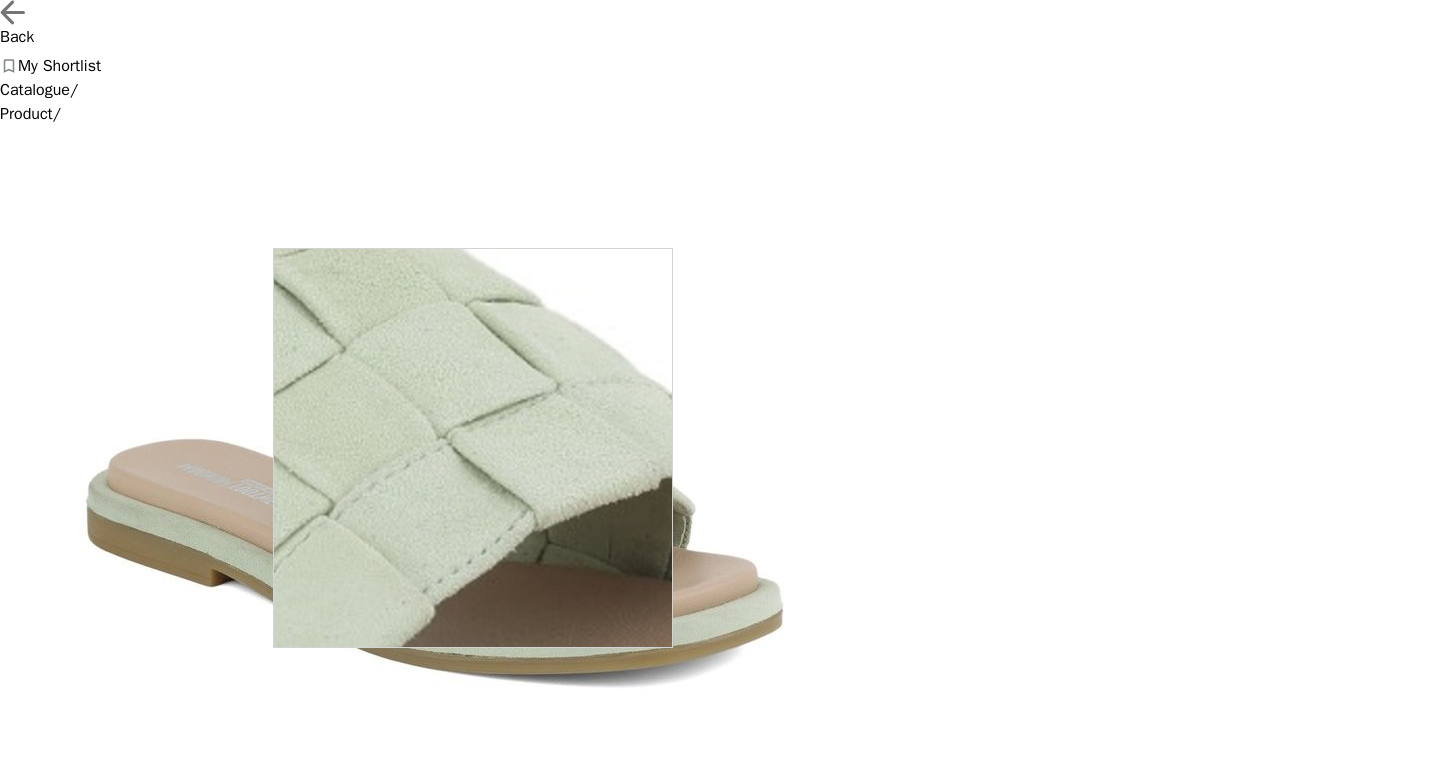 click at bounding box center (473, 448) 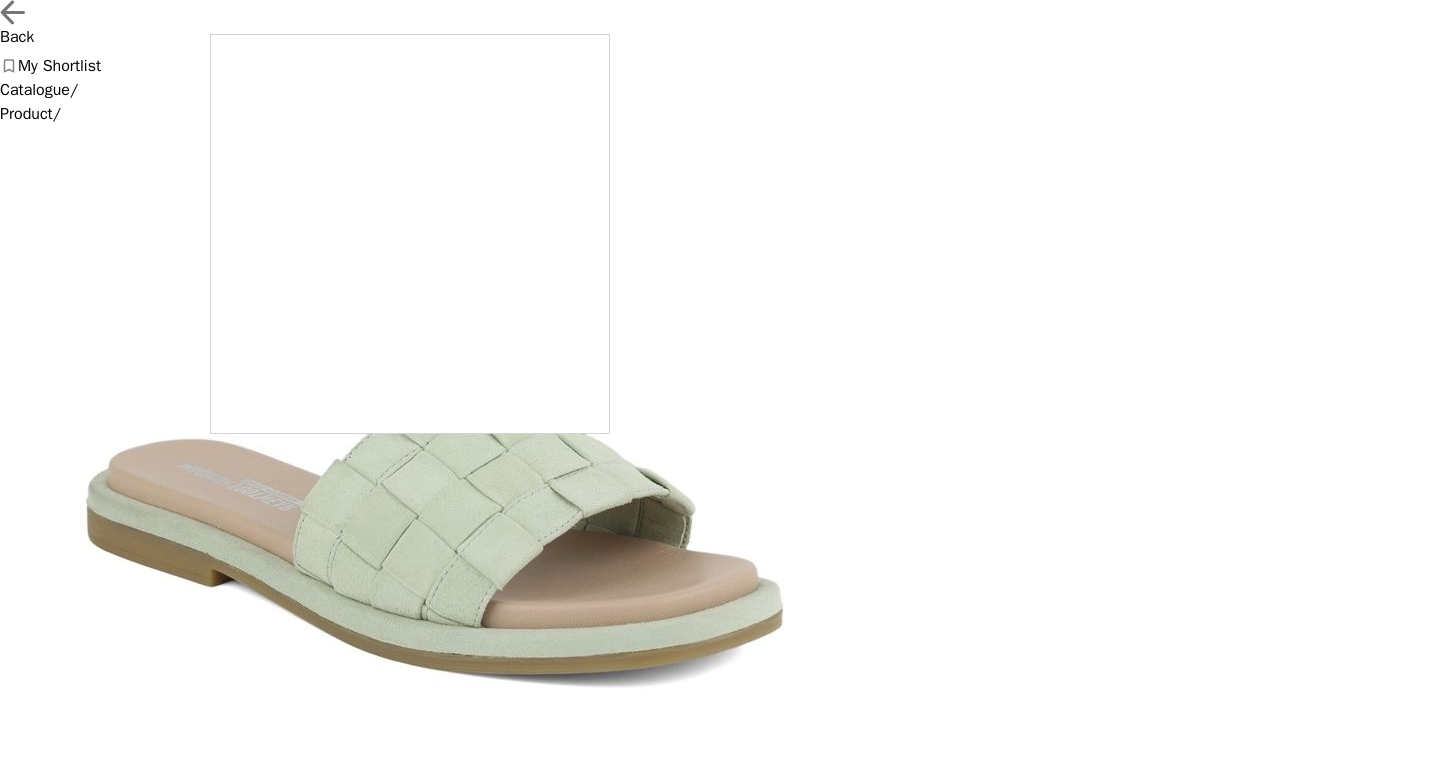 click at bounding box center [410, 234] 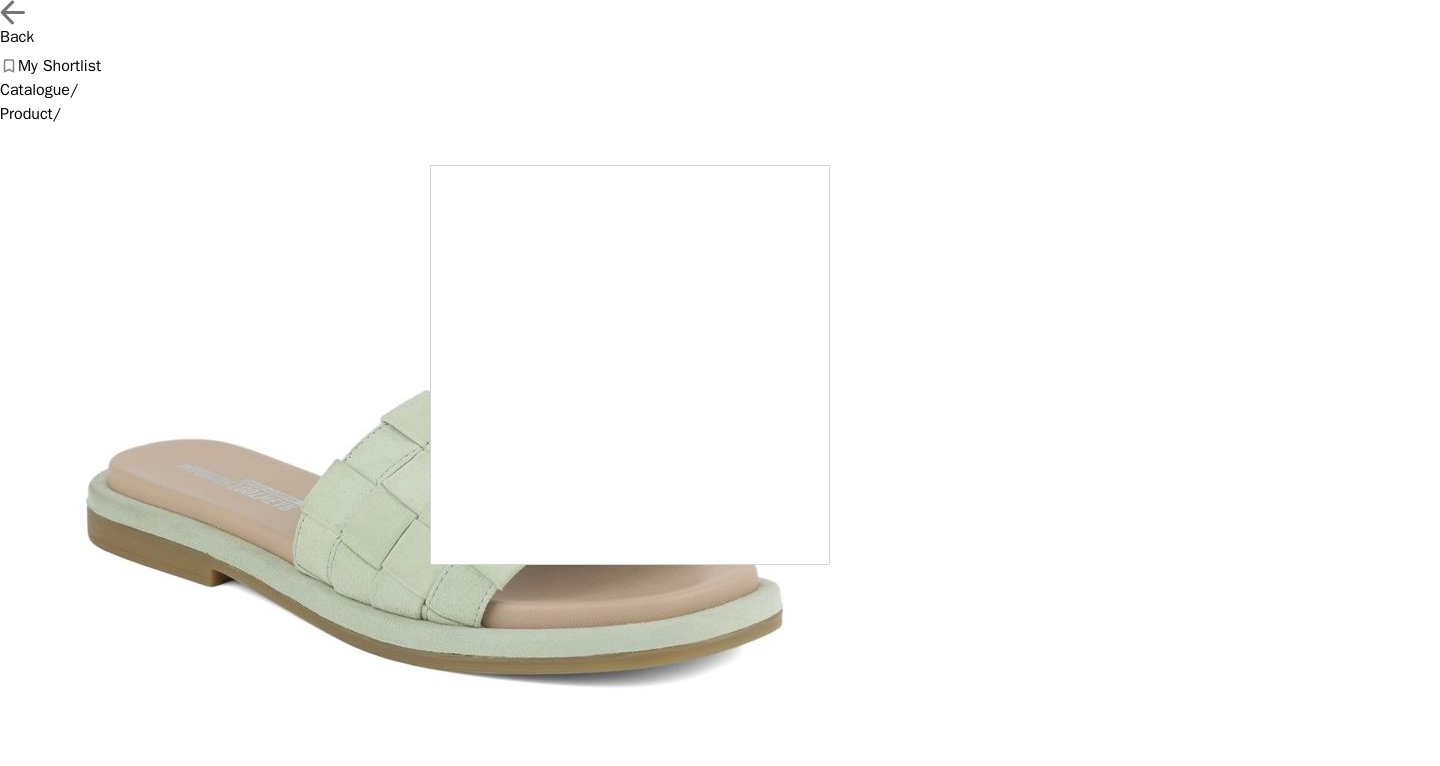 click at bounding box center (630, 365) 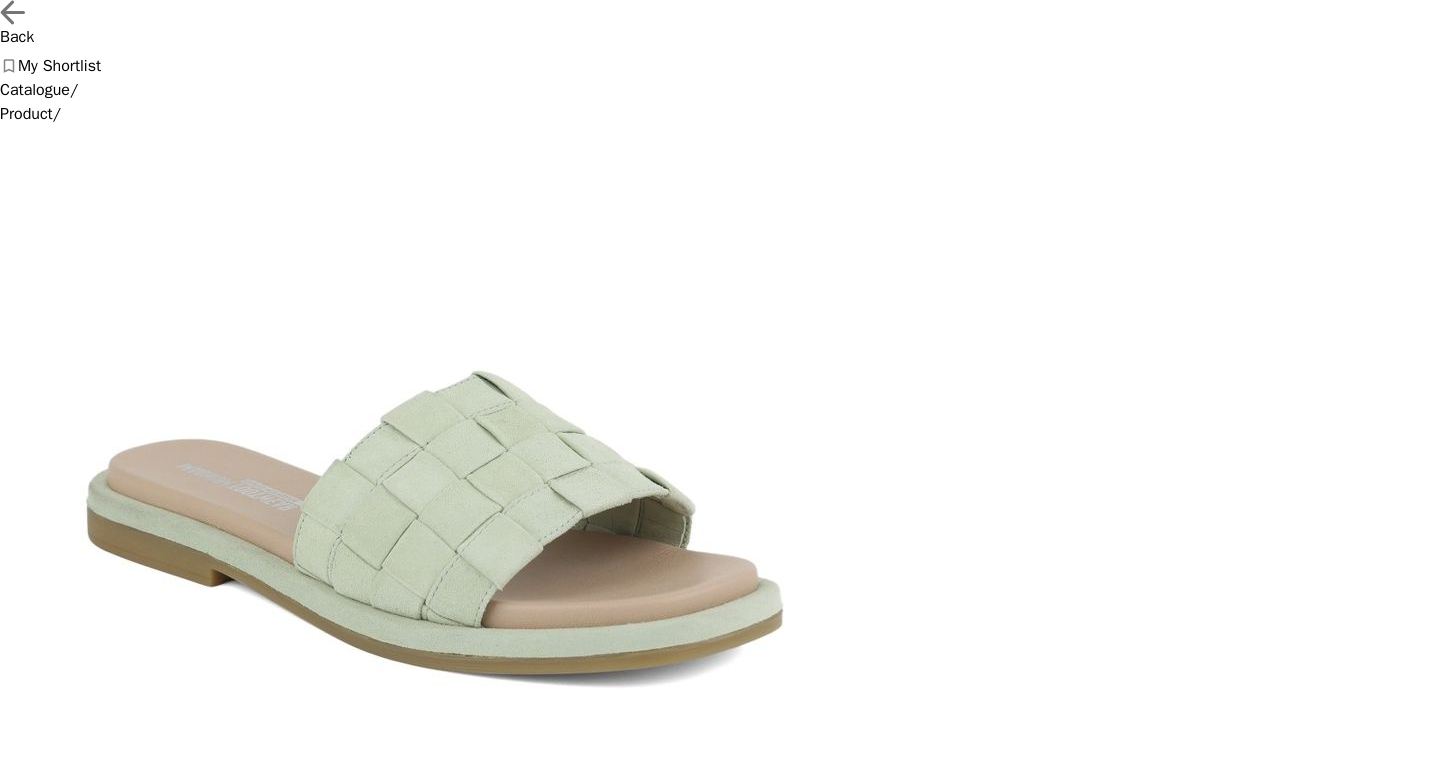 click on "ID: 13742" at bounding box center [720, 872] 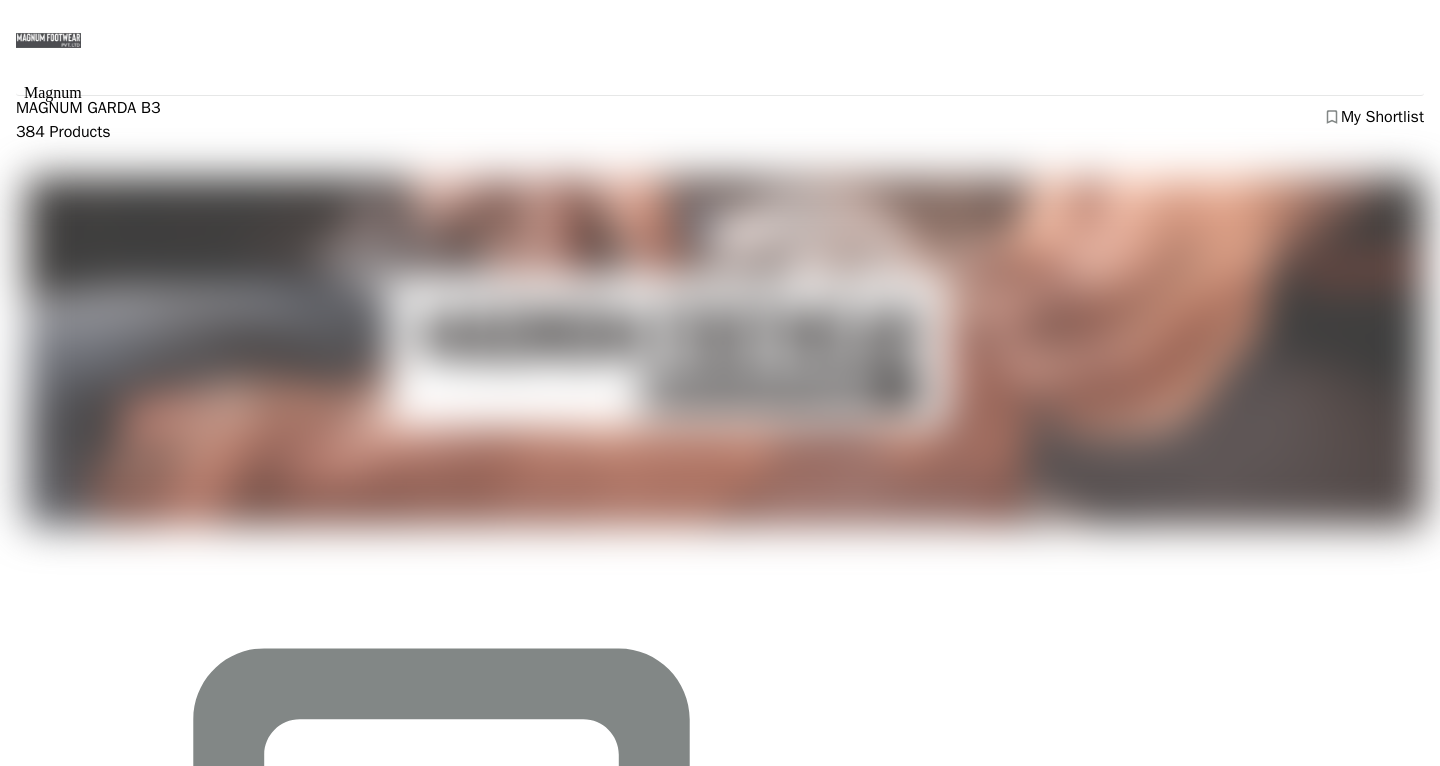 click at bounding box center (725, 352) 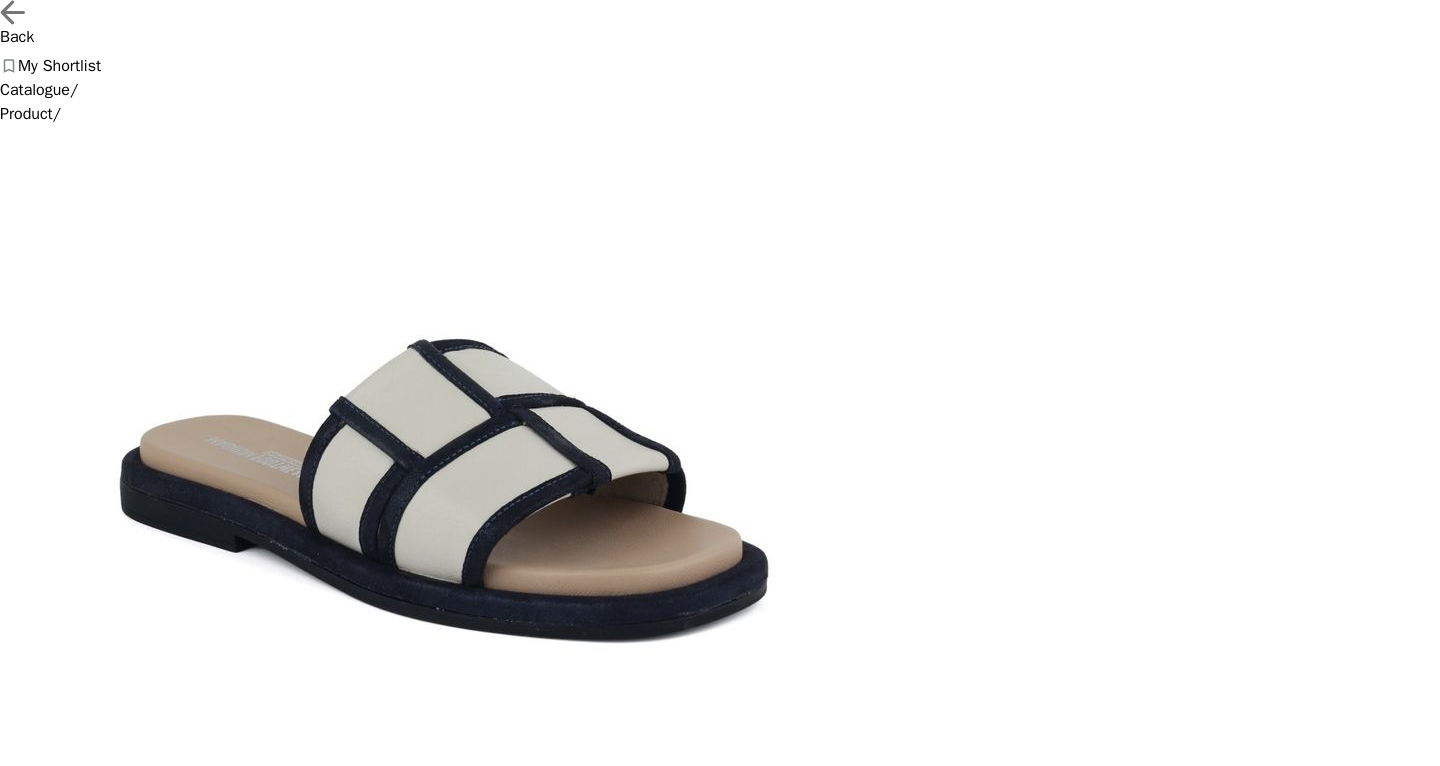 click on "FADED ORCHID/SOFT SILVER" at bounding box center [224, 1063] 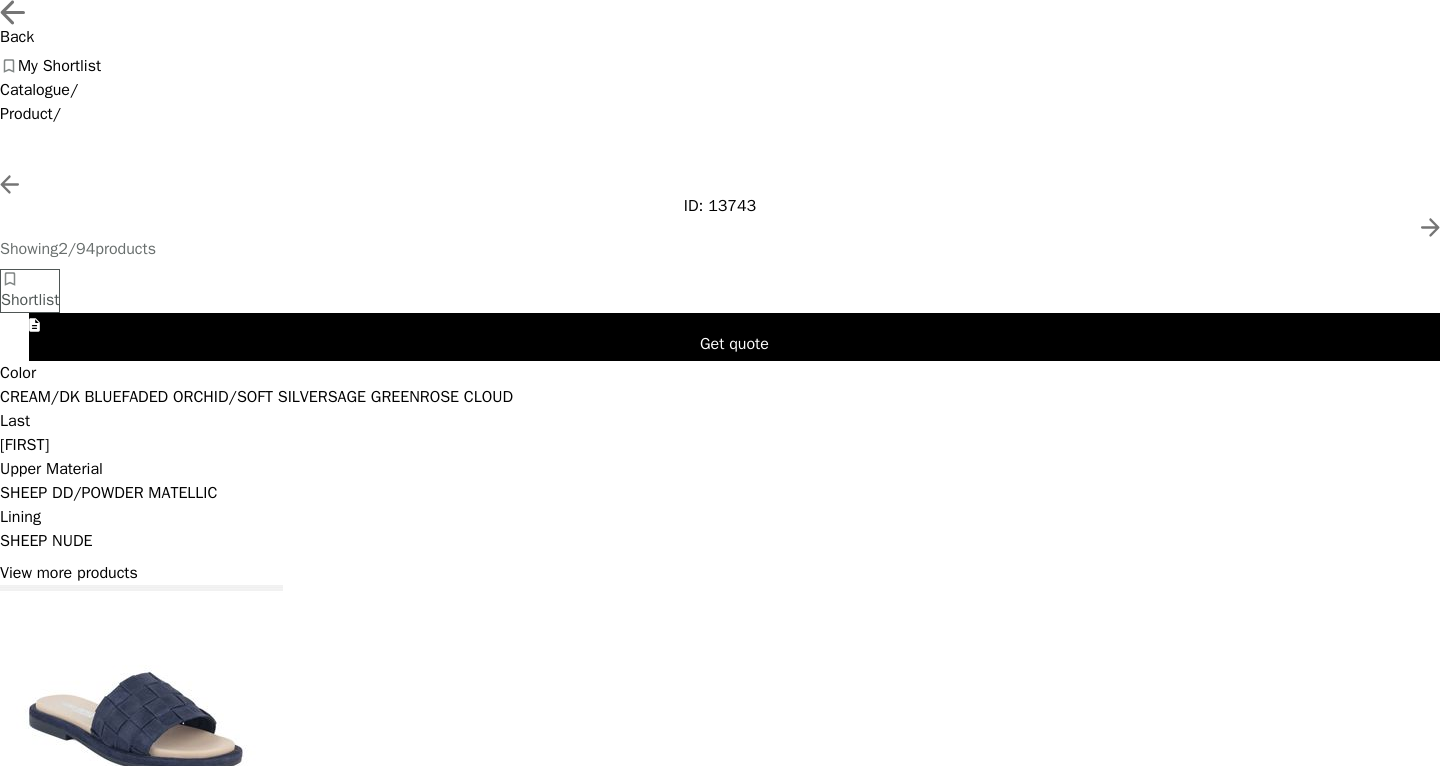 click on "SAGE GREEN" at bounding box center [60, 397] 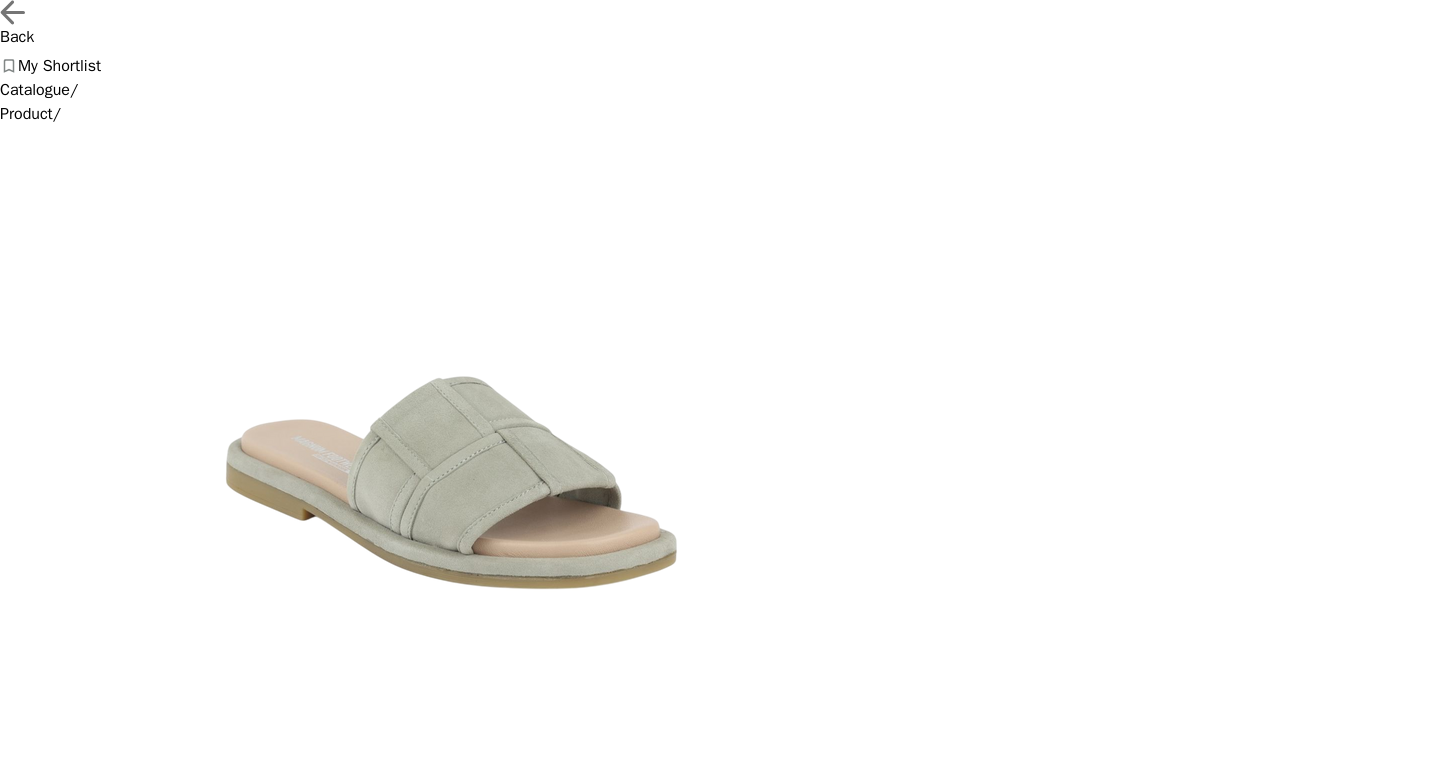 click on "ROSE CLOUD" at bounding box center (60, 1063) 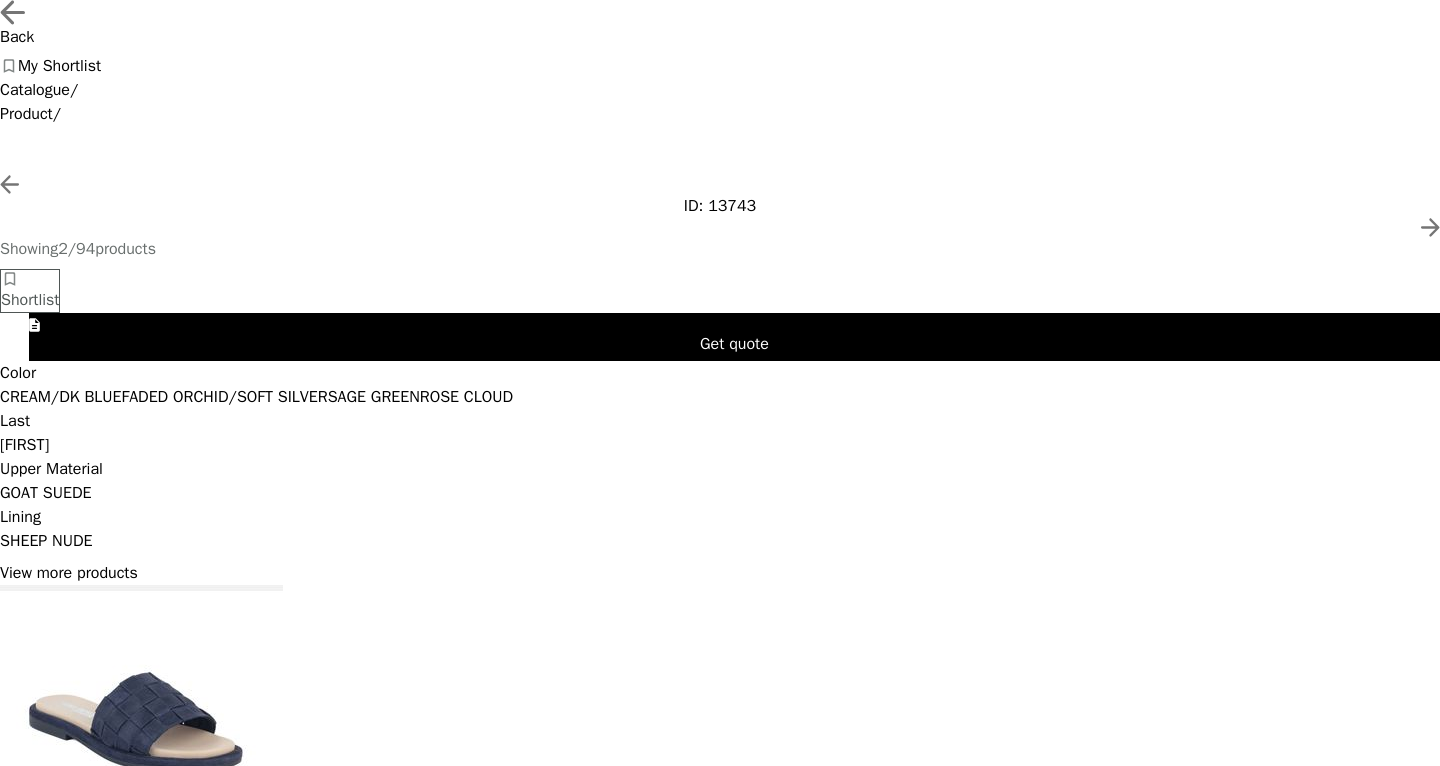 click on "CREAM/DK BLUE" at bounding box center [60, 397] 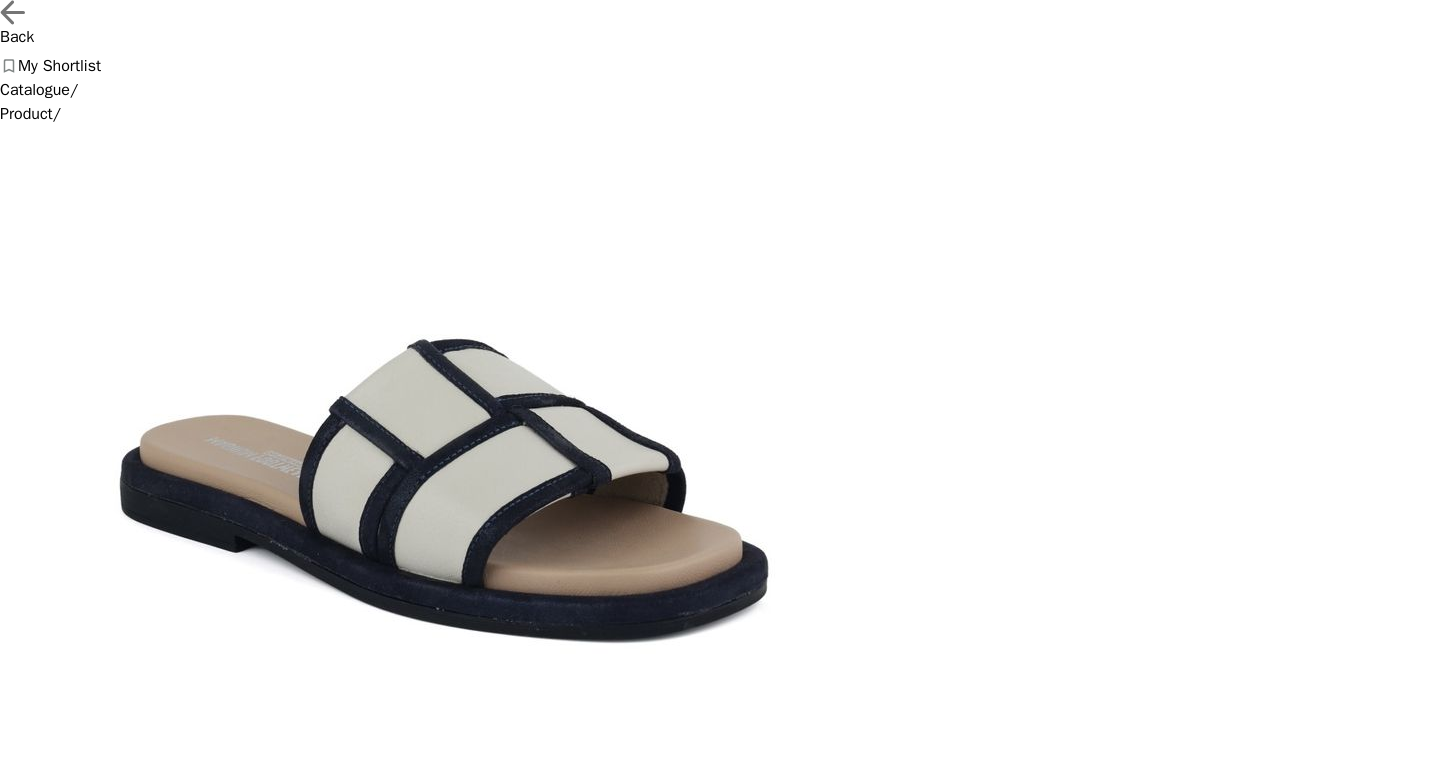 click on "Back" at bounding box center [720, 23] 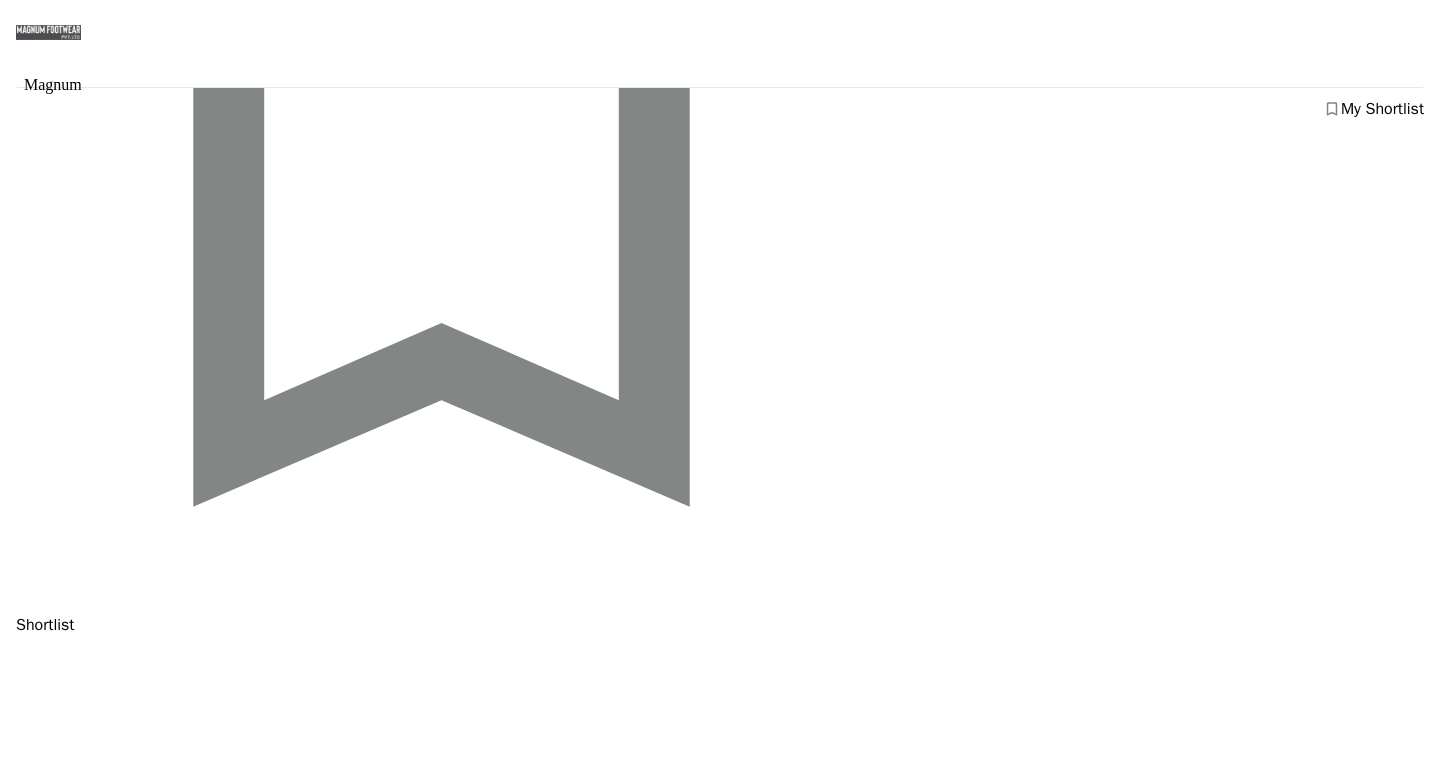 scroll, scrollTop: 7222, scrollLeft: 0, axis: vertical 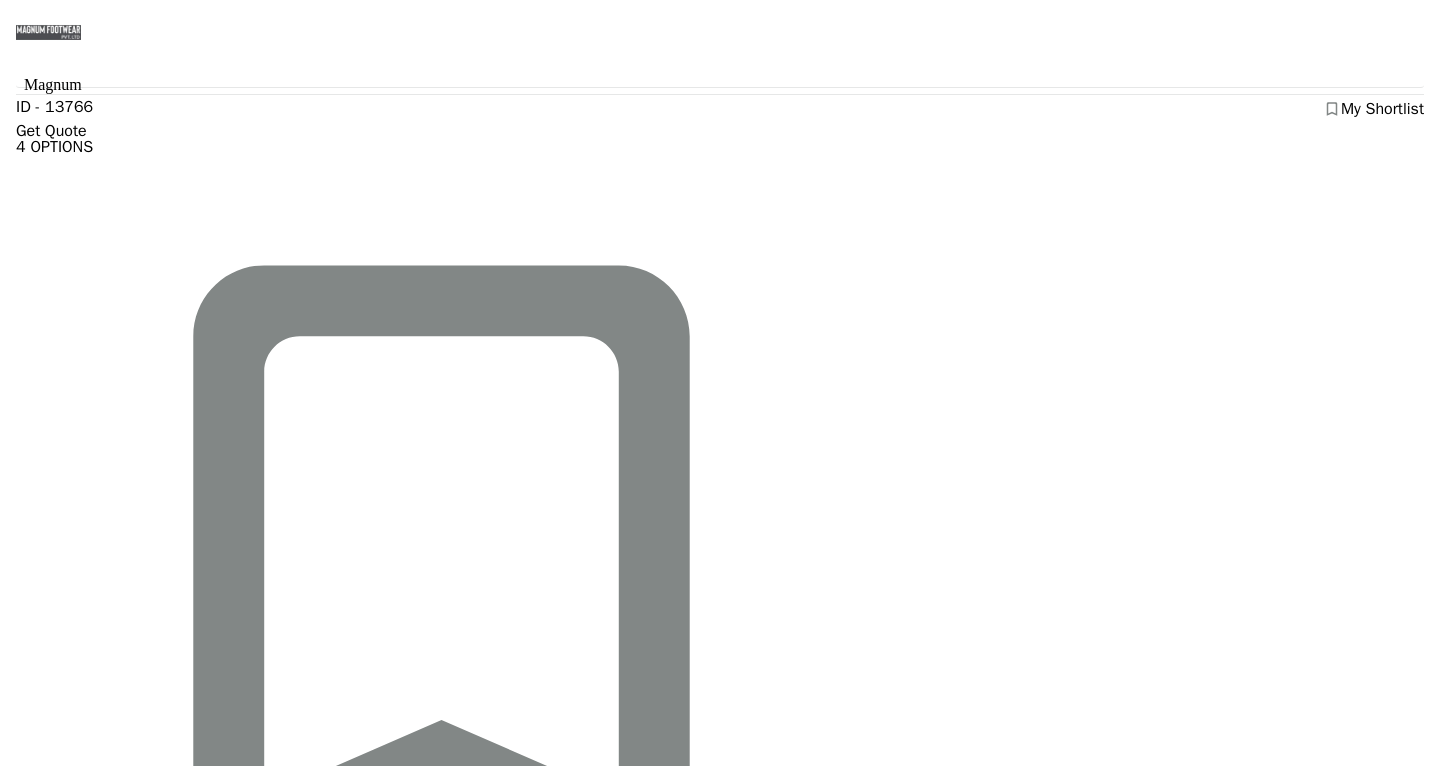 click at bounding box center [299, 110228] 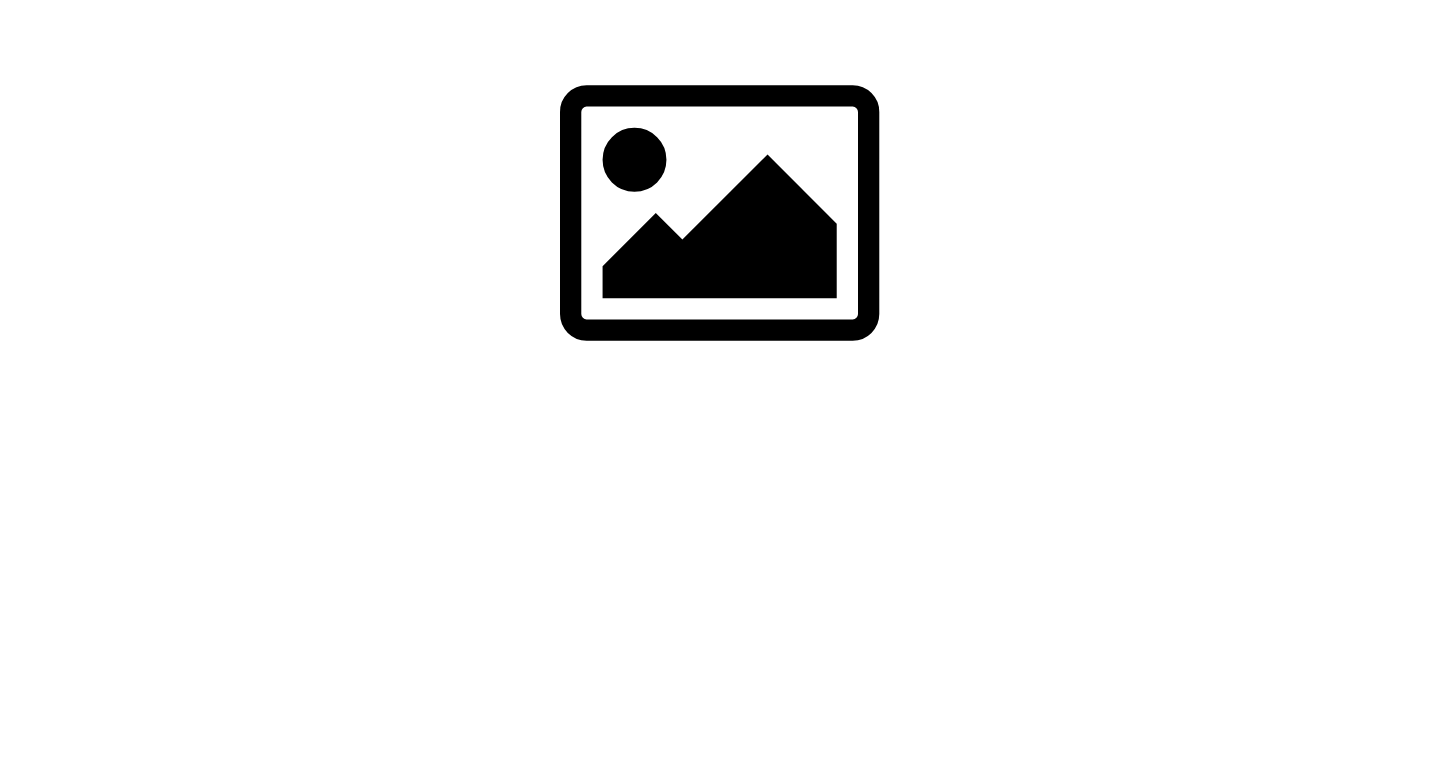 scroll, scrollTop: 0, scrollLeft: 0, axis: both 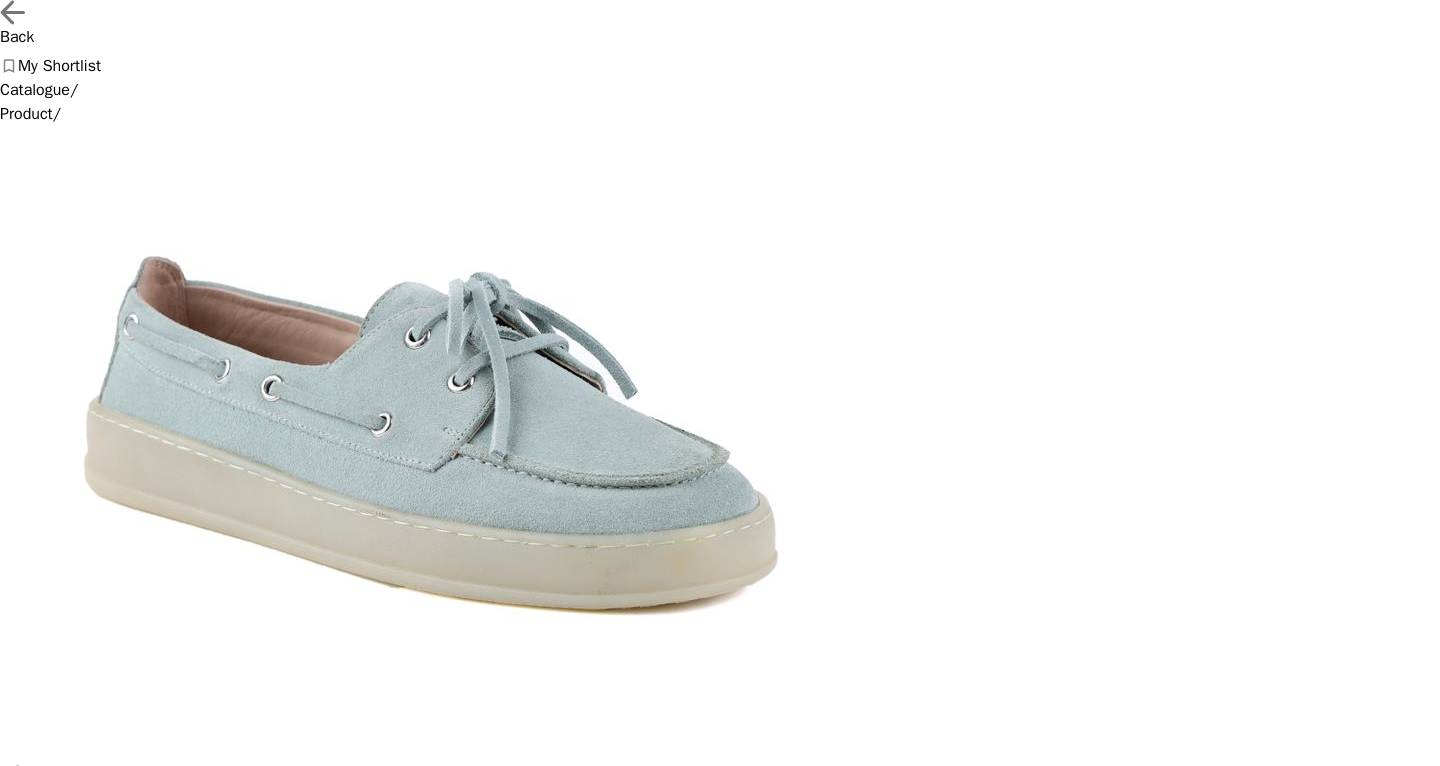 click on "ROASTED BROWN" at bounding box center (153, 1063) 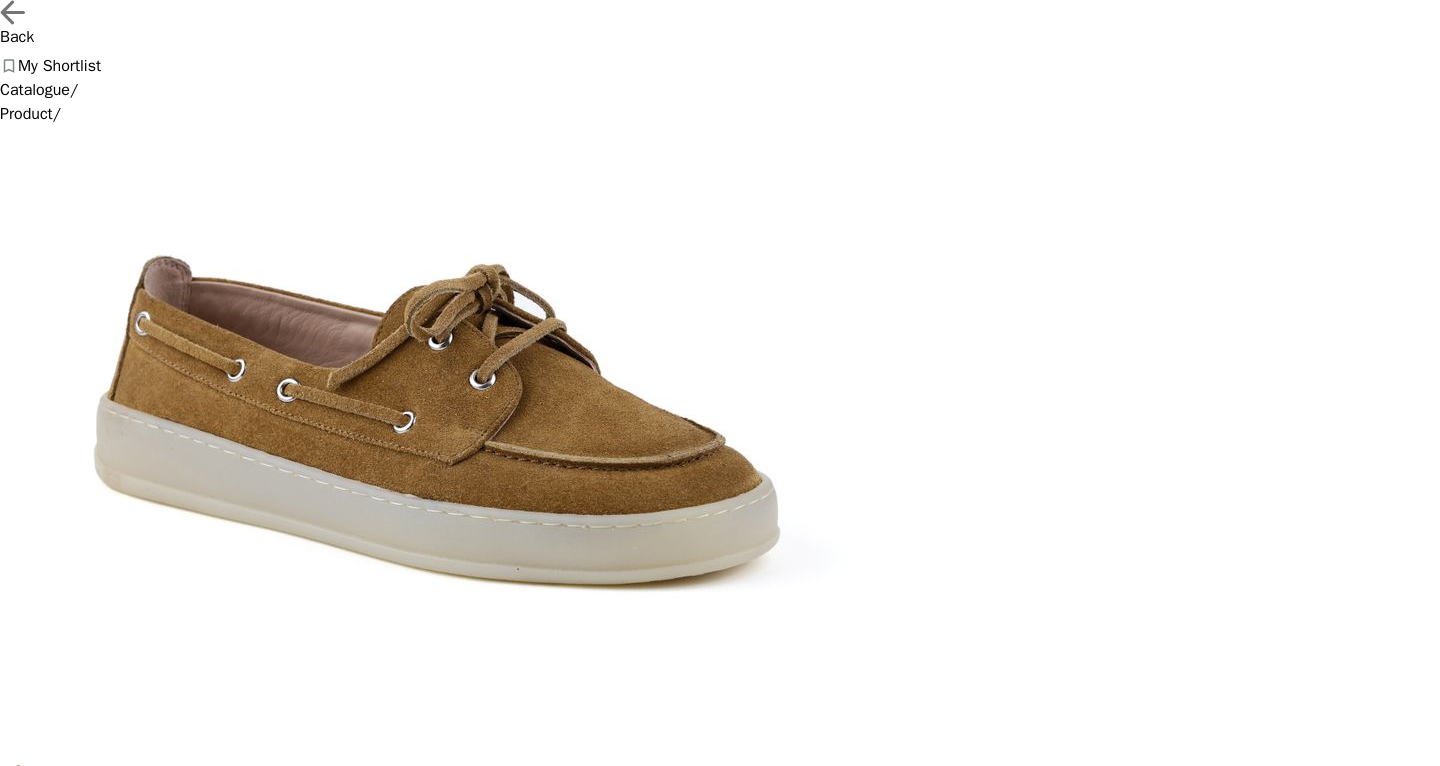 click on "AZZURRO" at bounding box center [248, 1063] 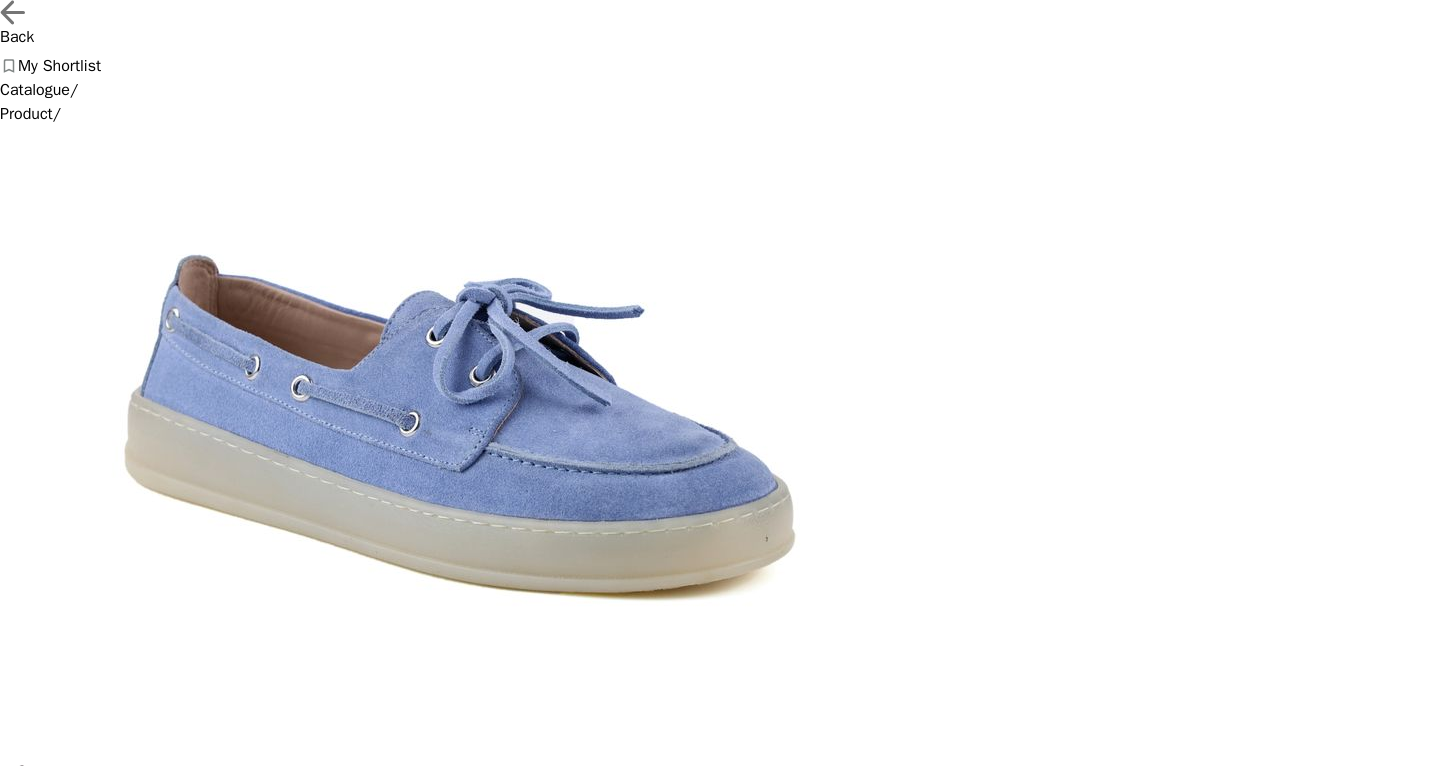click on "LAVA GREY" at bounding box center [45, 1063] 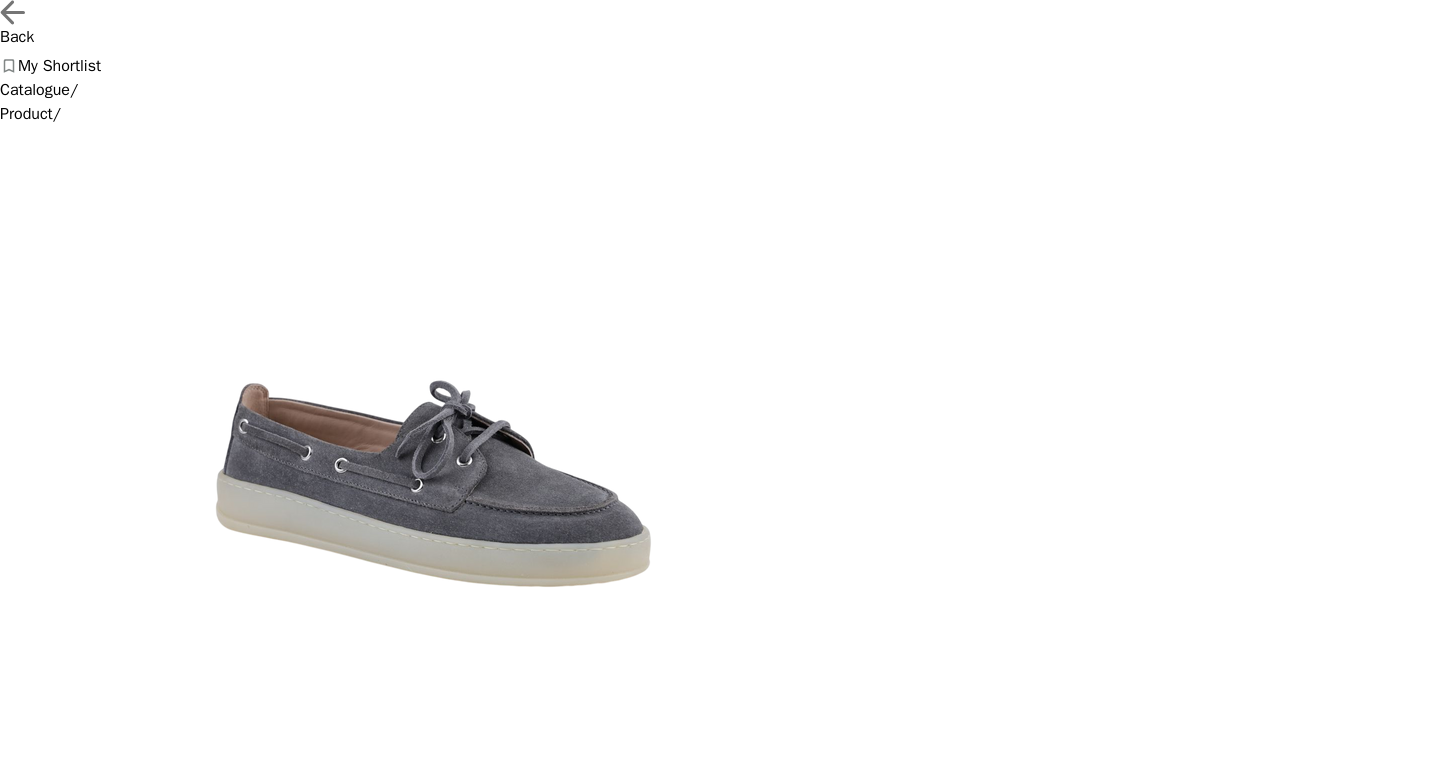 click on "ROASTED BROWN" at bounding box center (45, 1063) 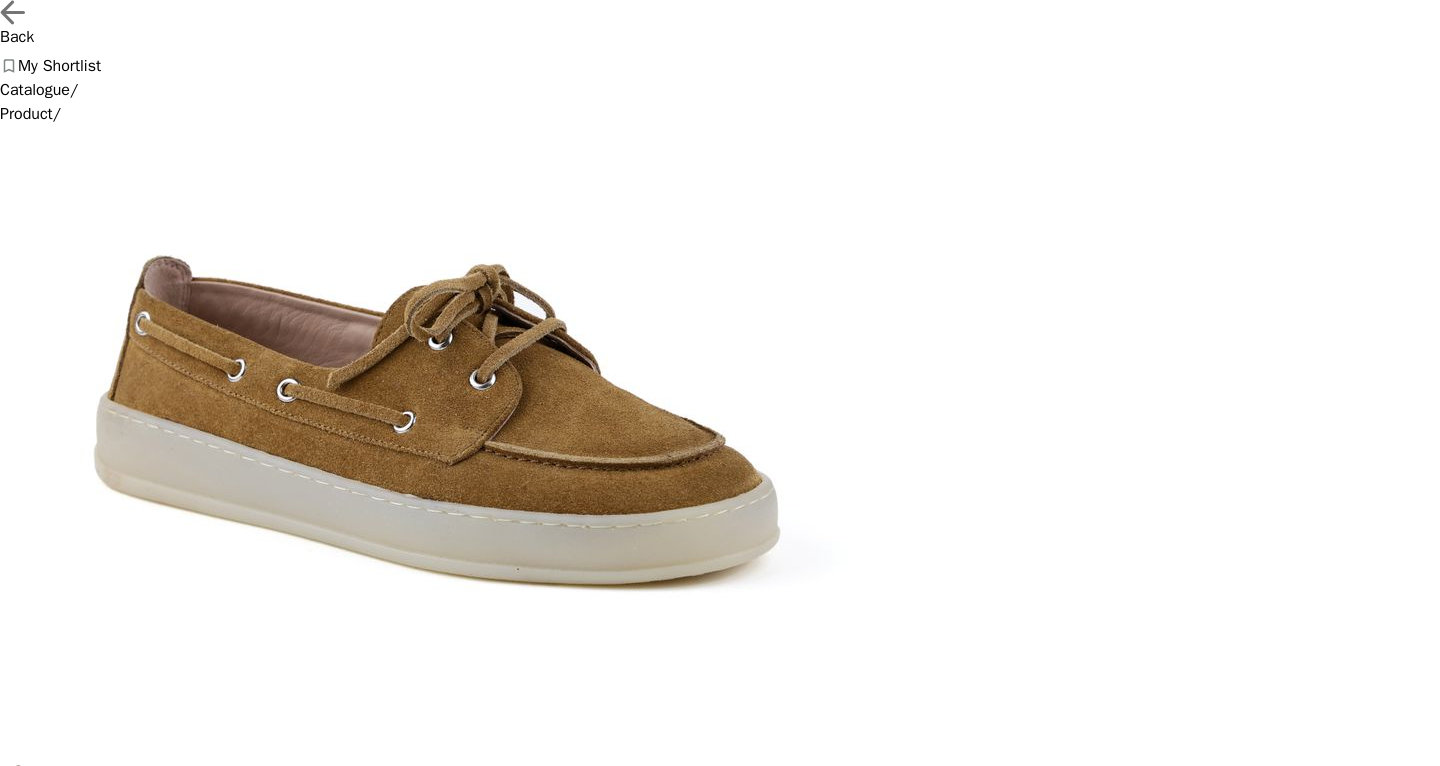 click on "MINT GREEN" at bounding box center (45, 1063) 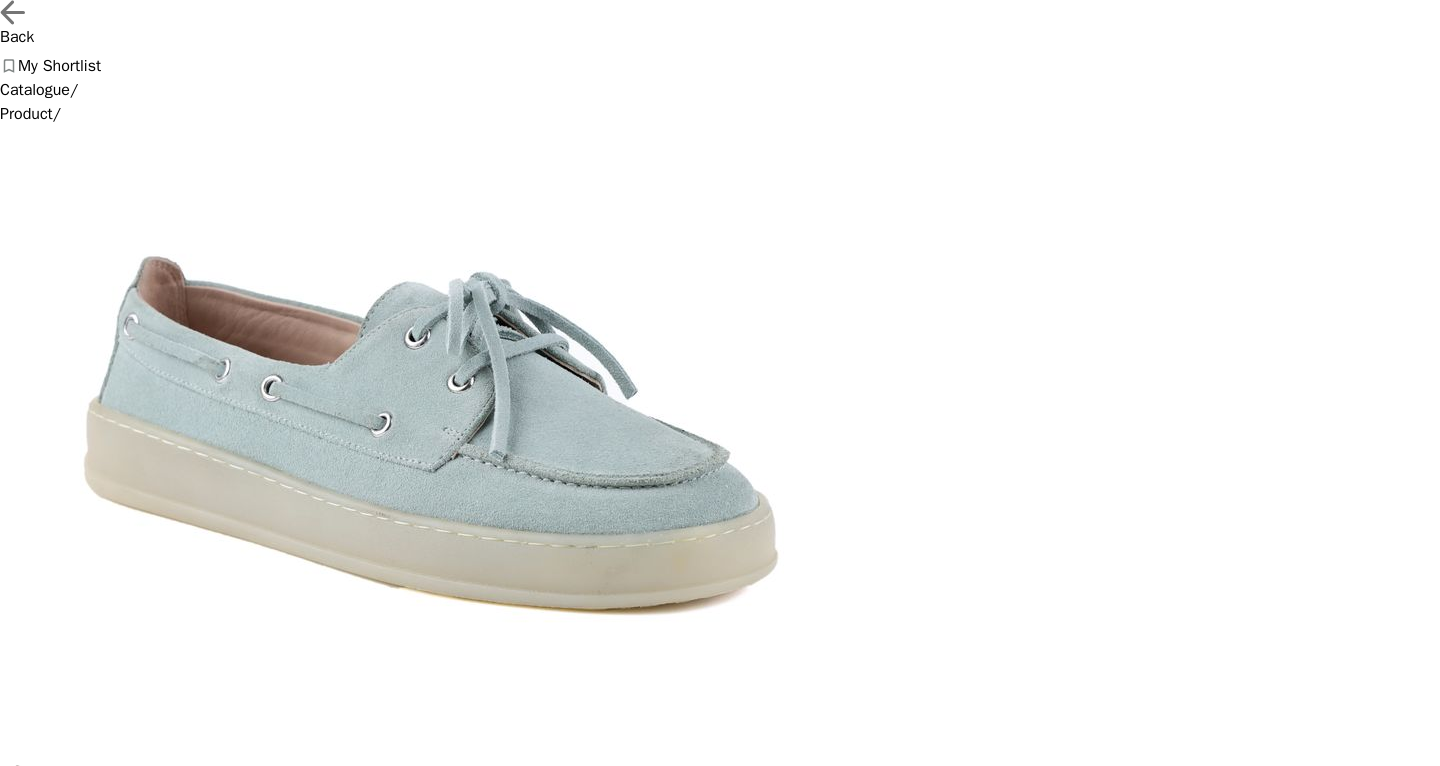 click on "ROASTED BROWN" at bounding box center (153, 1063) 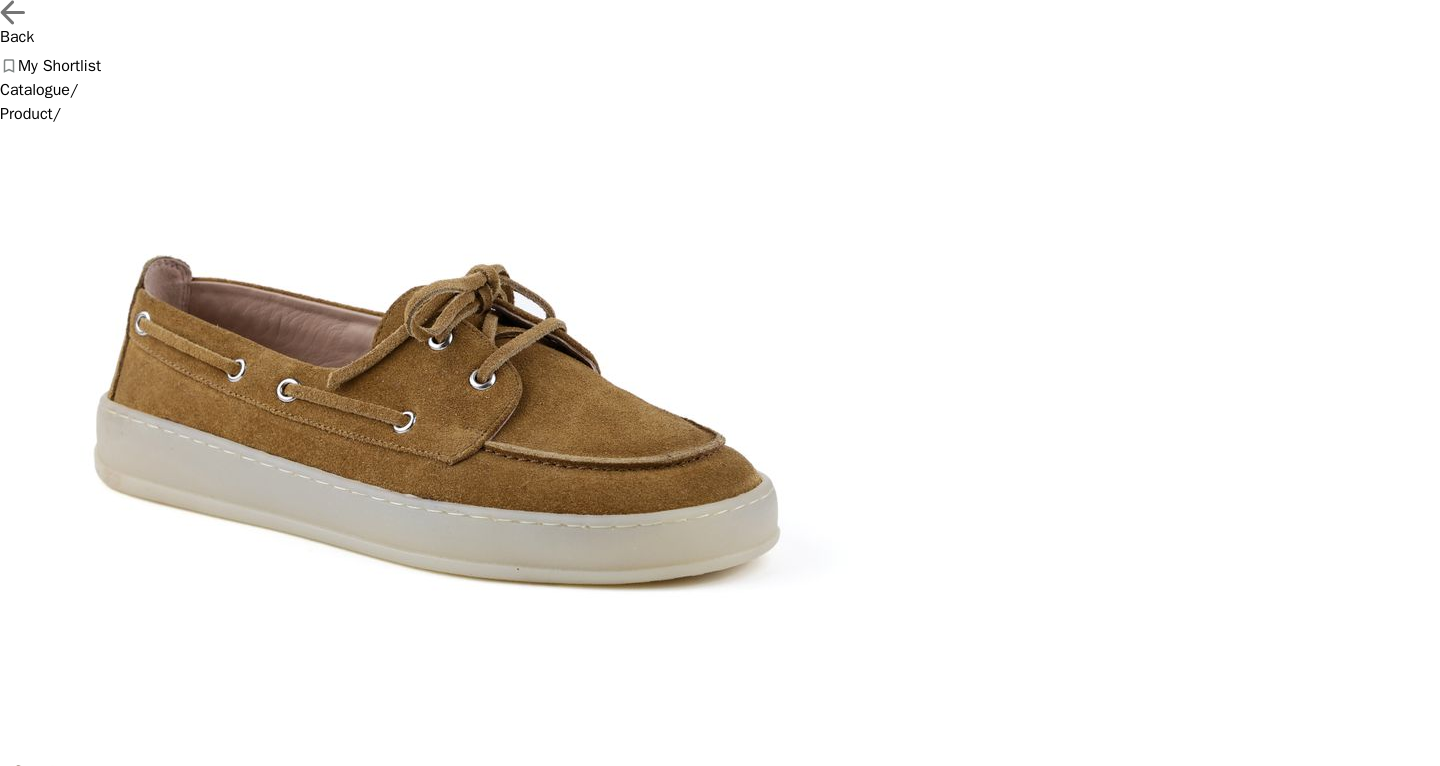 click on "MINT GREEN" at bounding box center (45, 1063) 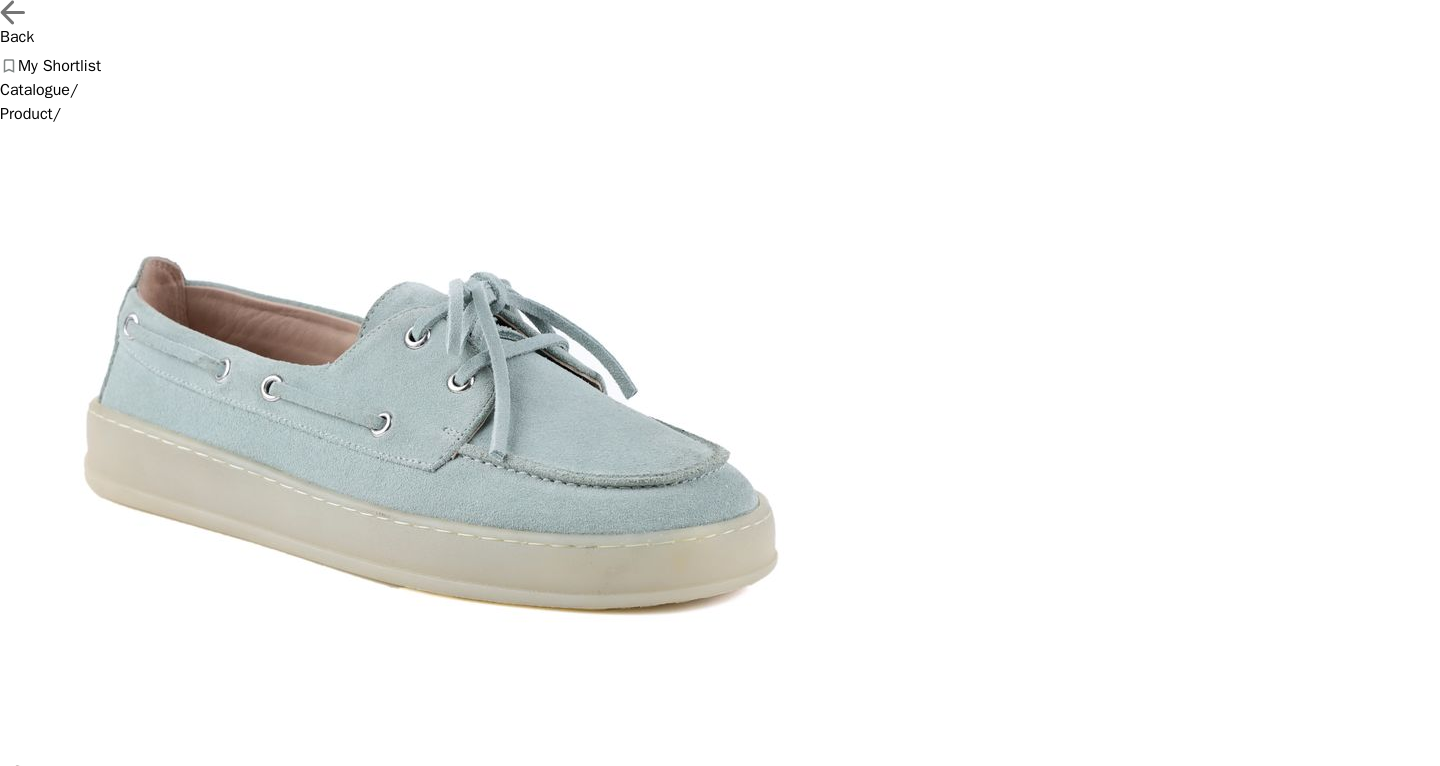 click on "ID: 13613" at bounding box center [720, 872] 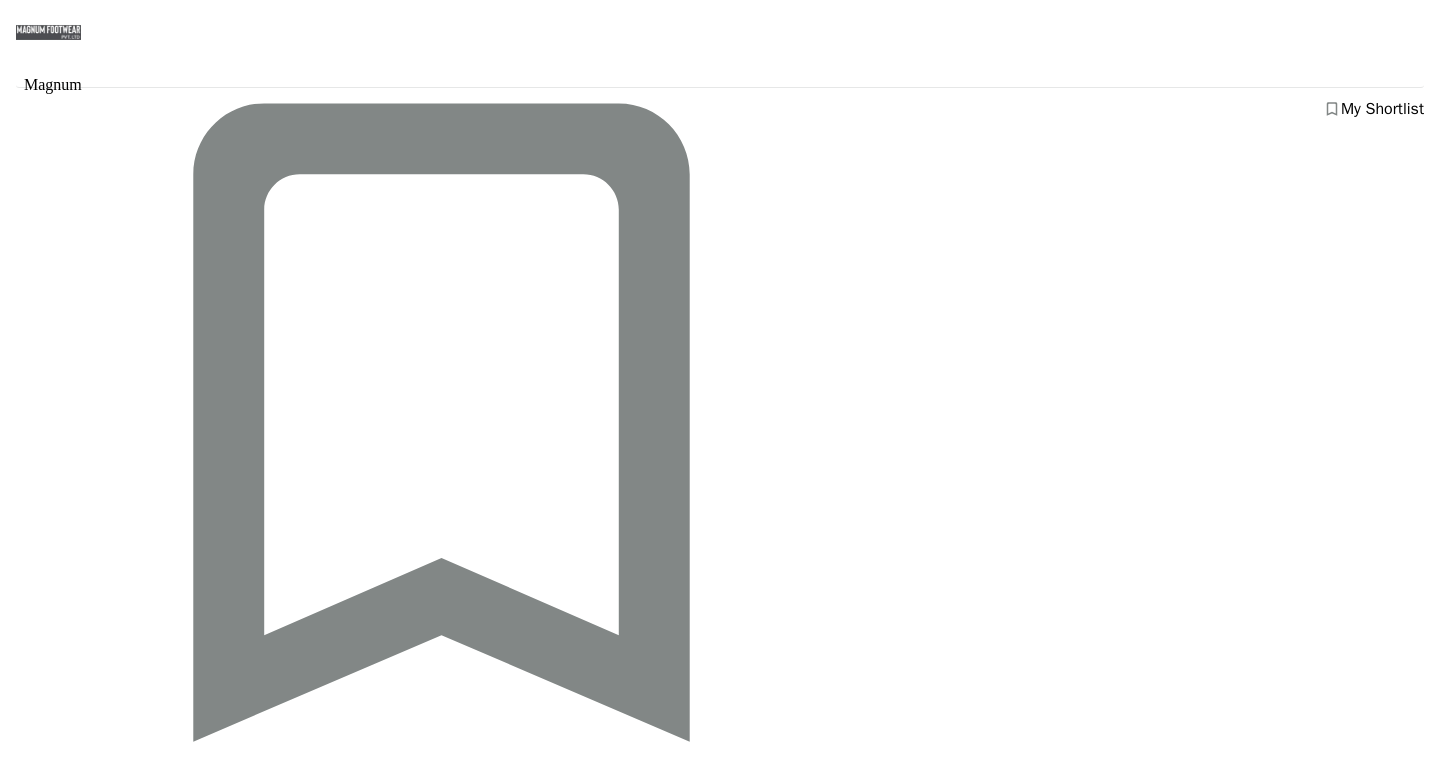 scroll, scrollTop: 1714, scrollLeft: 0, axis: vertical 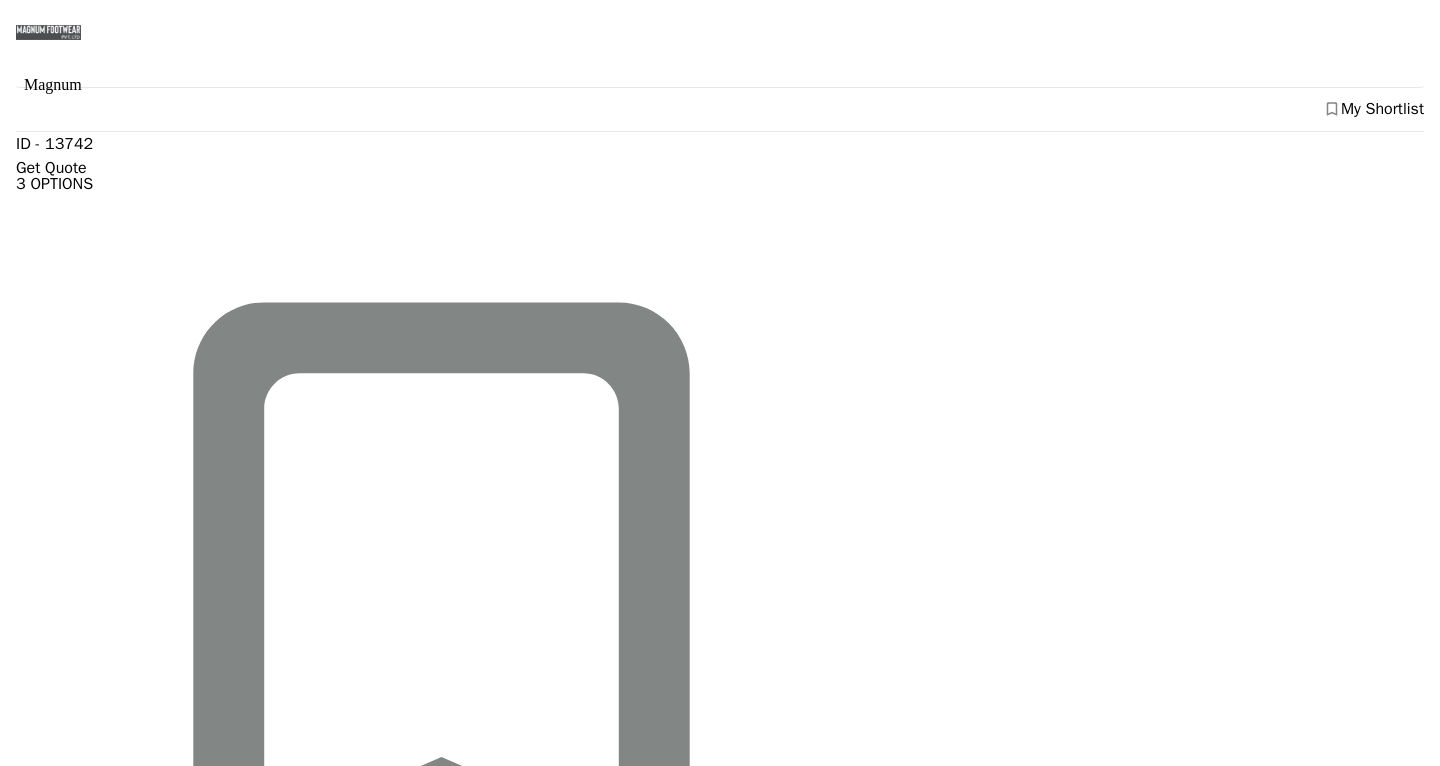 click at bounding box center [299, 25905] 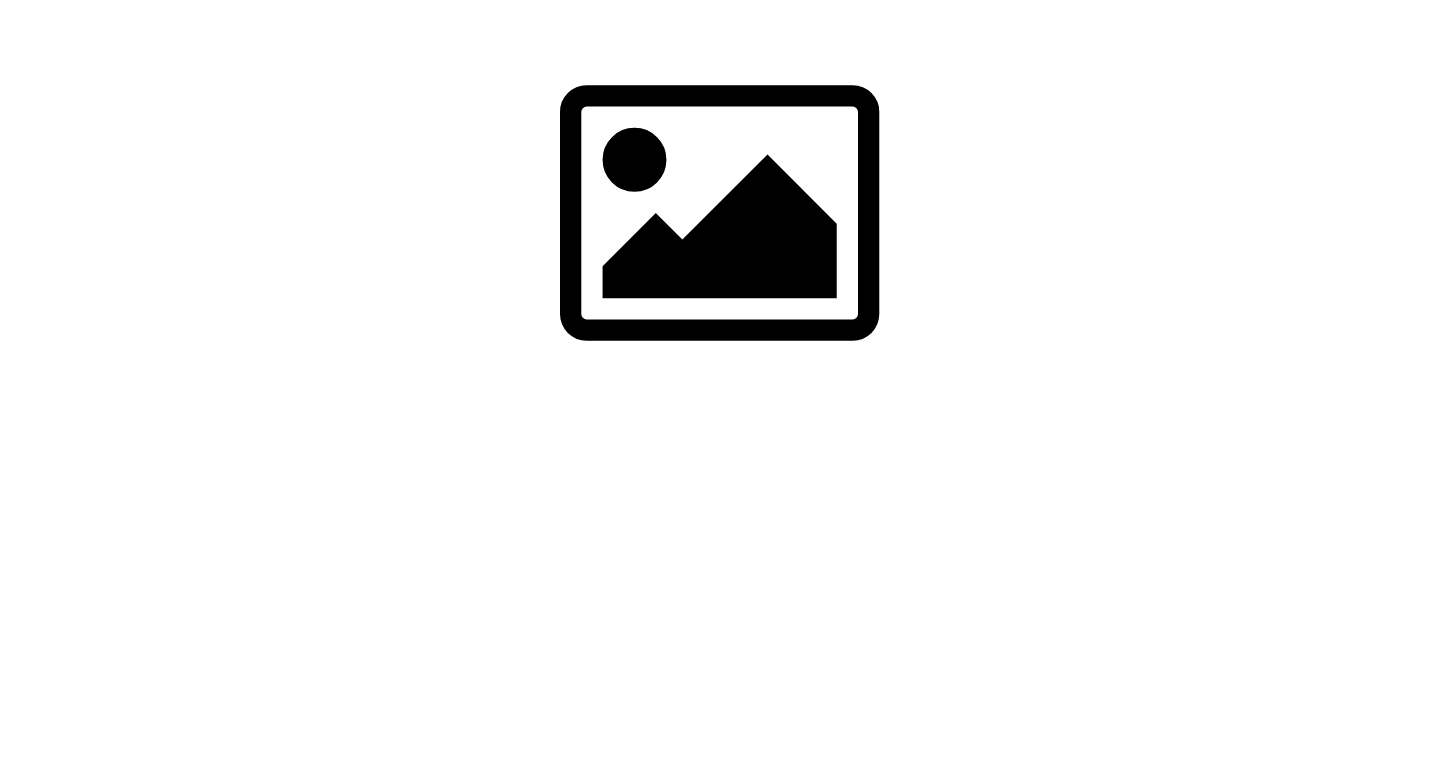 scroll, scrollTop: 0, scrollLeft: 0, axis: both 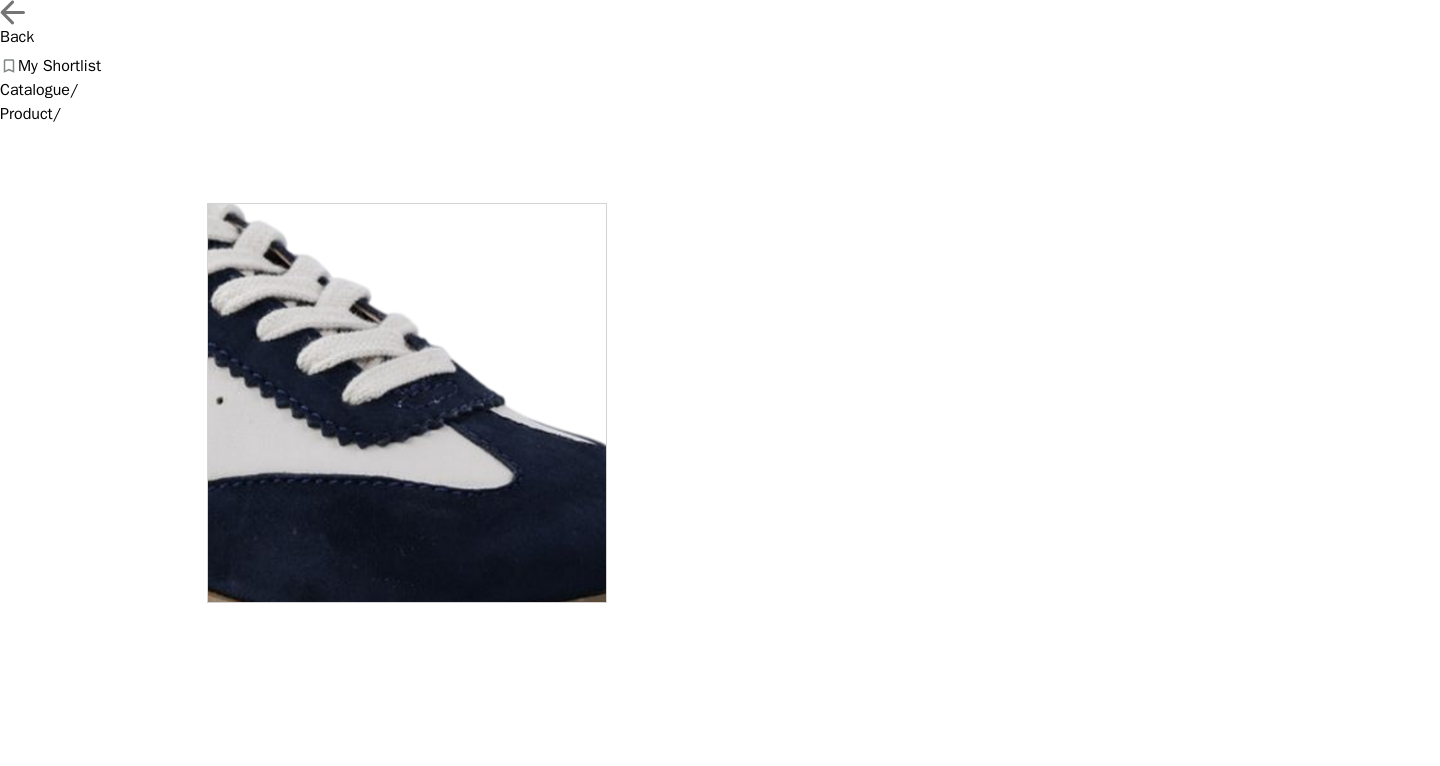 click at bounding box center (407, 403) 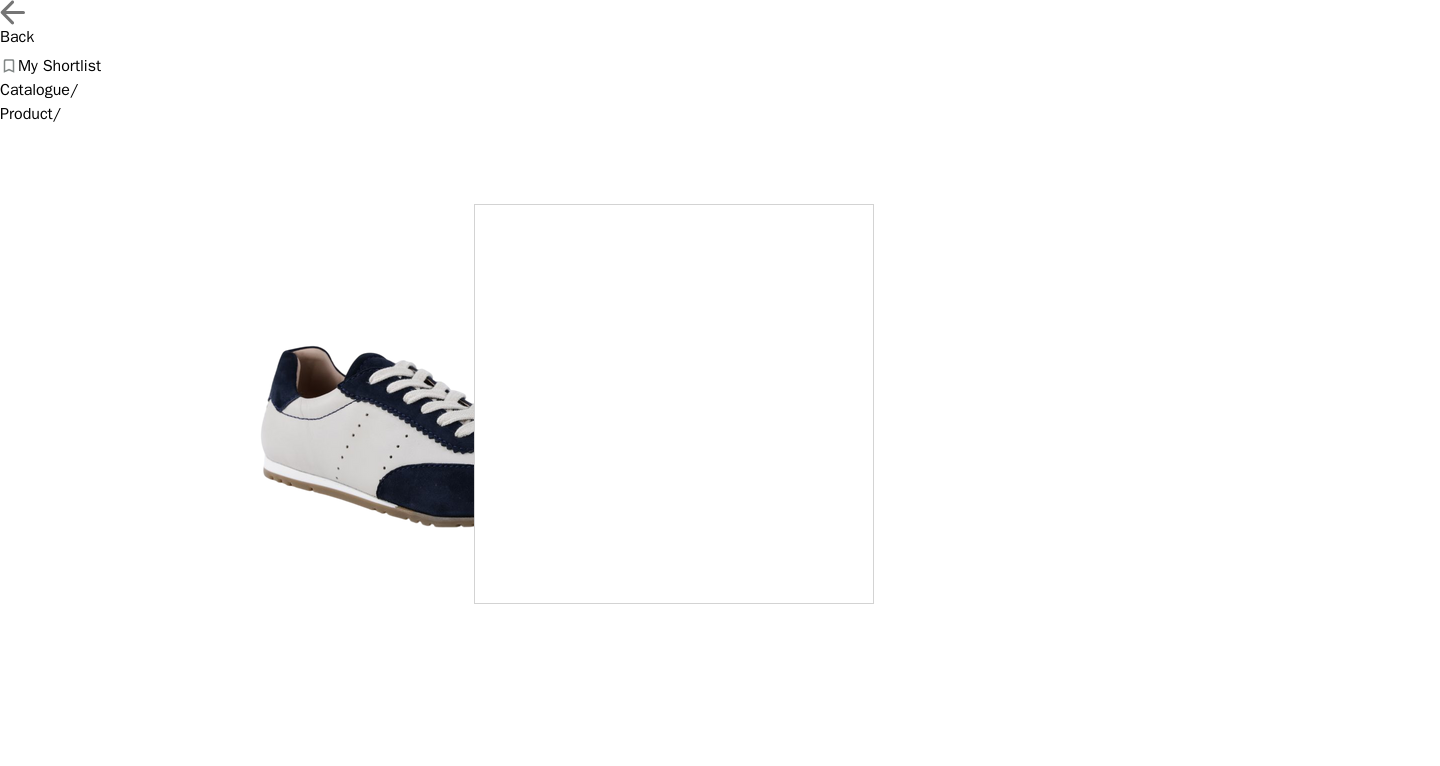 click at bounding box center [674, 404] 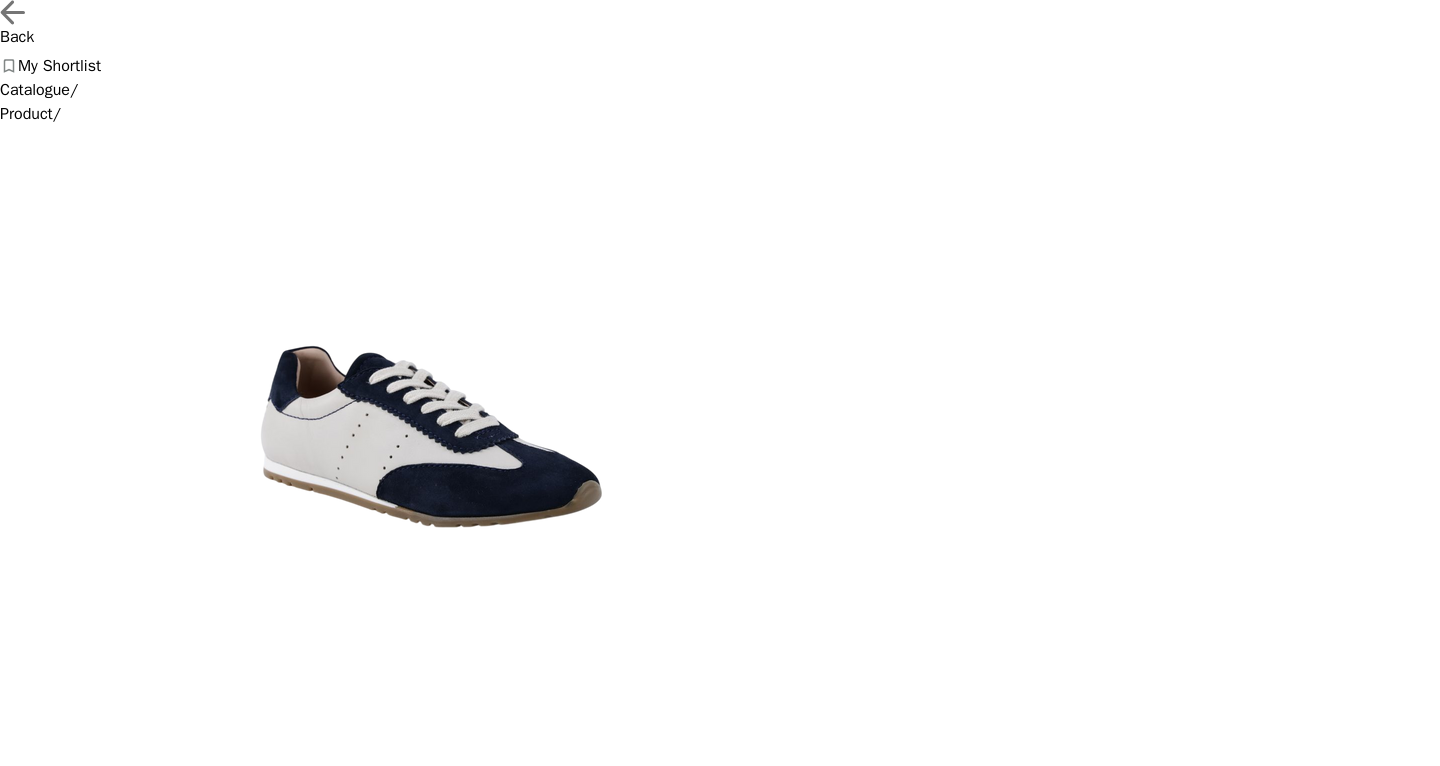 click on "Back  My Shortlist" at bounding box center (720, 39) 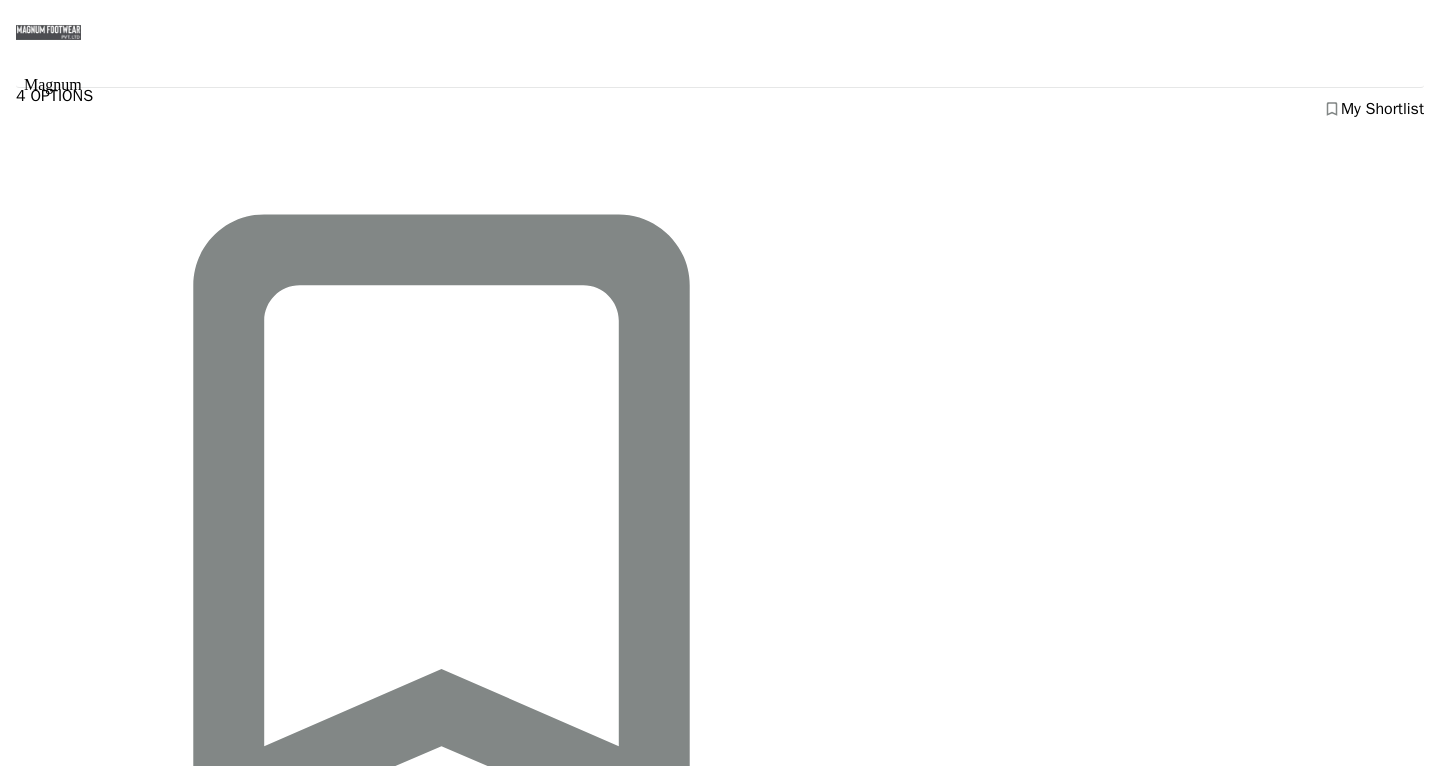 scroll, scrollTop: 7272, scrollLeft: 0, axis: vertical 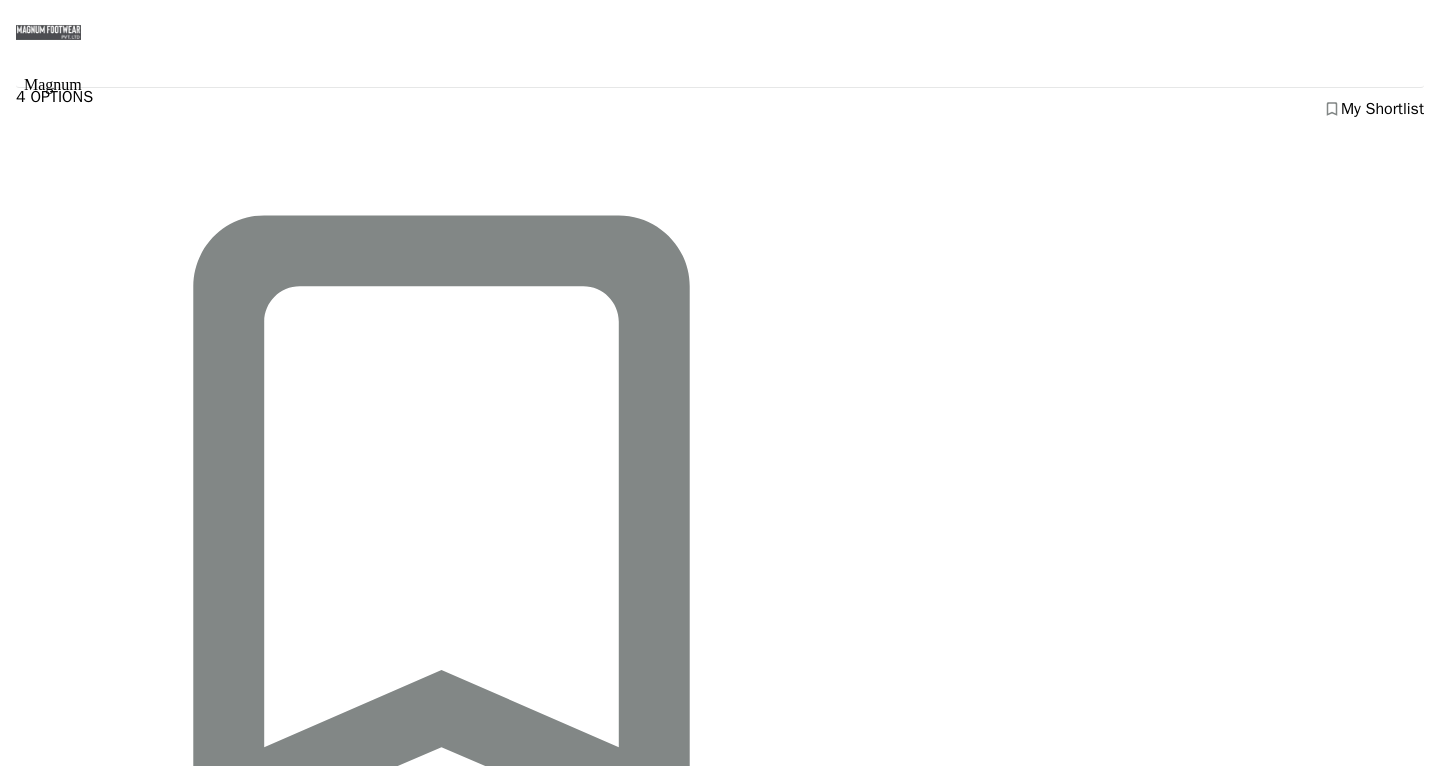 click at bounding box center [299, 116077] 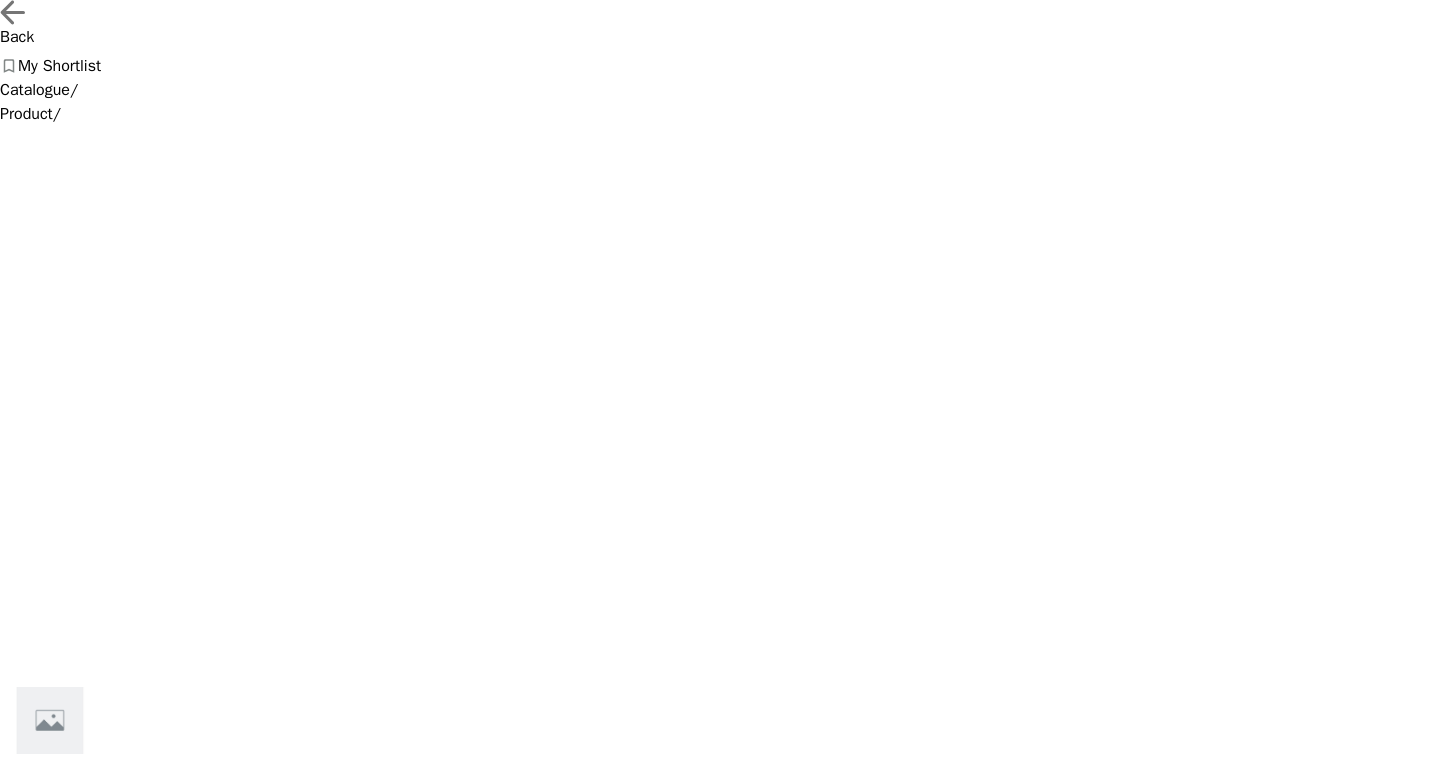 scroll, scrollTop: 0, scrollLeft: 0, axis: both 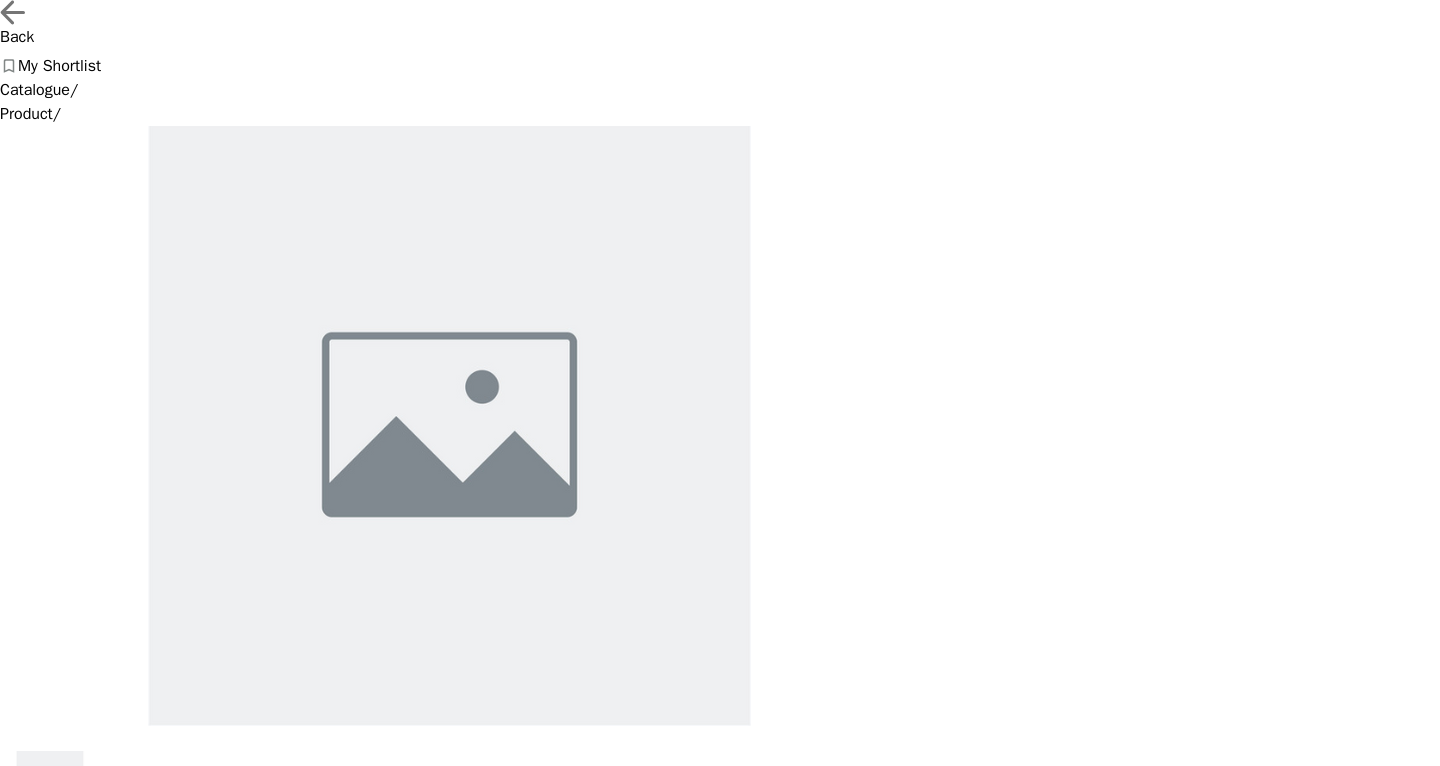 click on "SAGE GREE N" at bounding box center (141, 1111) 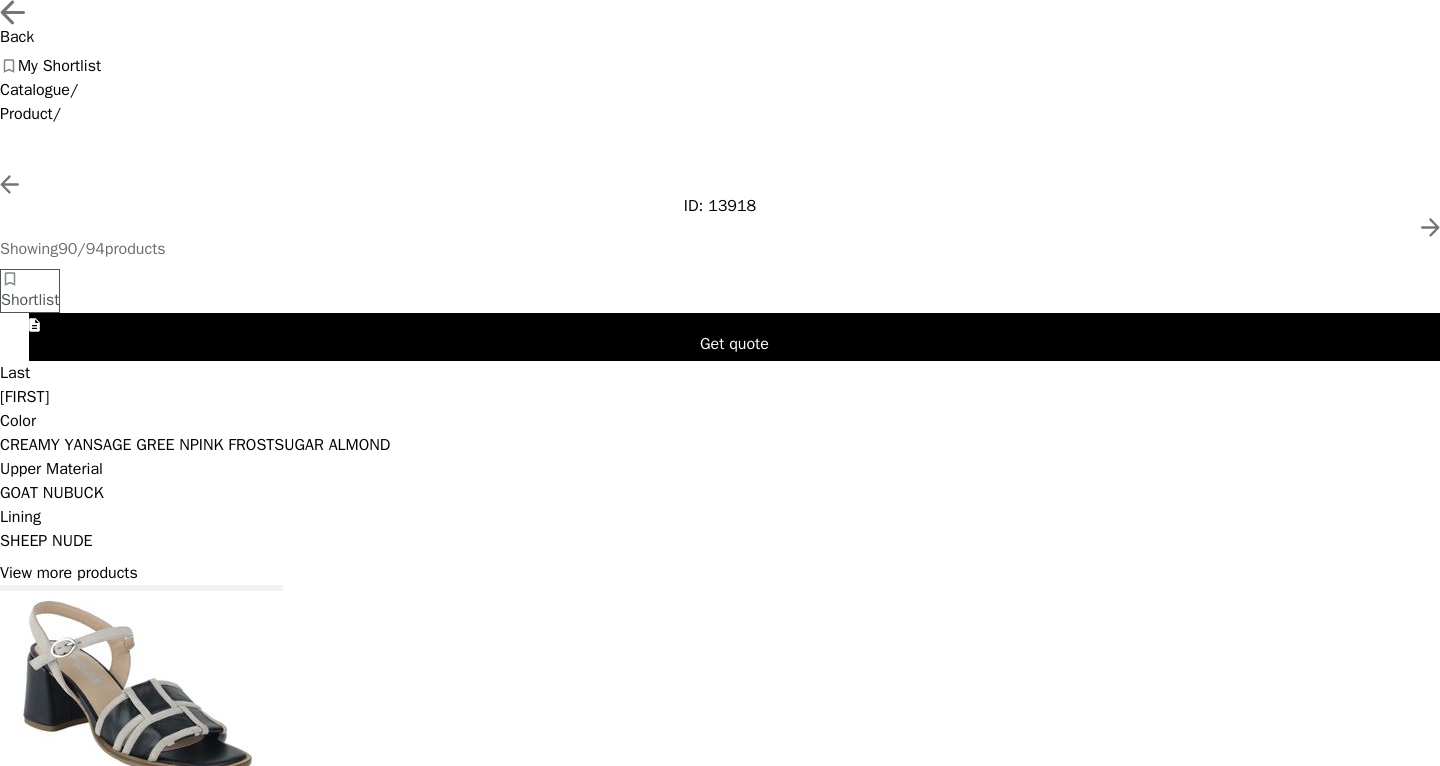 click on "PINK FROST" at bounding box center (46, 445) 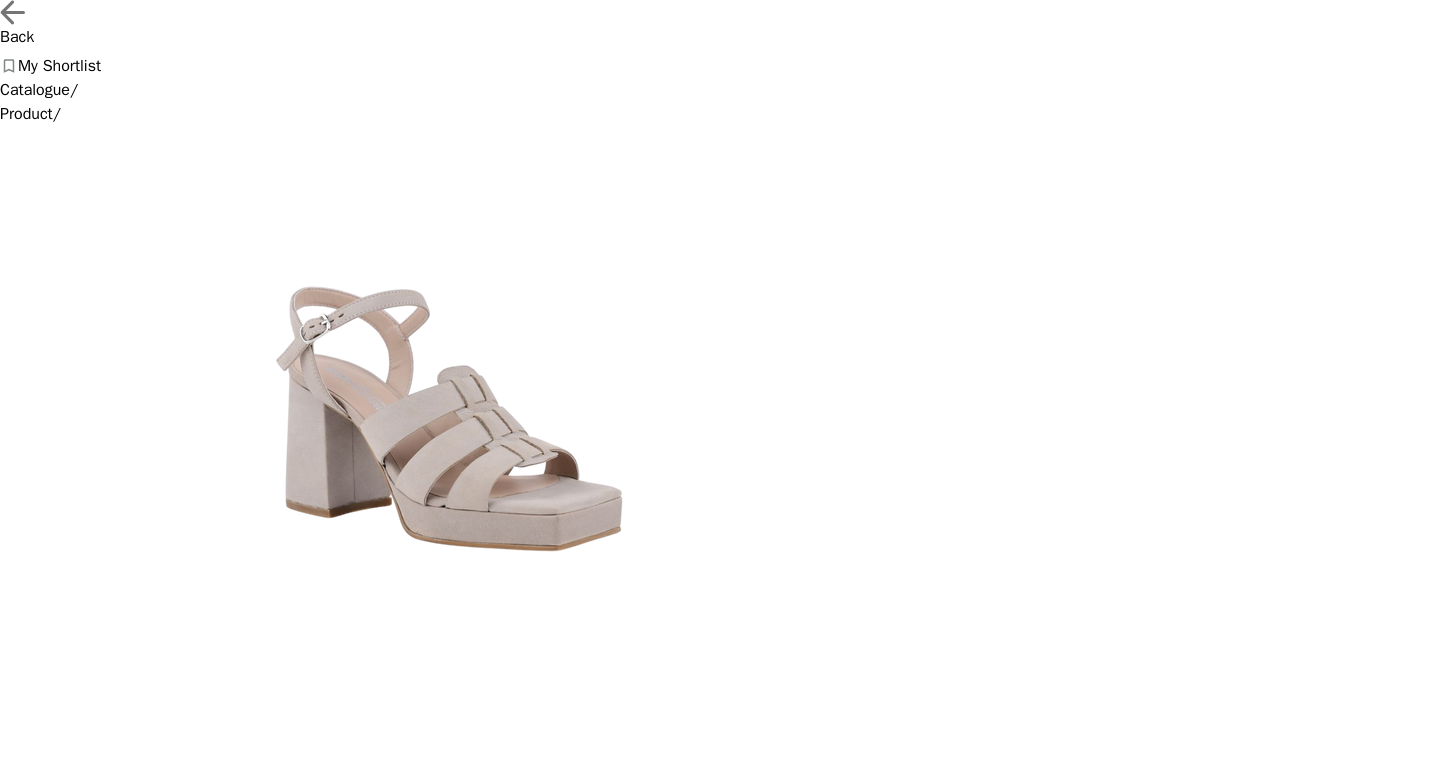 click on "SUGAR ALMOND" at bounding box center [46, 1111] 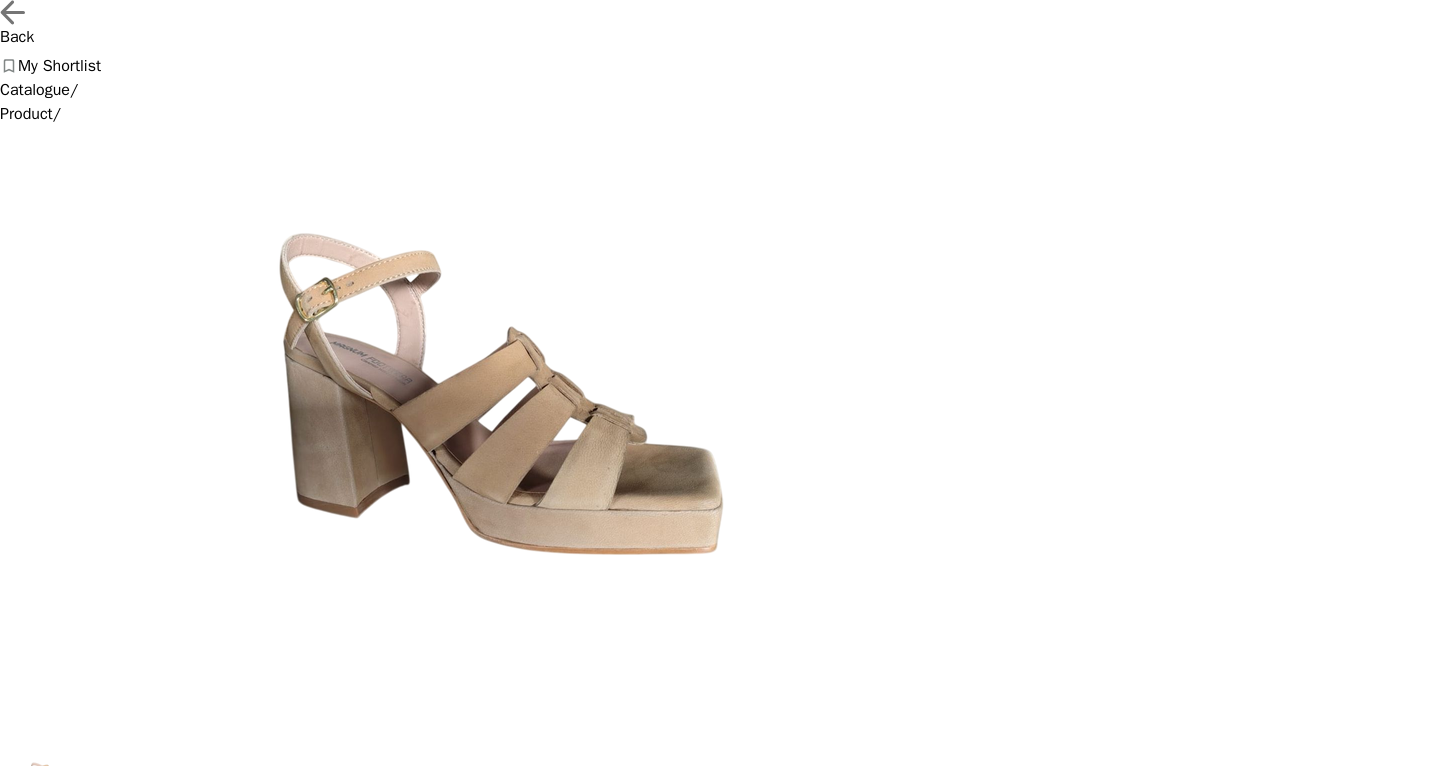 click on "SAGE GREE N" at bounding box center [46, 1111] 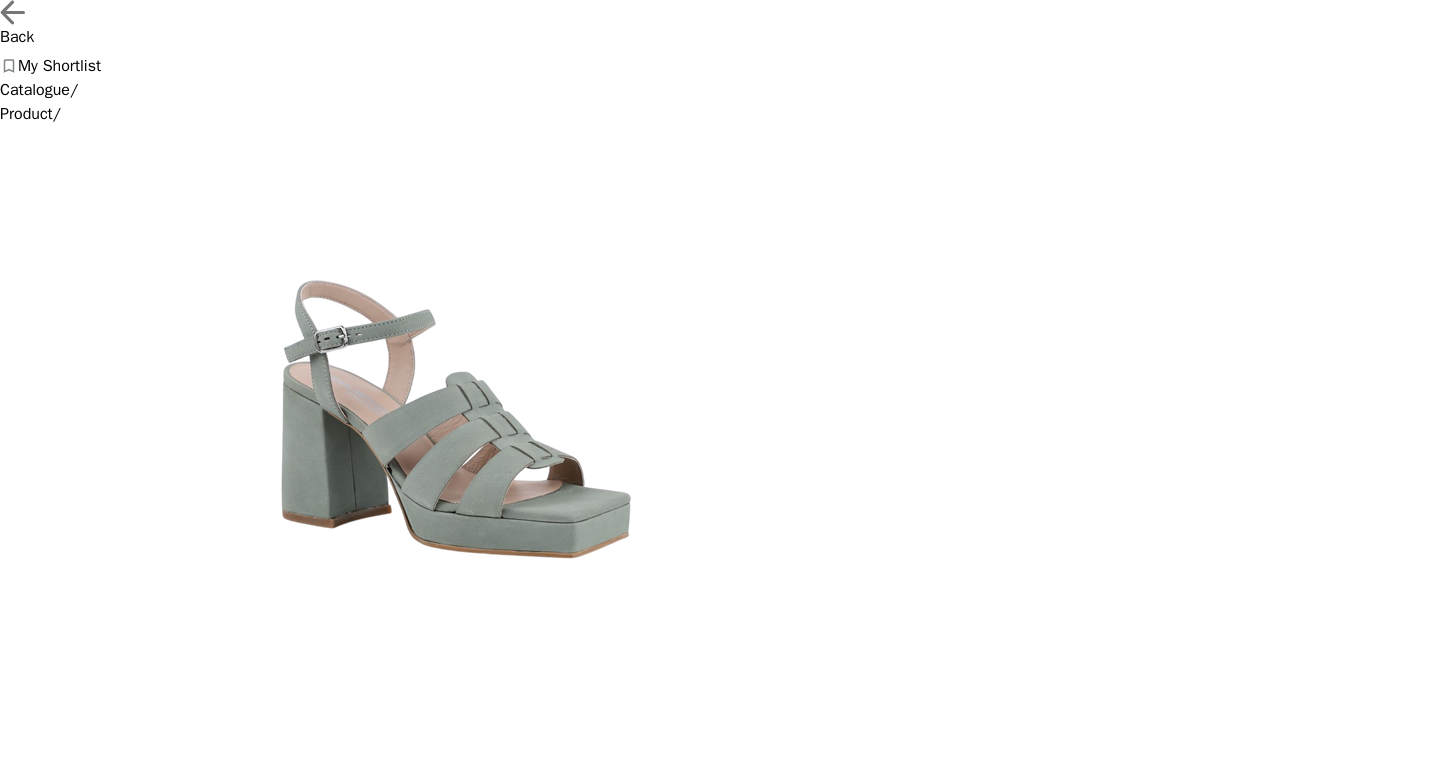 click on "Back" at bounding box center [720, 23] 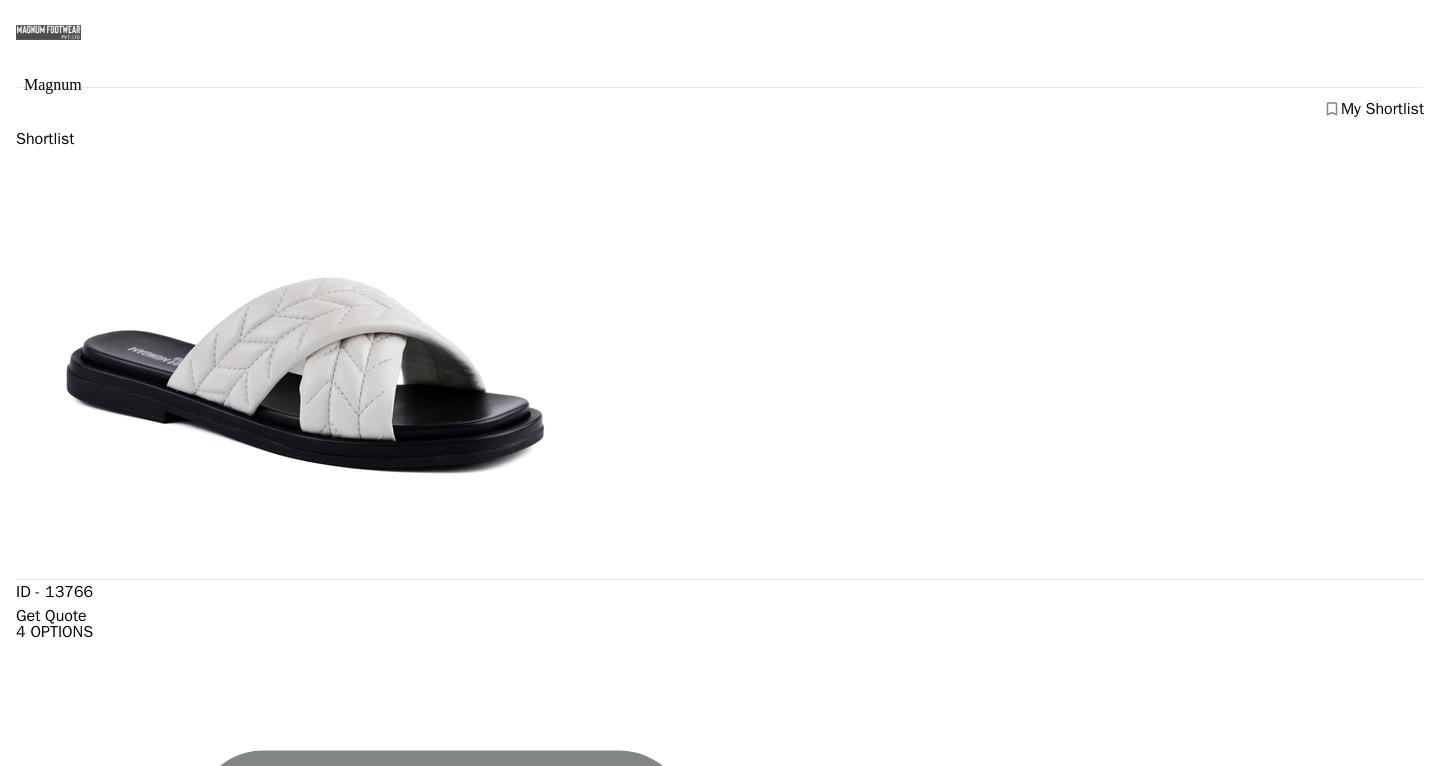 scroll, scrollTop: 6735, scrollLeft: 0, axis: vertical 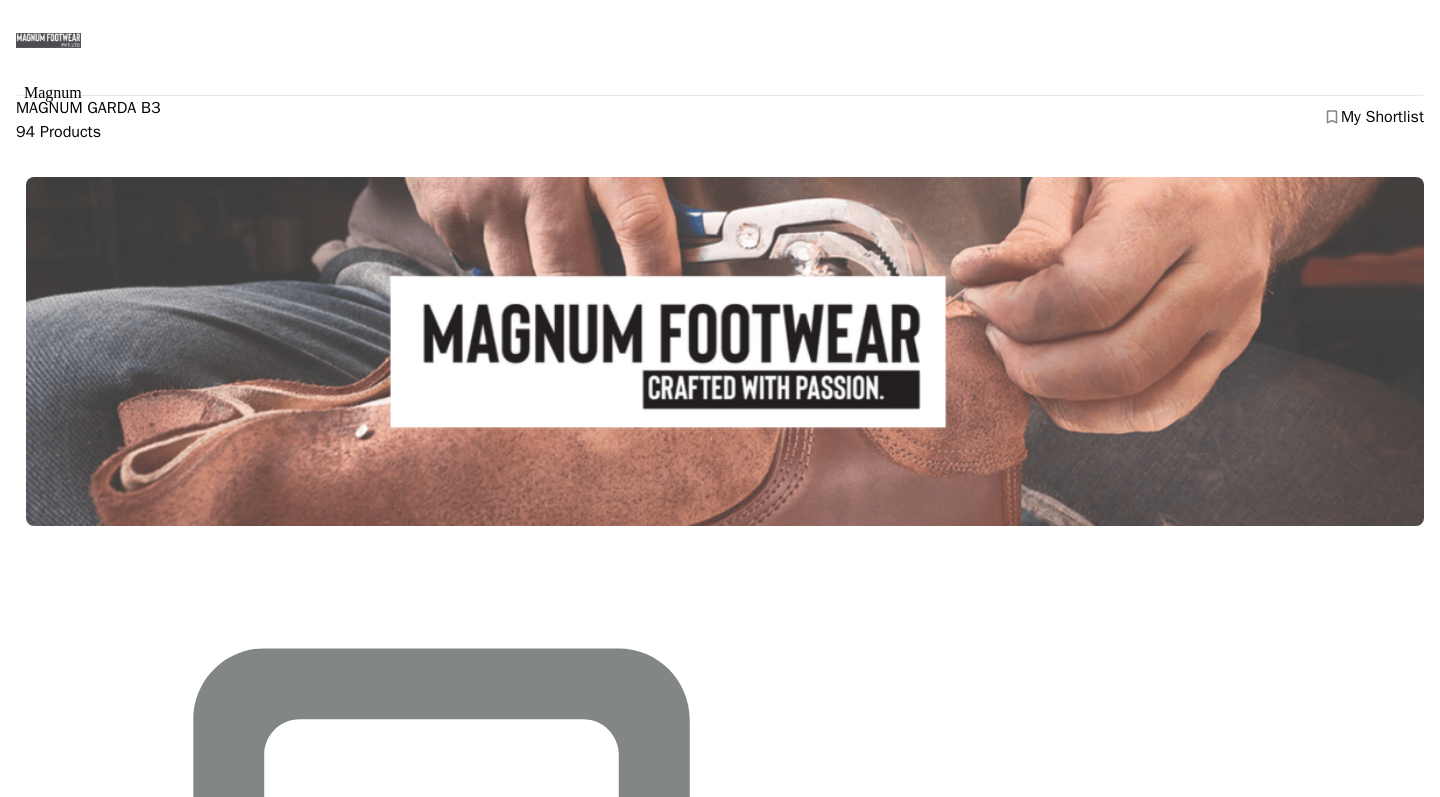 click at bounding box center (8, 109598) 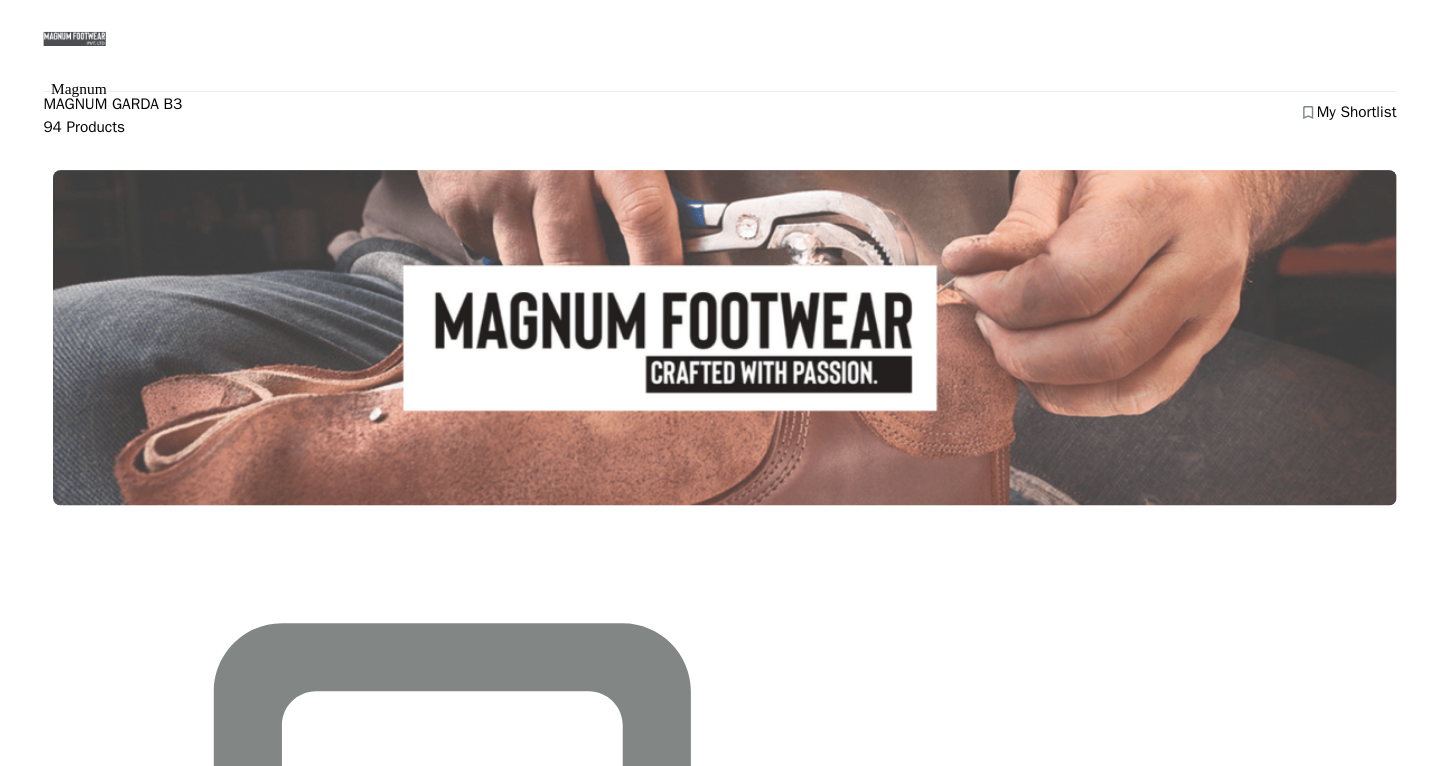 scroll, scrollTop: 1698, scrollLeft: 0, axis: vertical 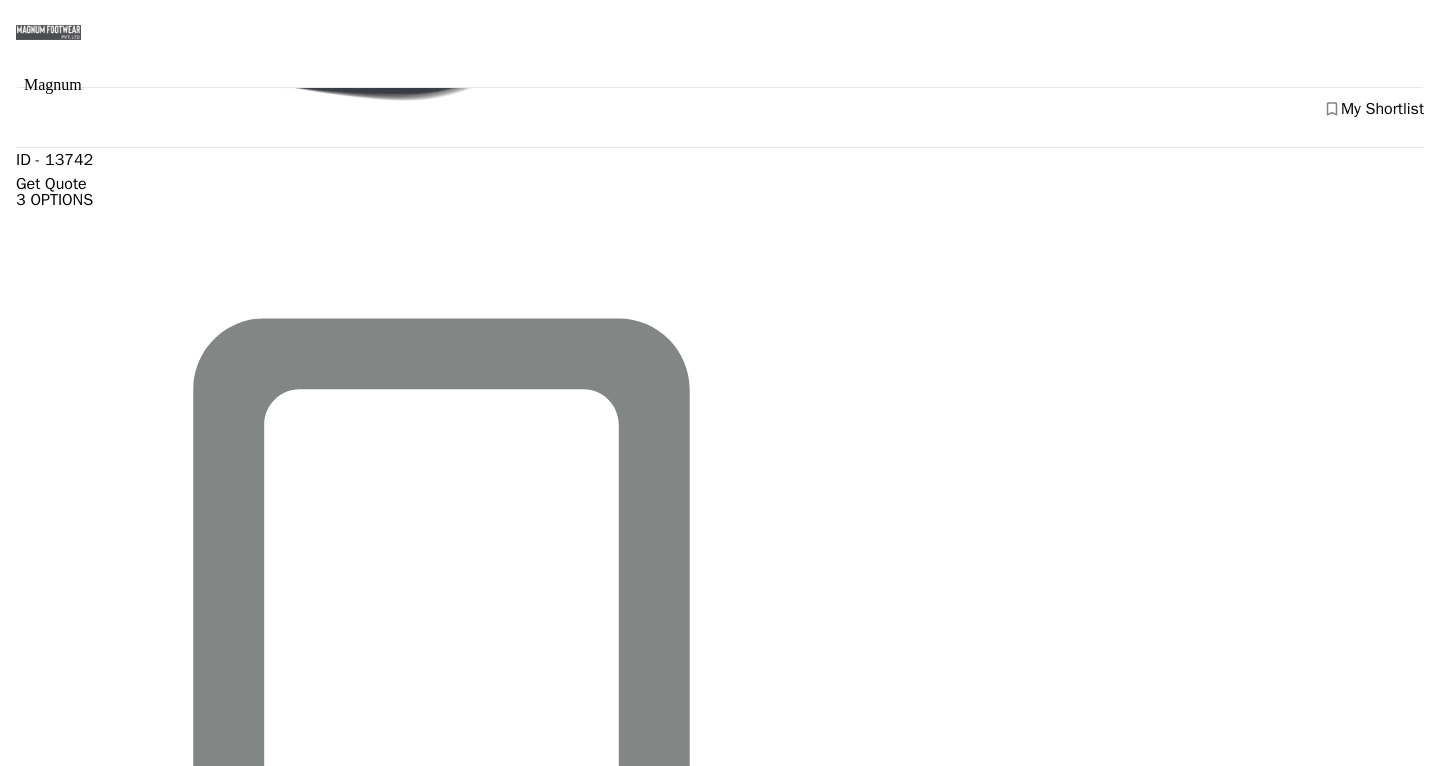 click at bounding box center (299, 28657) 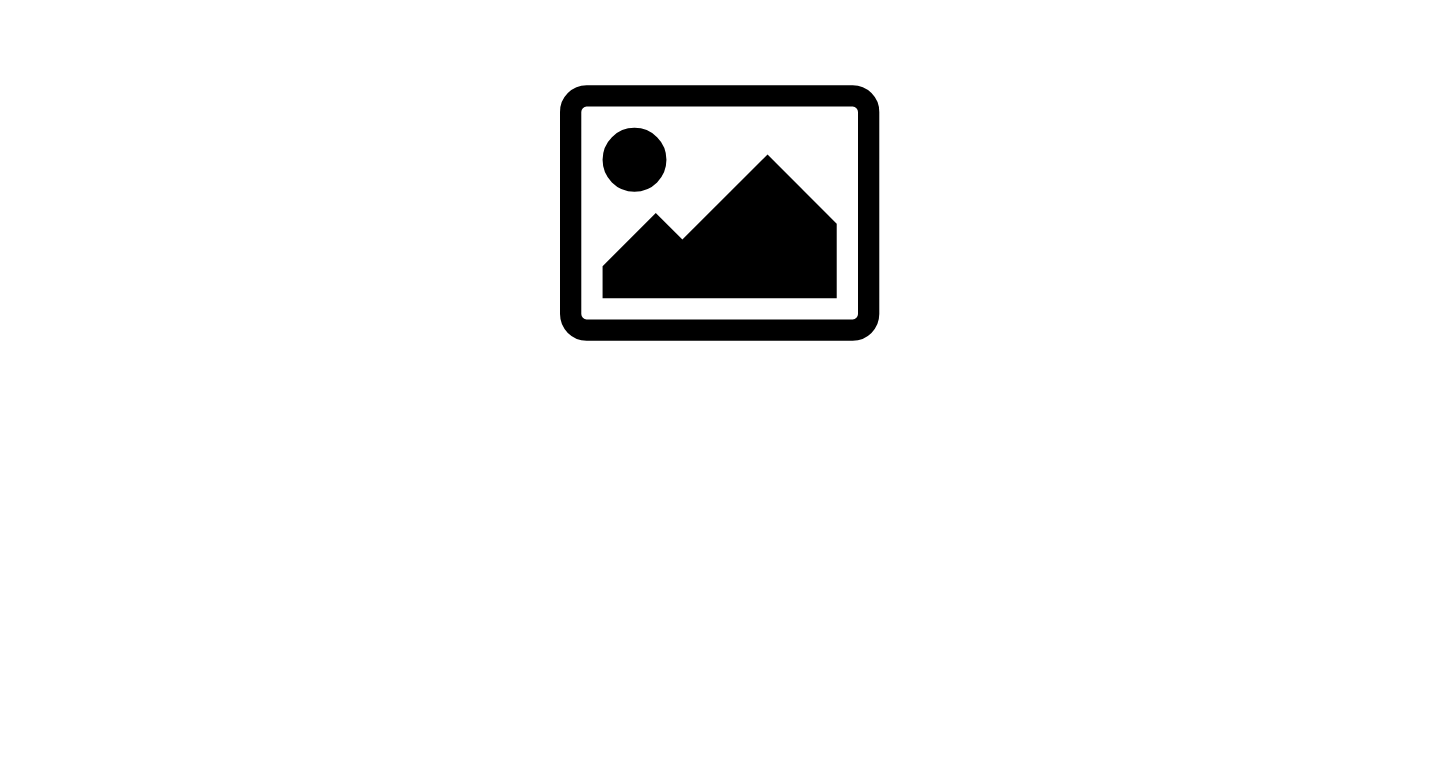 scroll, scrollTop: 0, scrollLeft: 0, axis: both 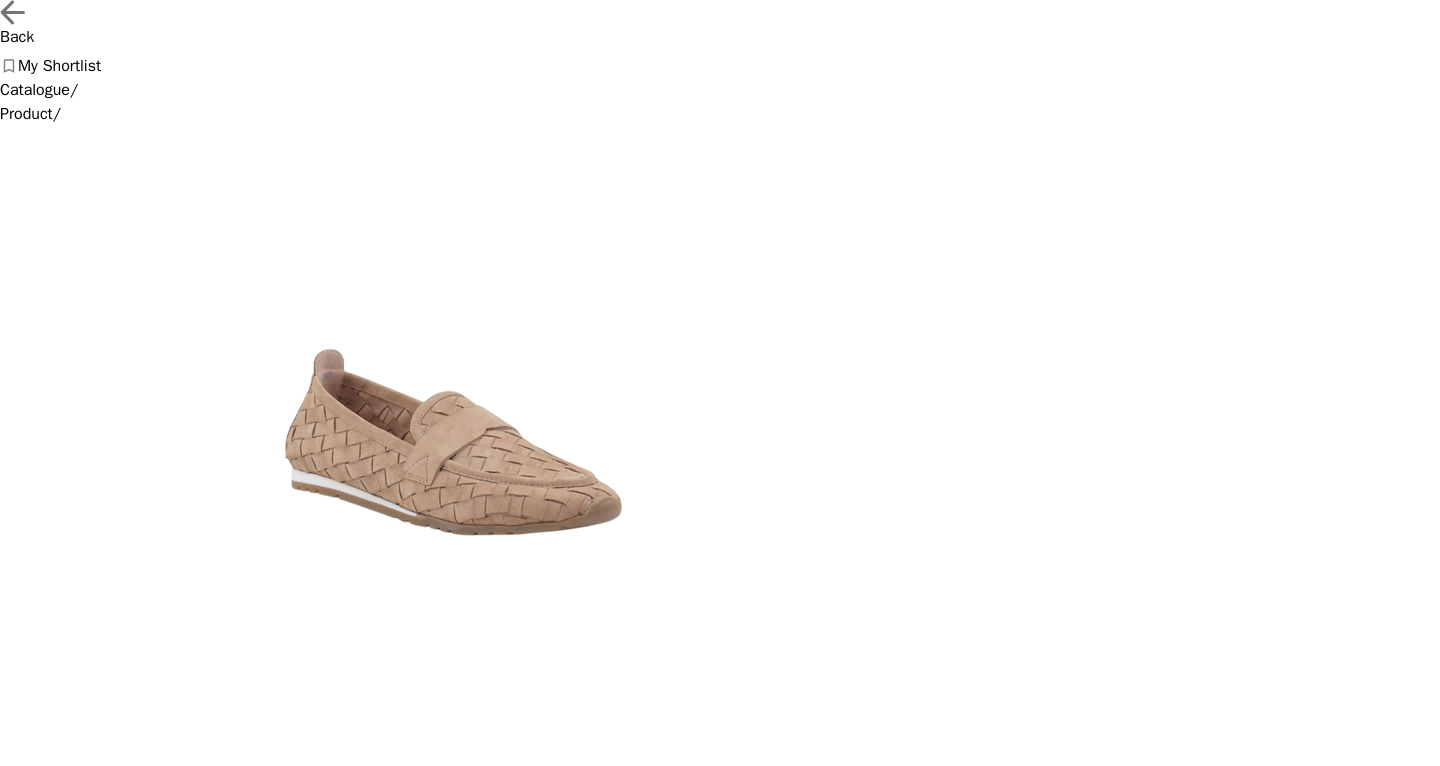 click on "PINK FOREST" at bounding box center (162, 1063) 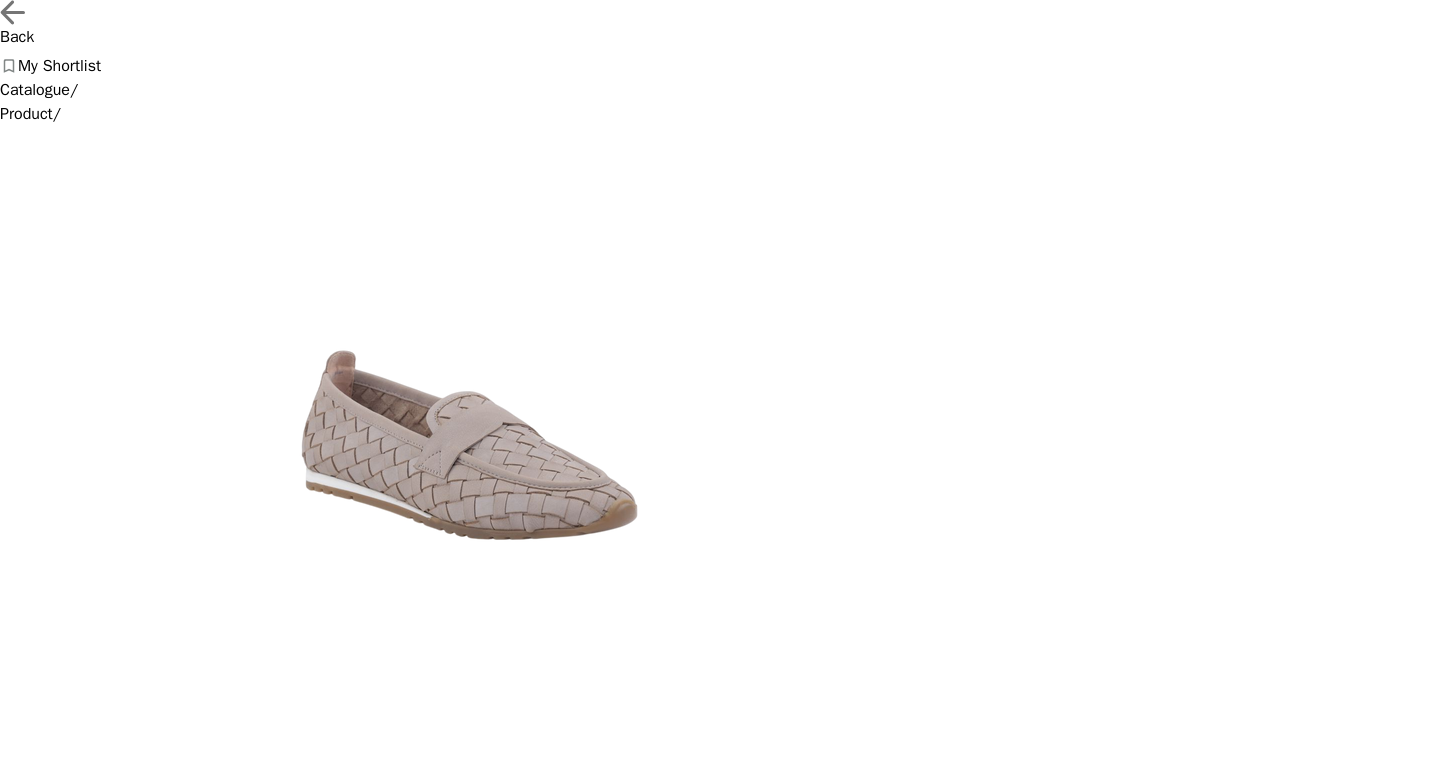 click on "FADED SAGE" at bounding box center [58, 1063] 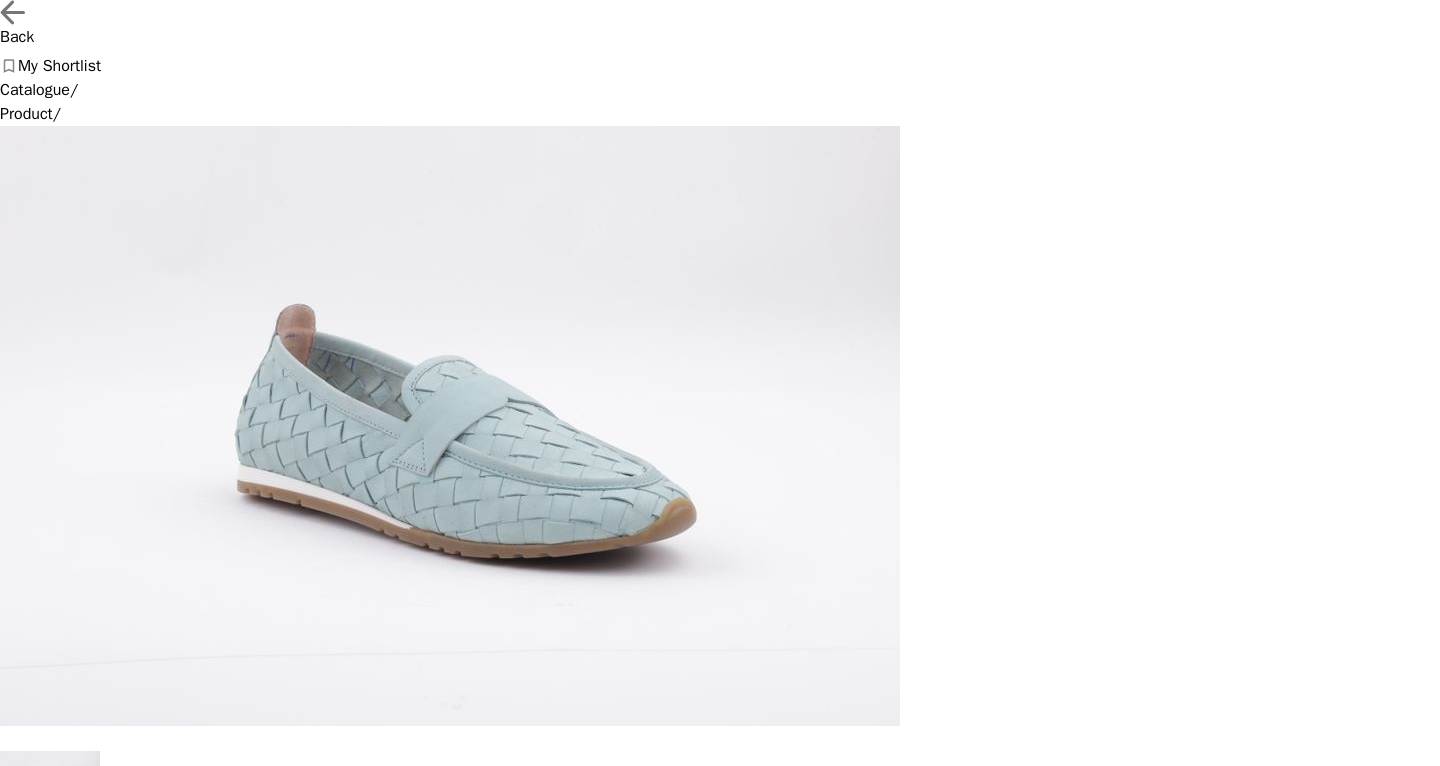 click on "SAND" at bounding box center [319, 1063] 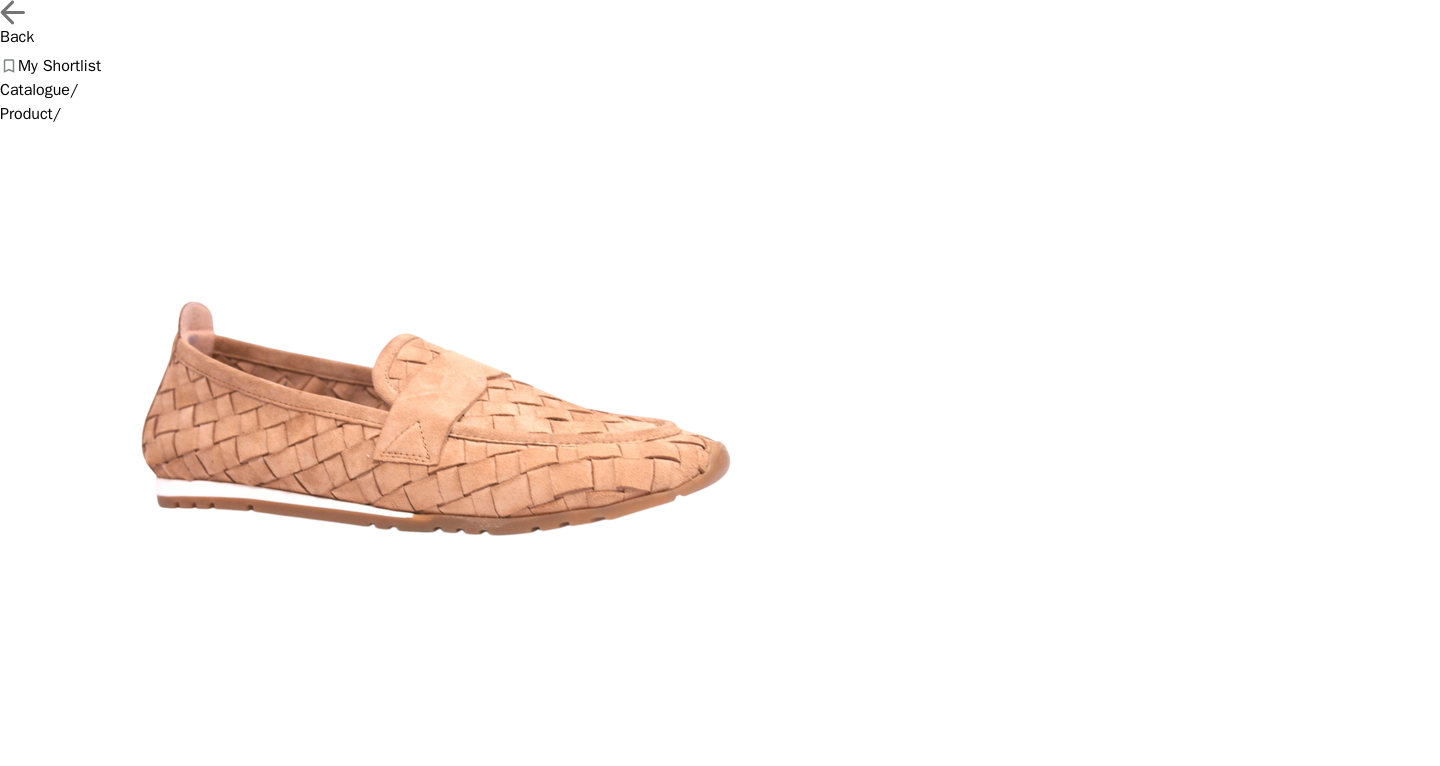 click on "PINK FOREST" at bounding box center [58, 1063] 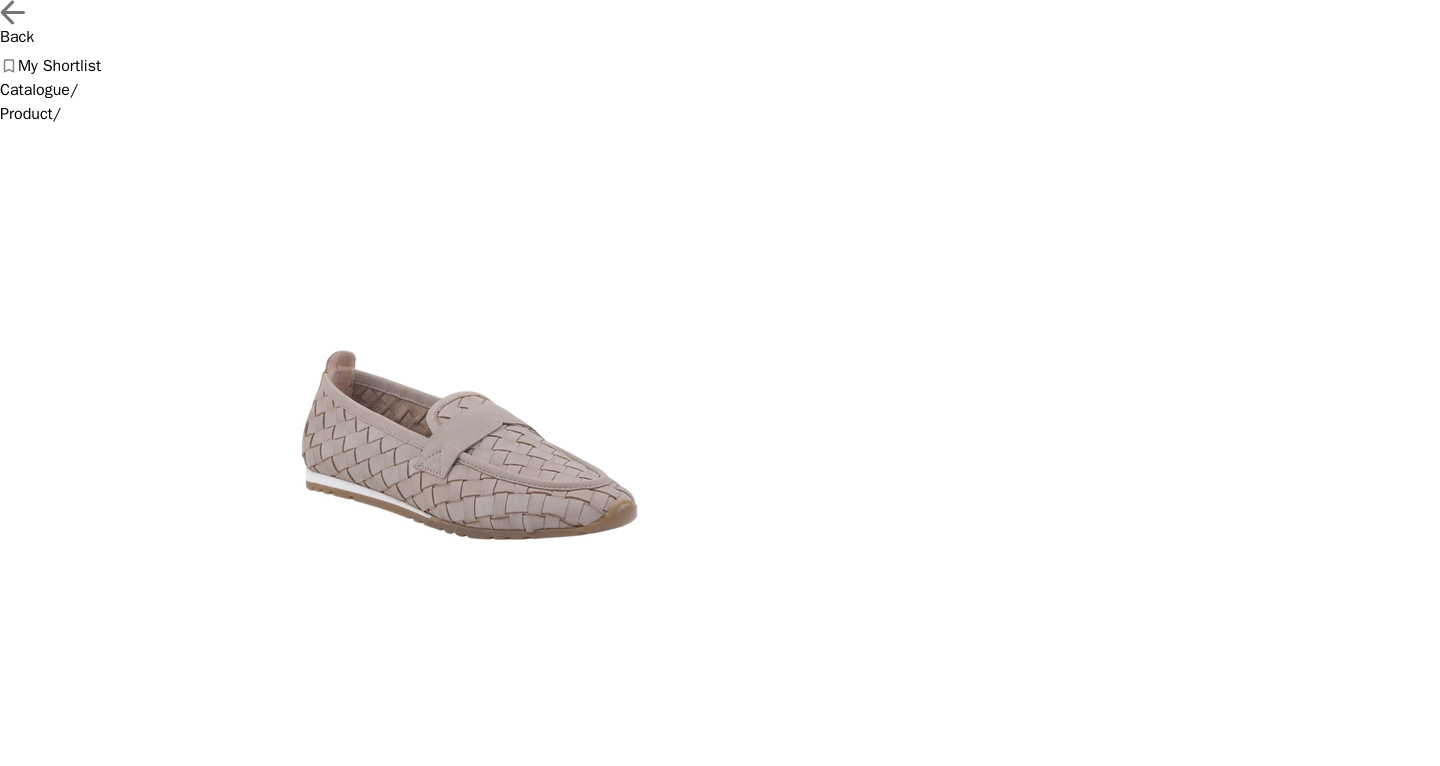 click on "SUGAR ALMOND" at bounding box center [58, 1063] 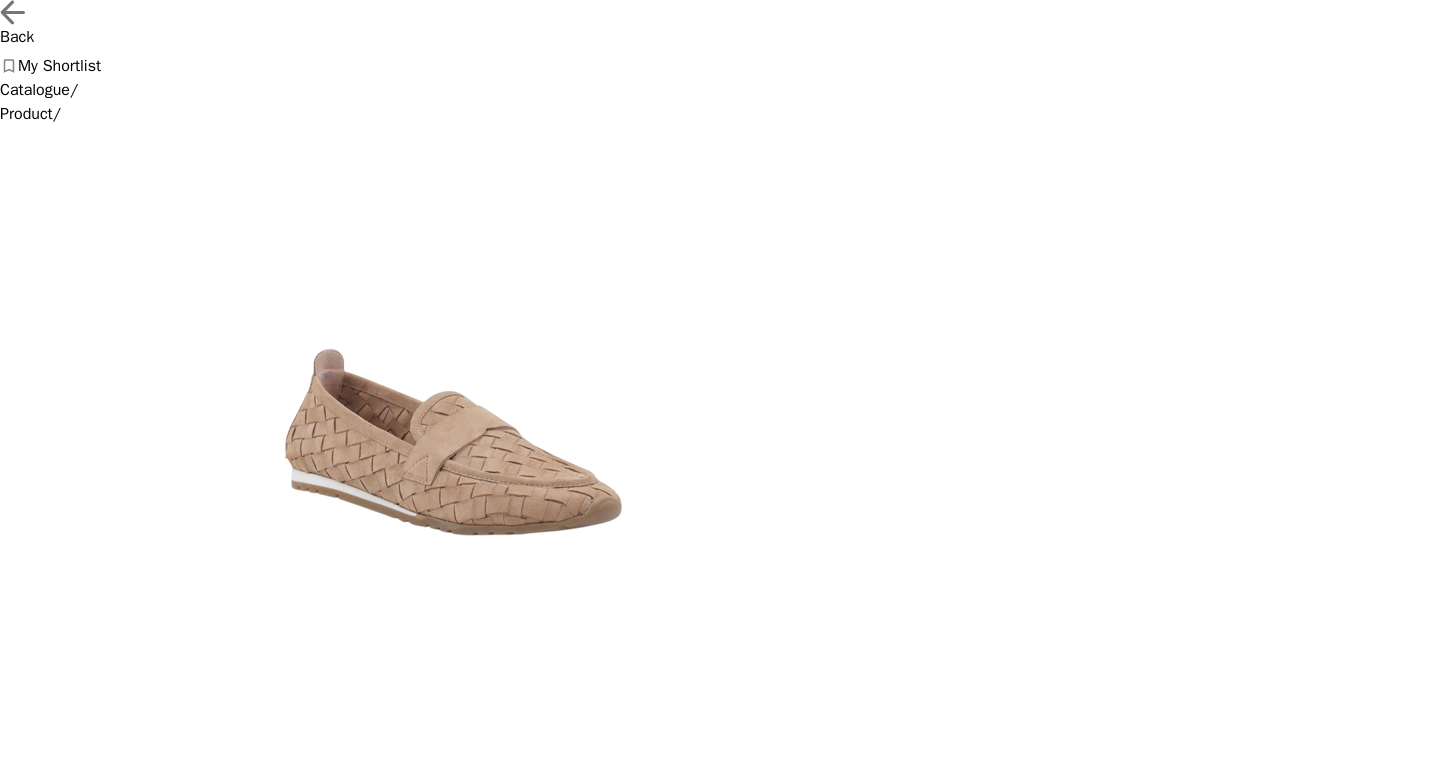 click on "Back" at bounding box center [720, 23] 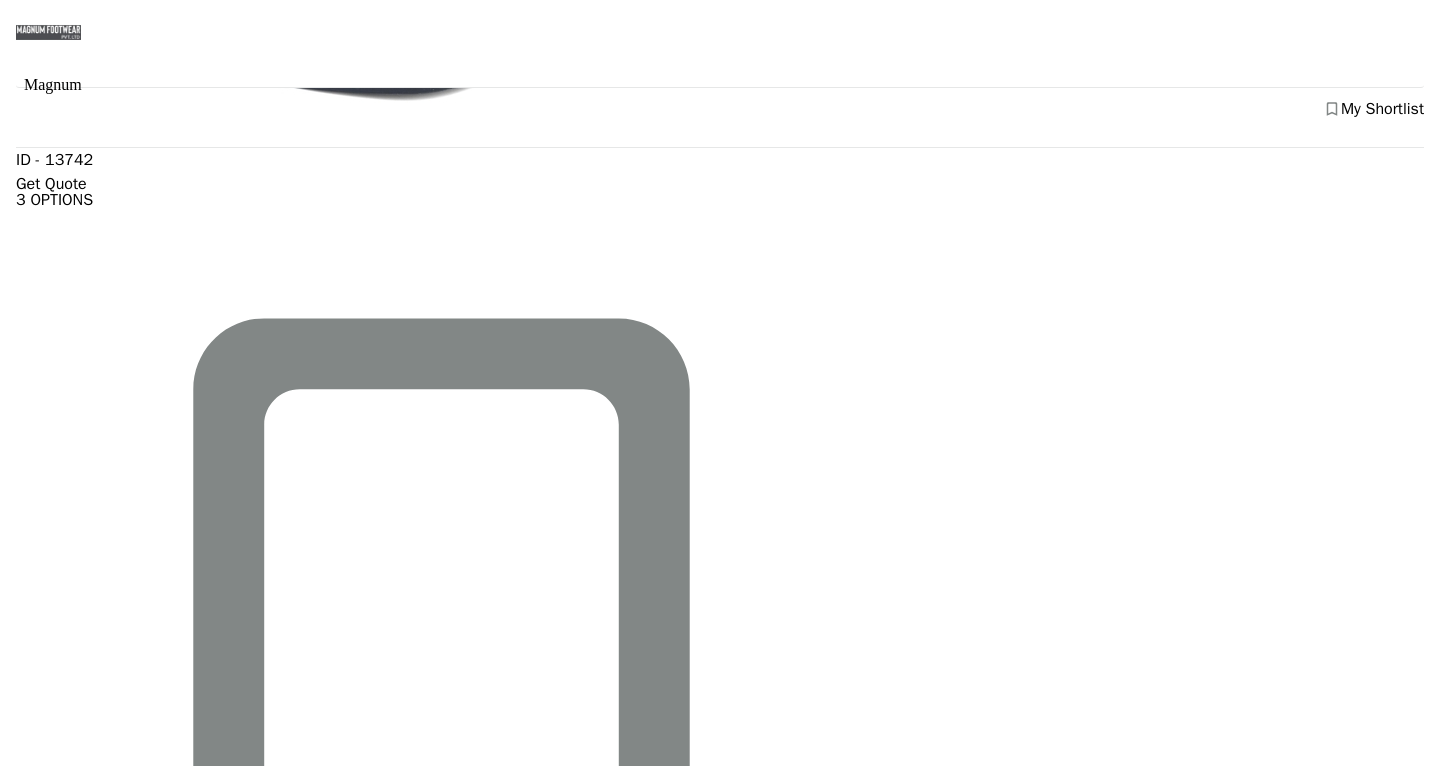 scroll, scrollTop: 5602, scrollLeft: 0, axis: vertical 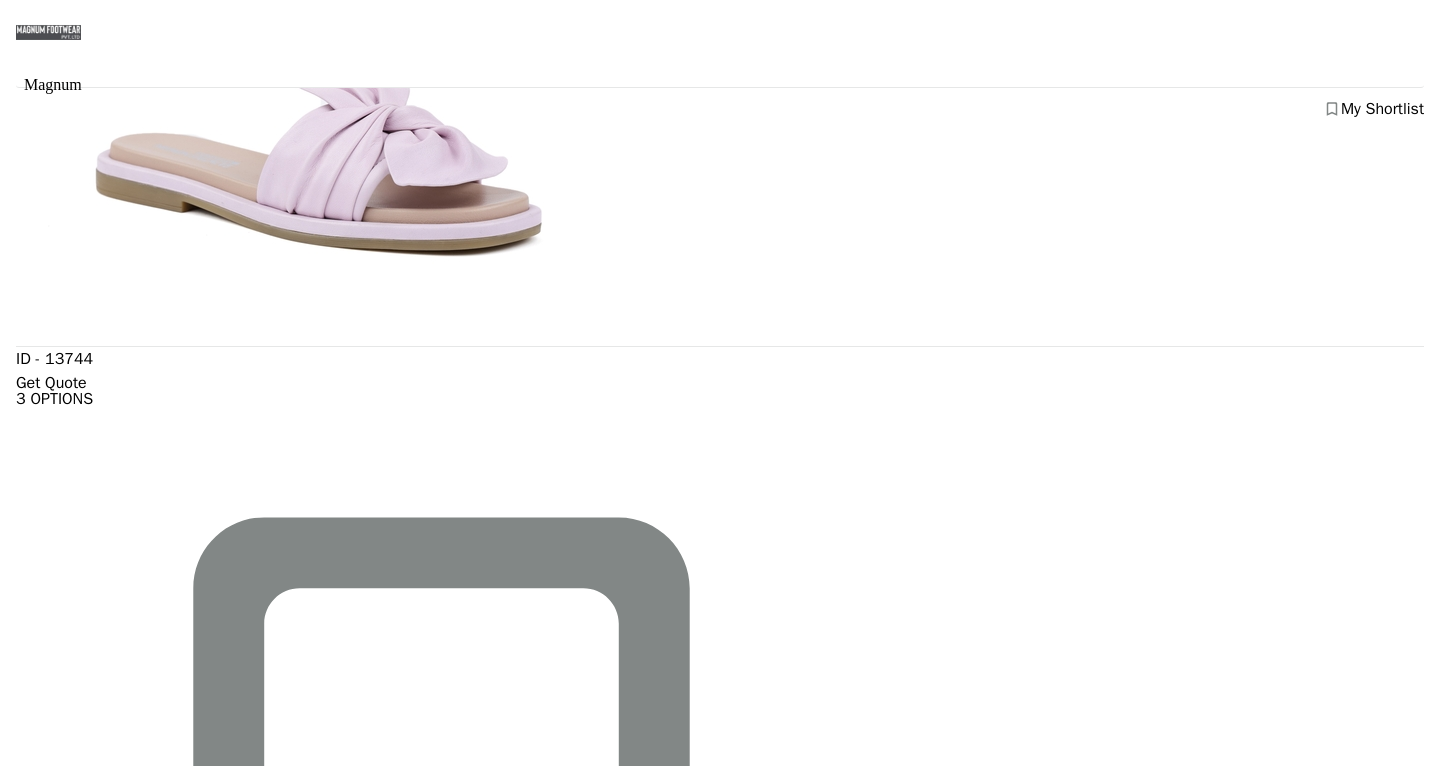 click at bounding box center (299, 83552) 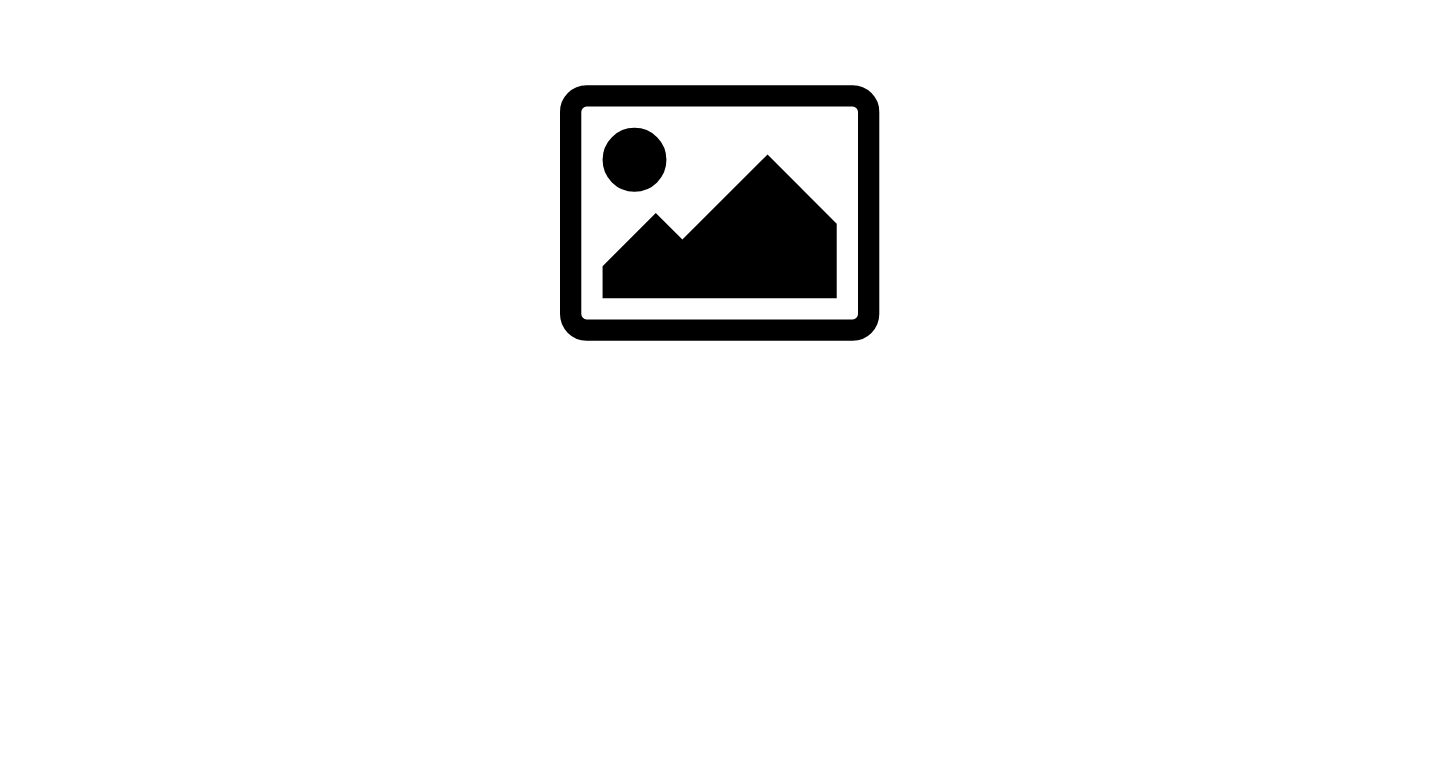 scroll, scrollTop: 0, scrollLeft: 0, axis: both 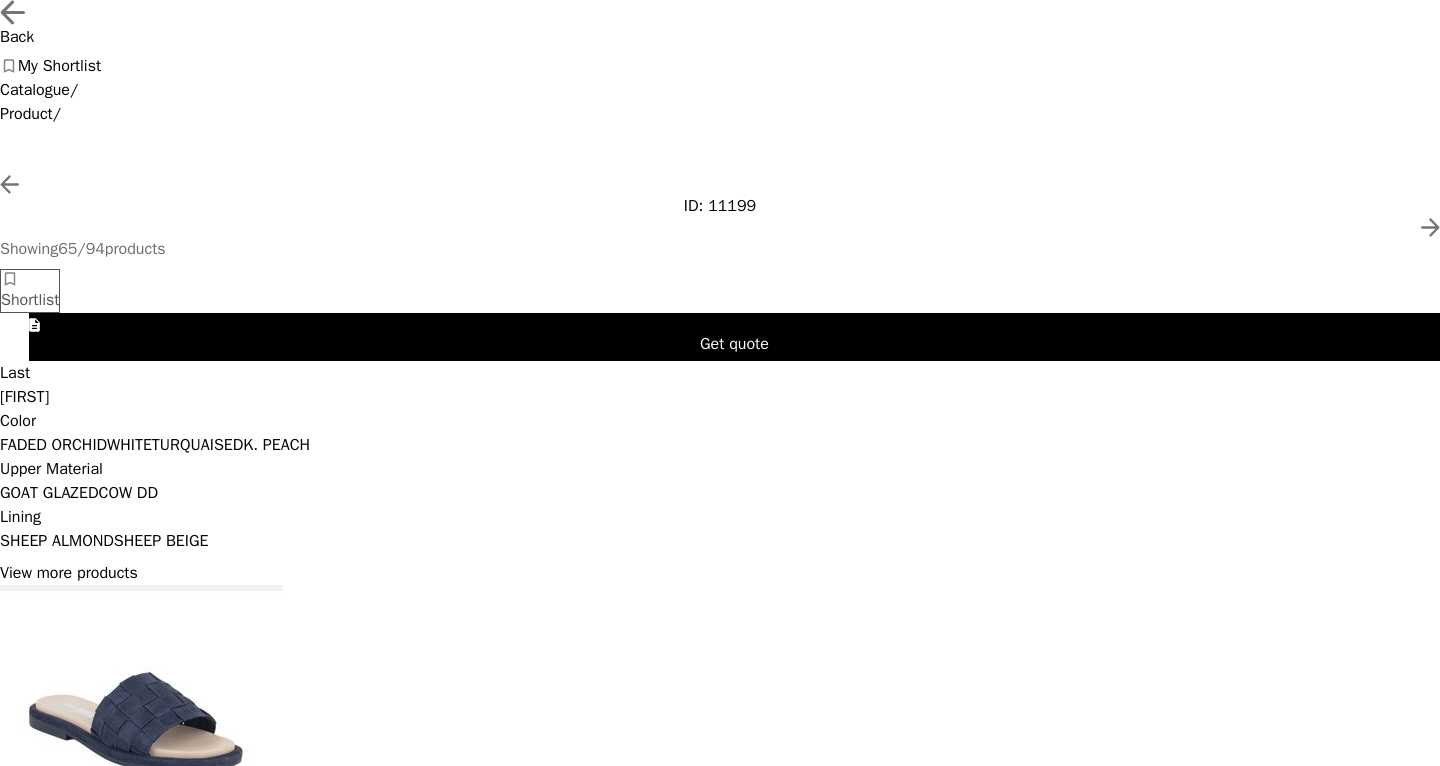 click on "WHITE" at bounding box center (129, 445) 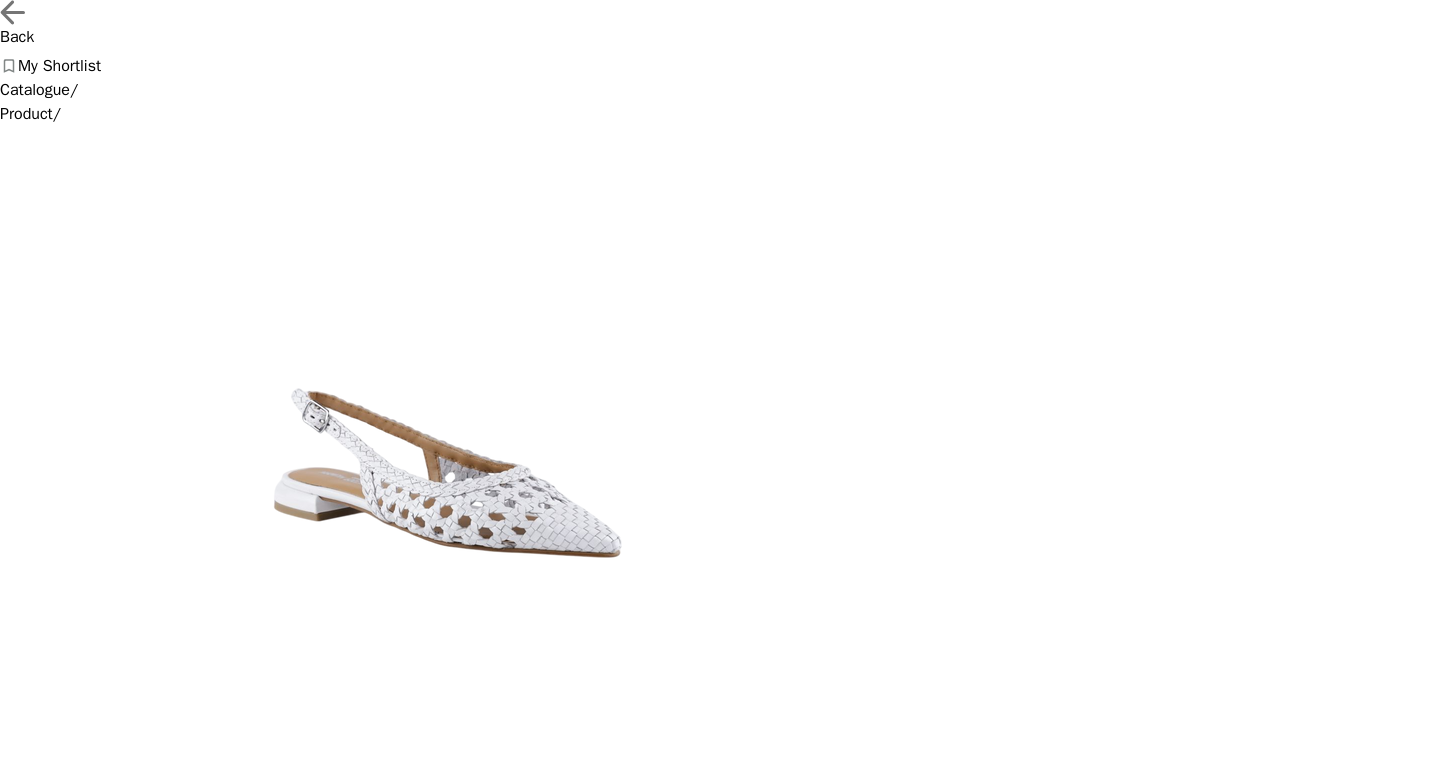 click on "DK. PEACH" at bounding box center [53, 1111] 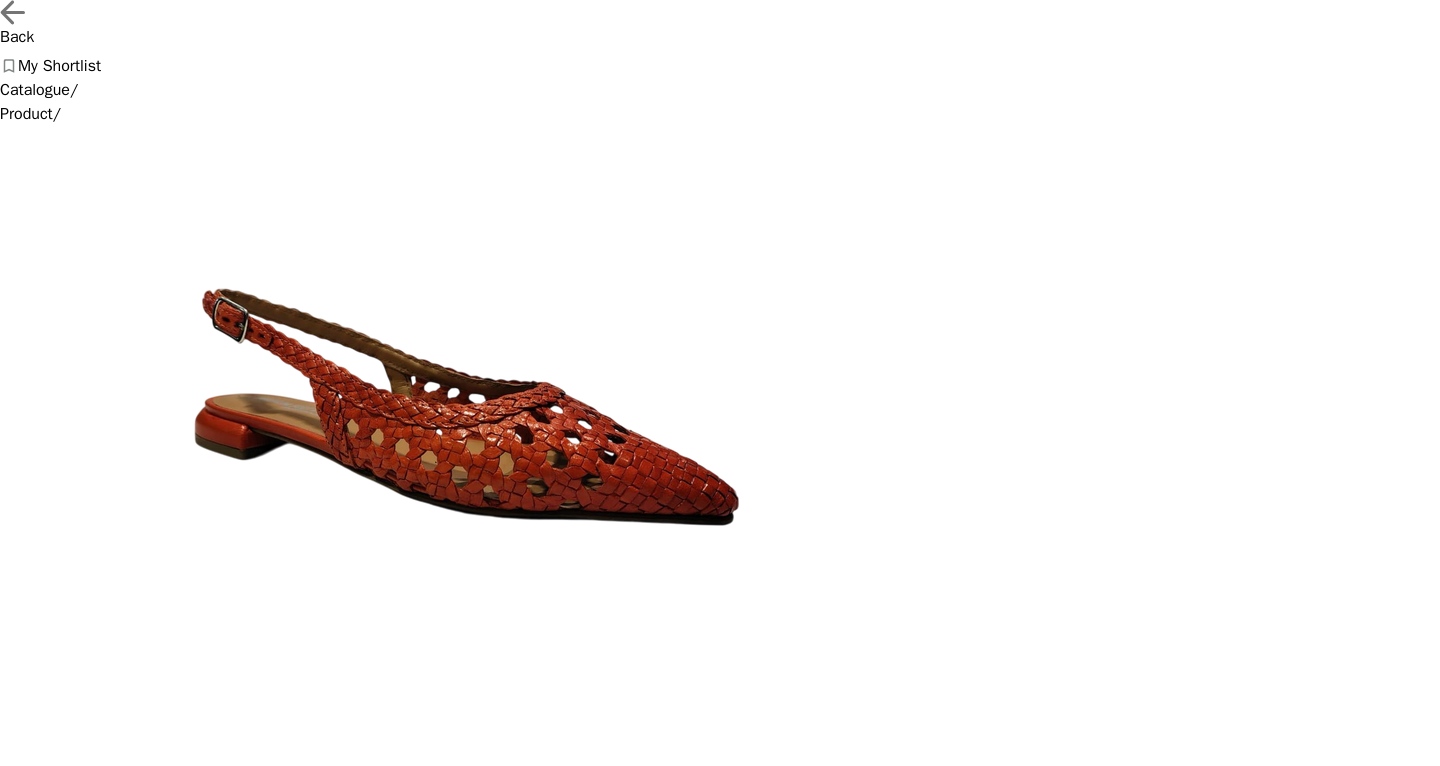 click on "TURQUAISE" at bounding box center (53, 1111) 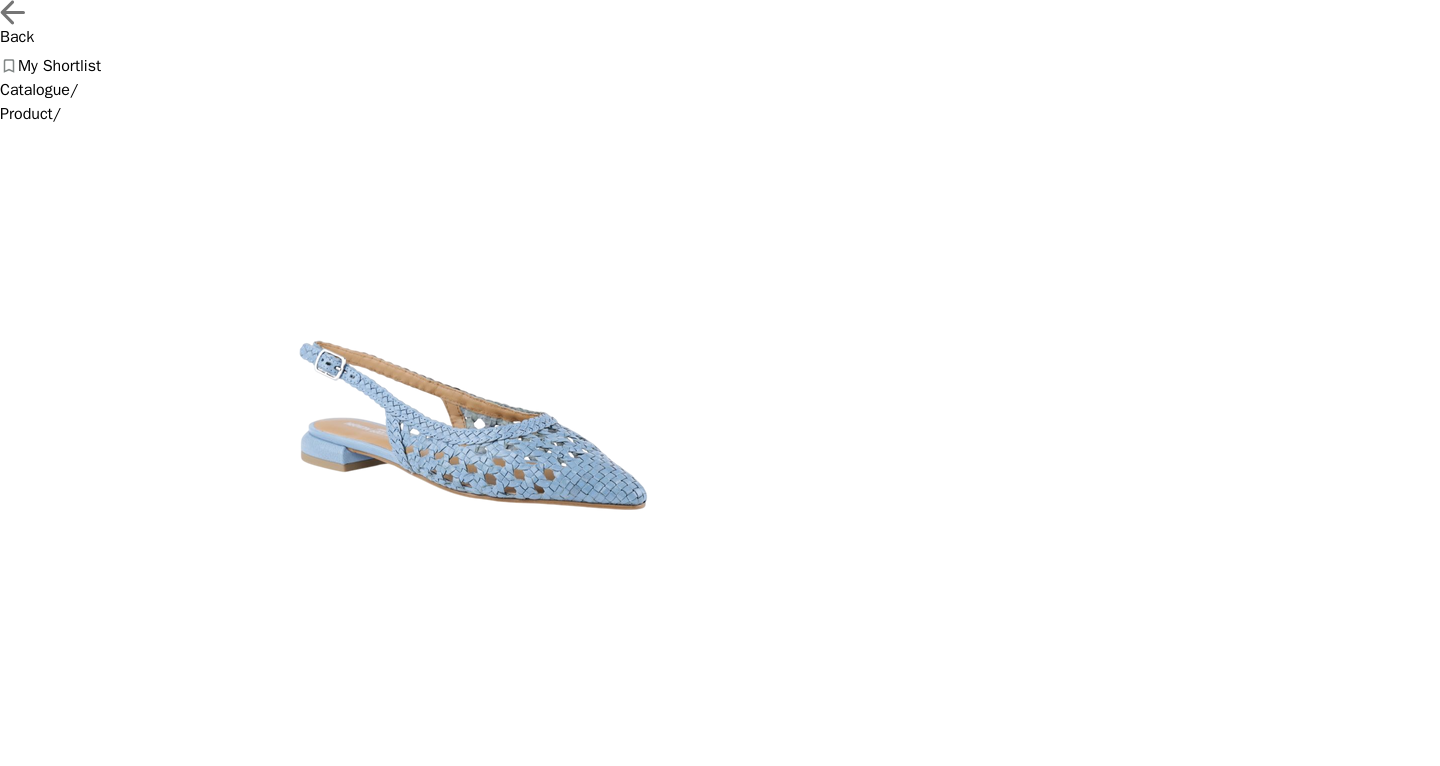 click on "DK. PEACH" at bounding box center [53, 1111] 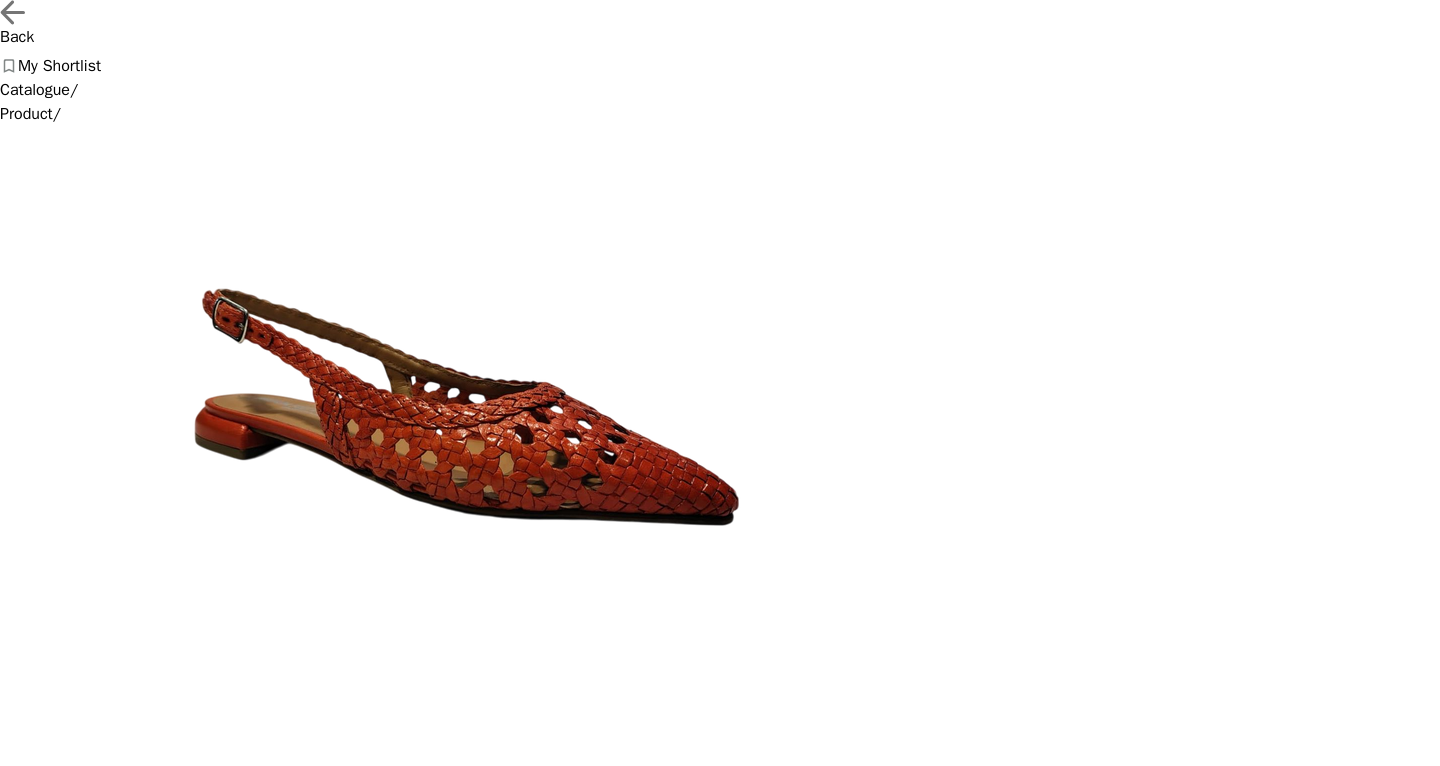 click on "Back  My Shortlist" at bounding box center [720, 39] 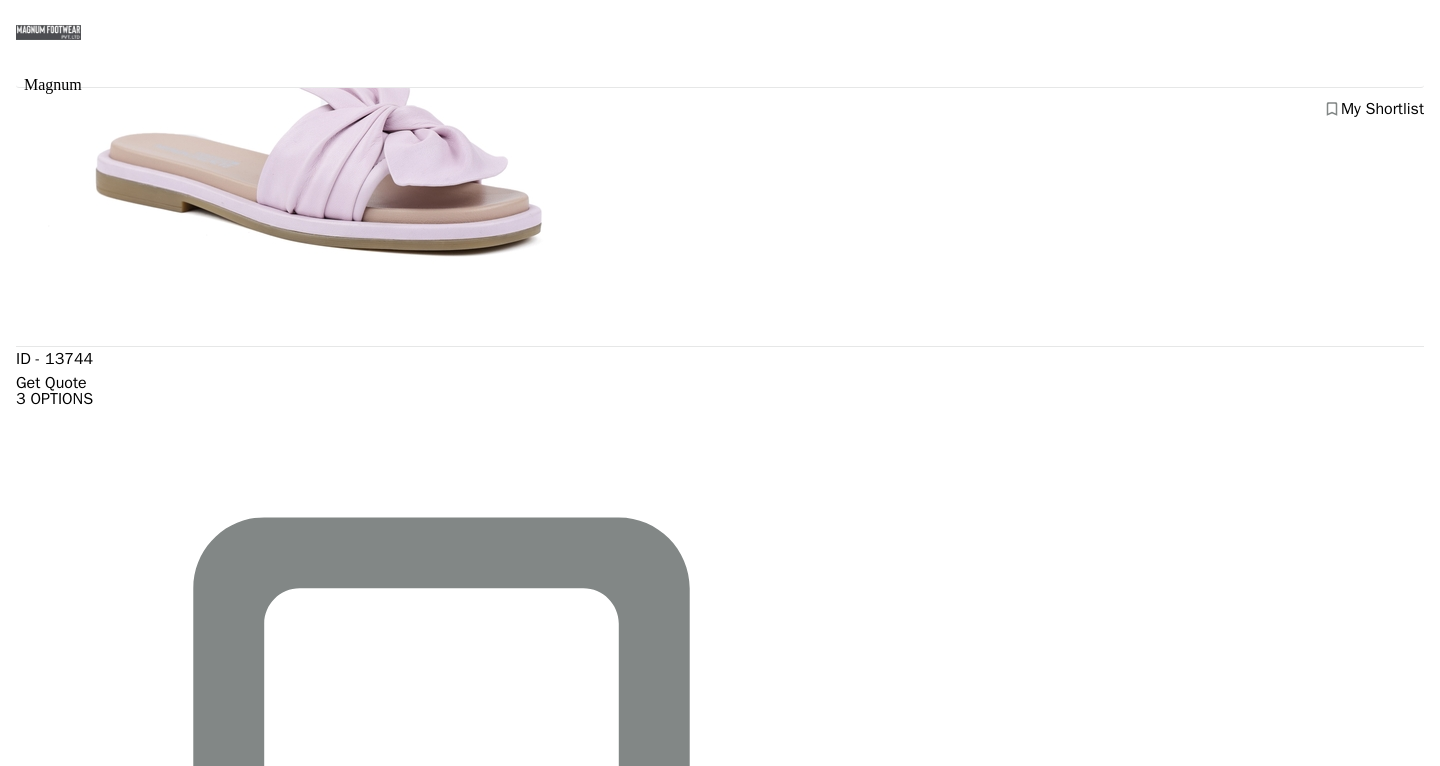 scroll, scrollTop: 2686, scrollLeft: 0, axis: vertical 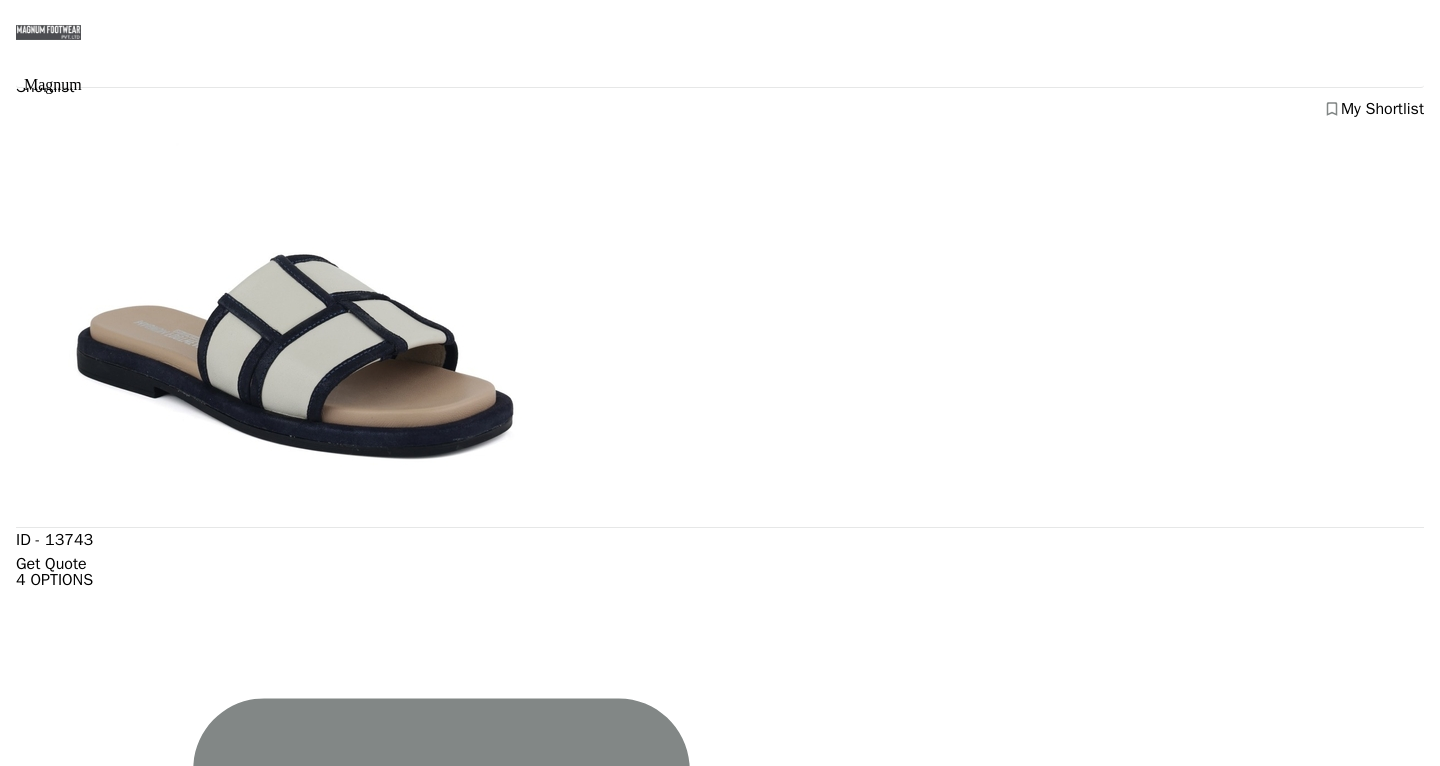 click at bounding box center (299, 41347) 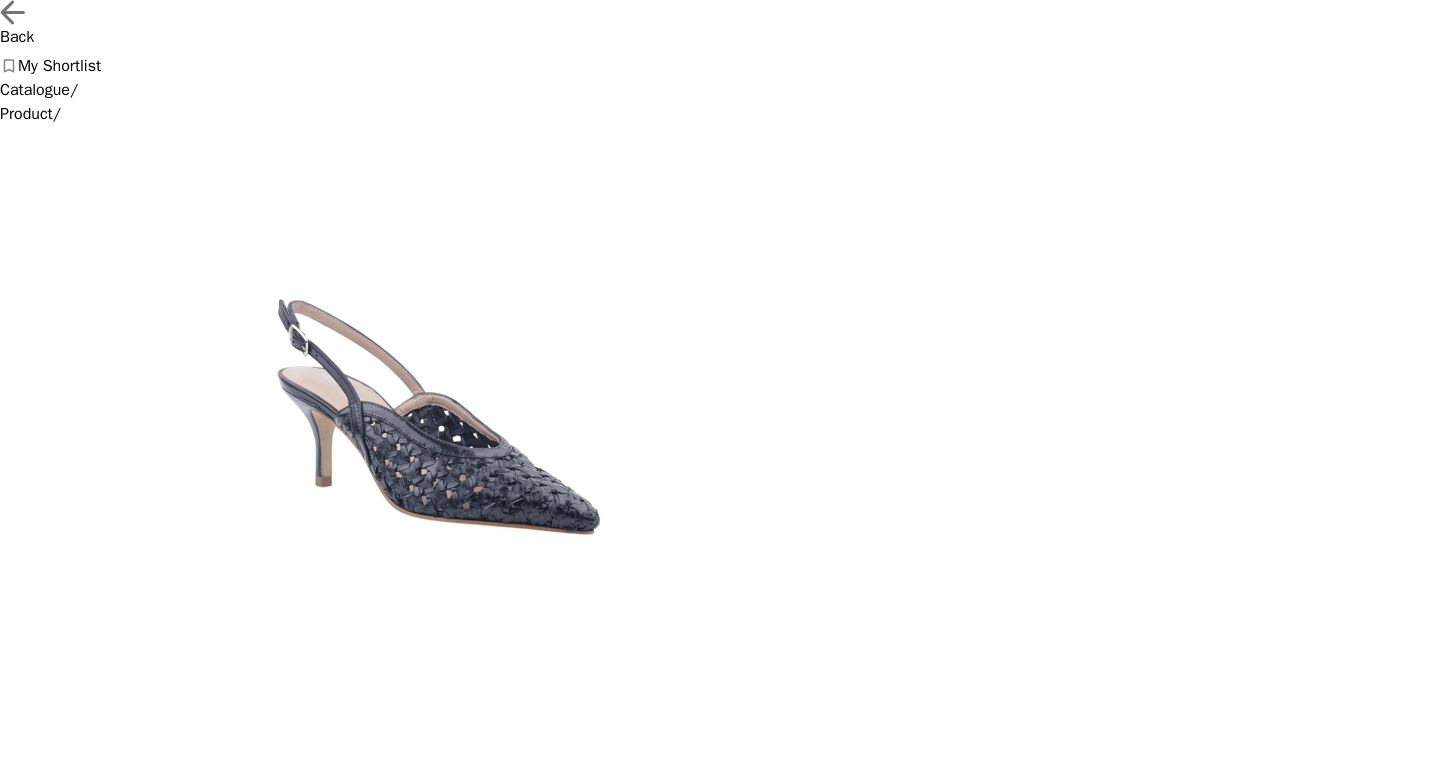 click on "CREAMY TAN" at bounding box center (93, 1063) 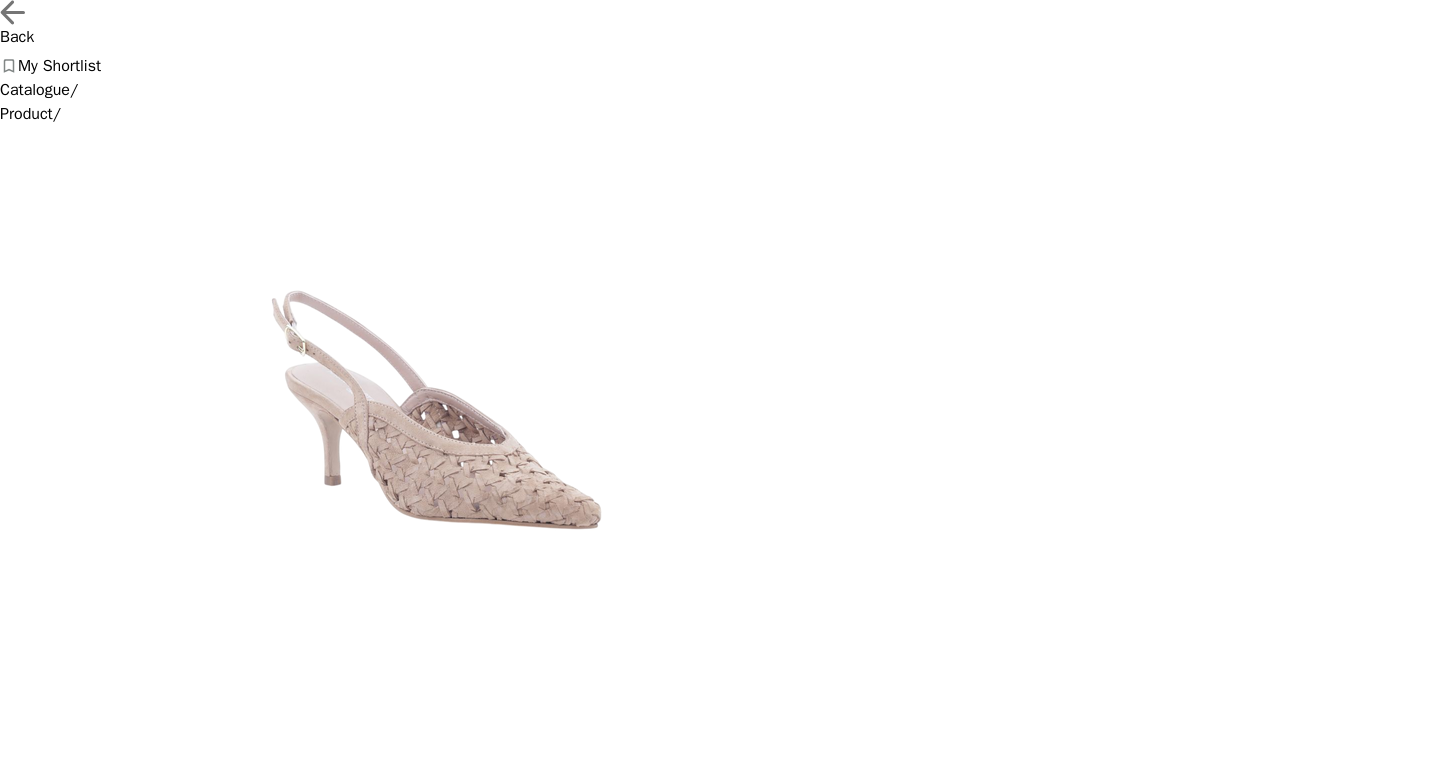 click on "SAND" at bounding box center (23, 1063) 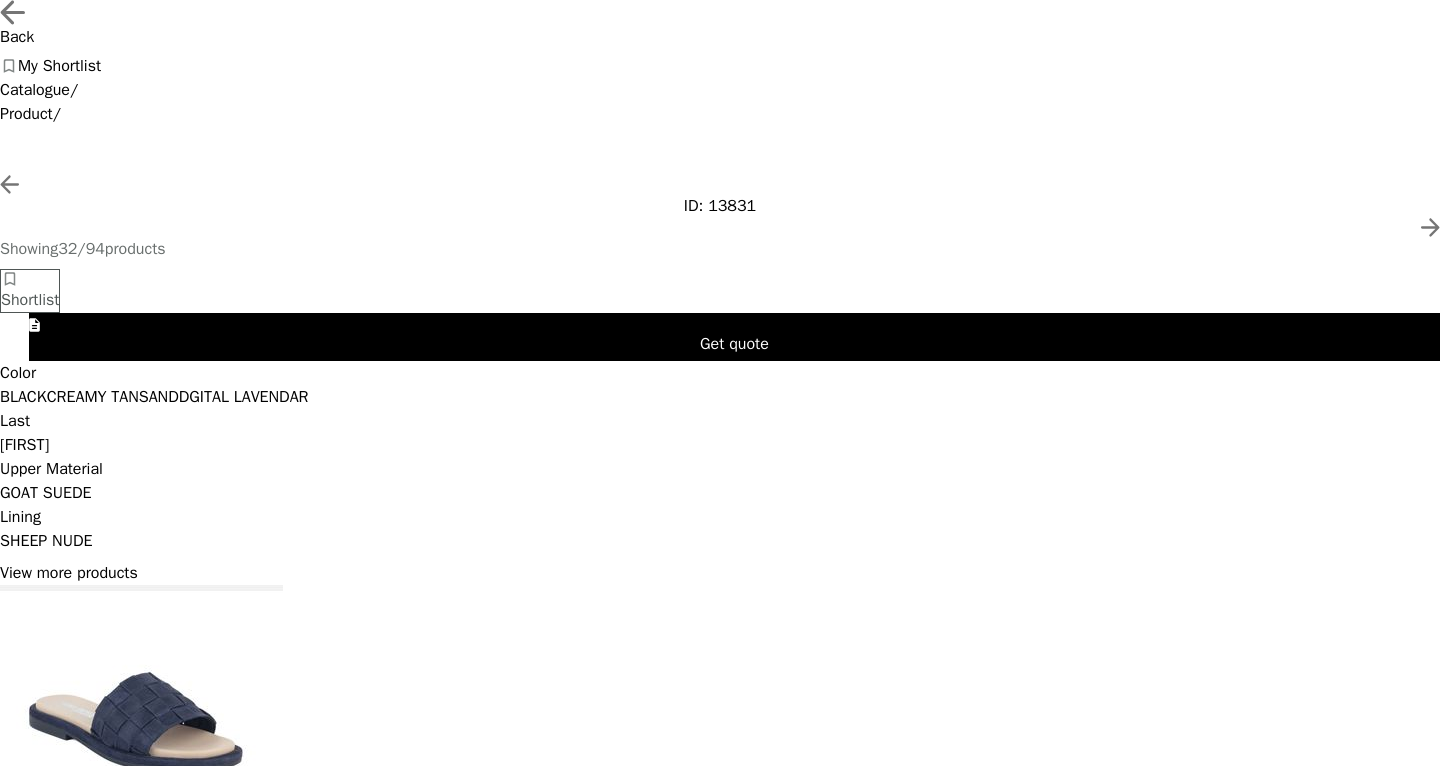 click on "DGITAL LAVENDAR" at bounding box center [23, 397] 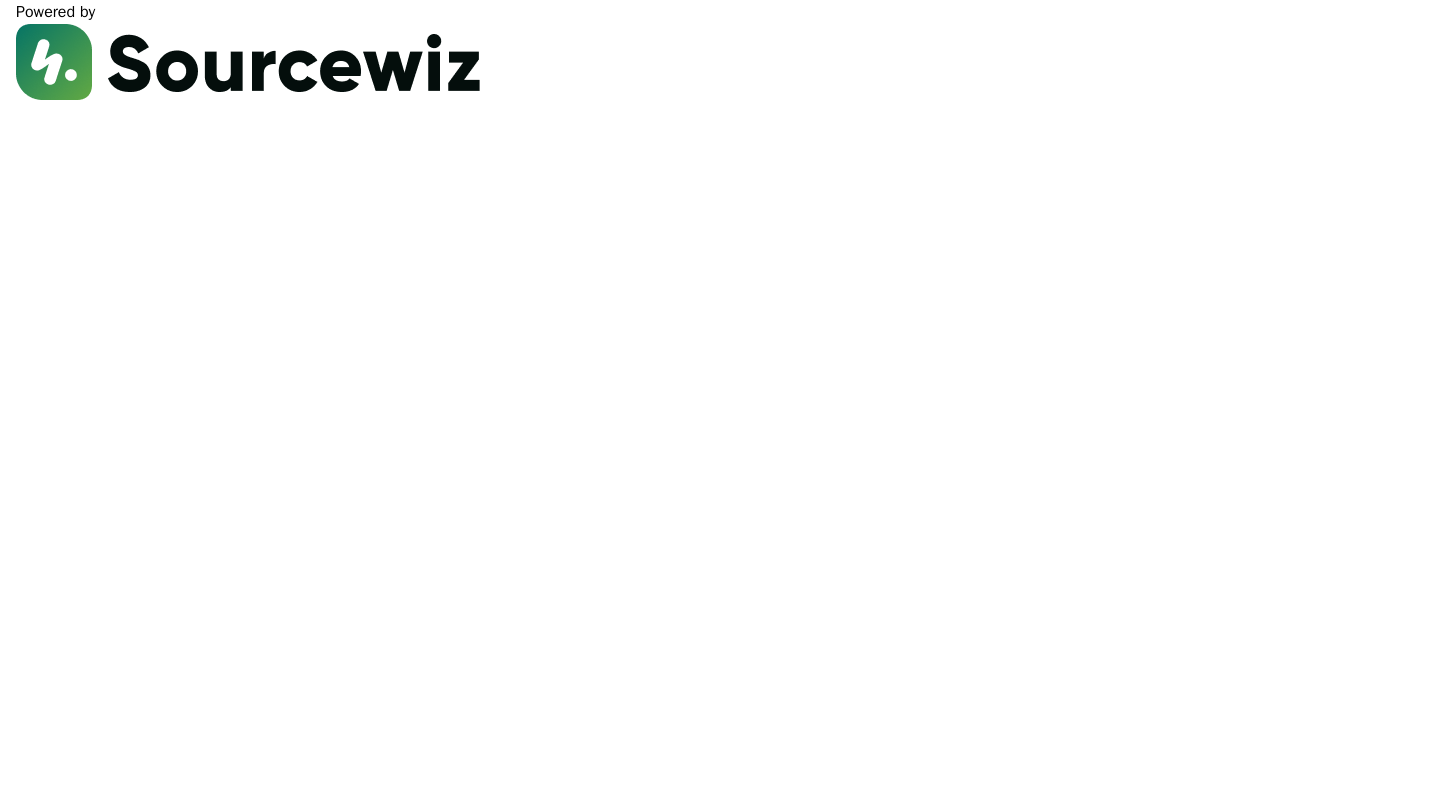 scroll, scrollTop: 0, scrollLeft: 0, axis: both 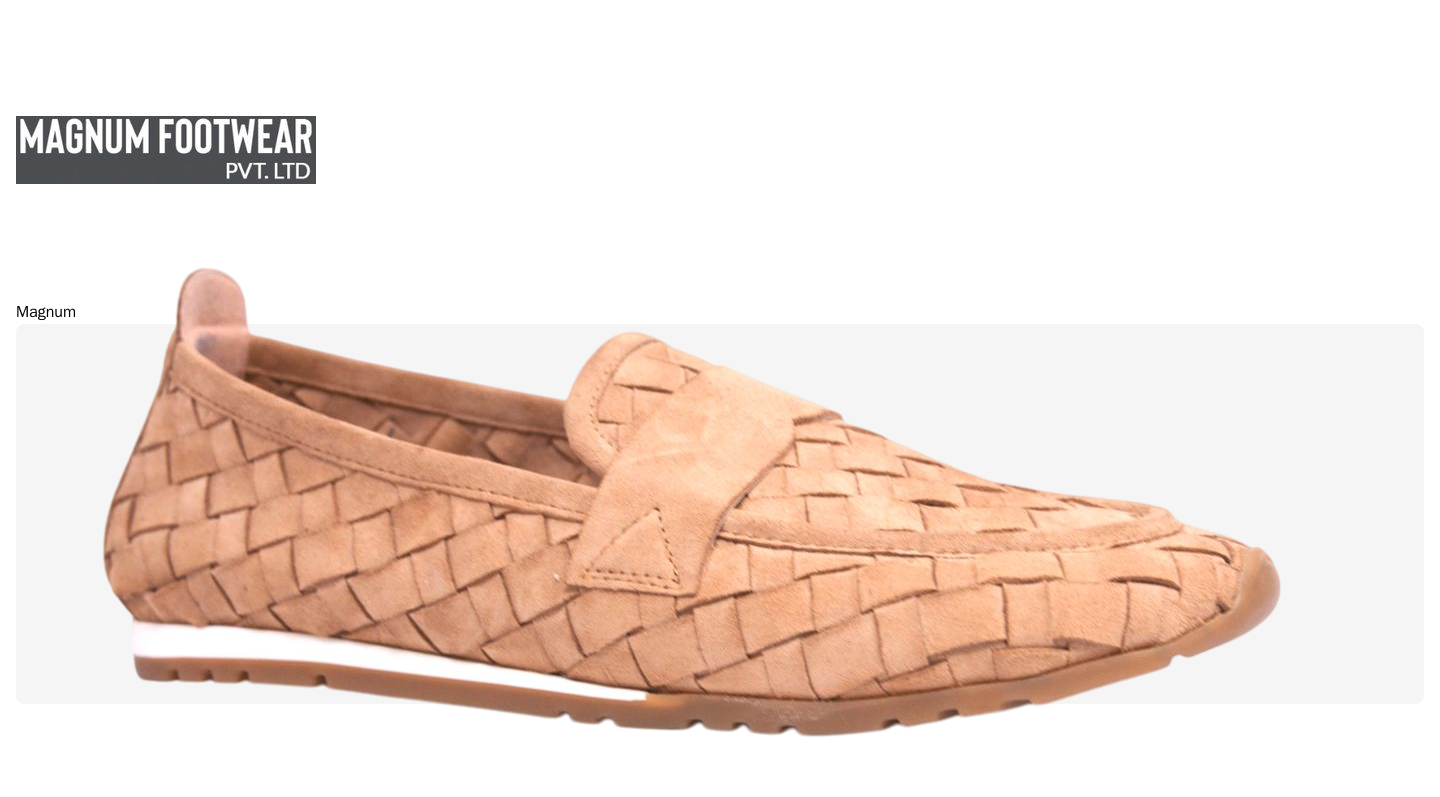 click on "Product ID 13741 Category Shoes" at bounding box center (720, 1136) 